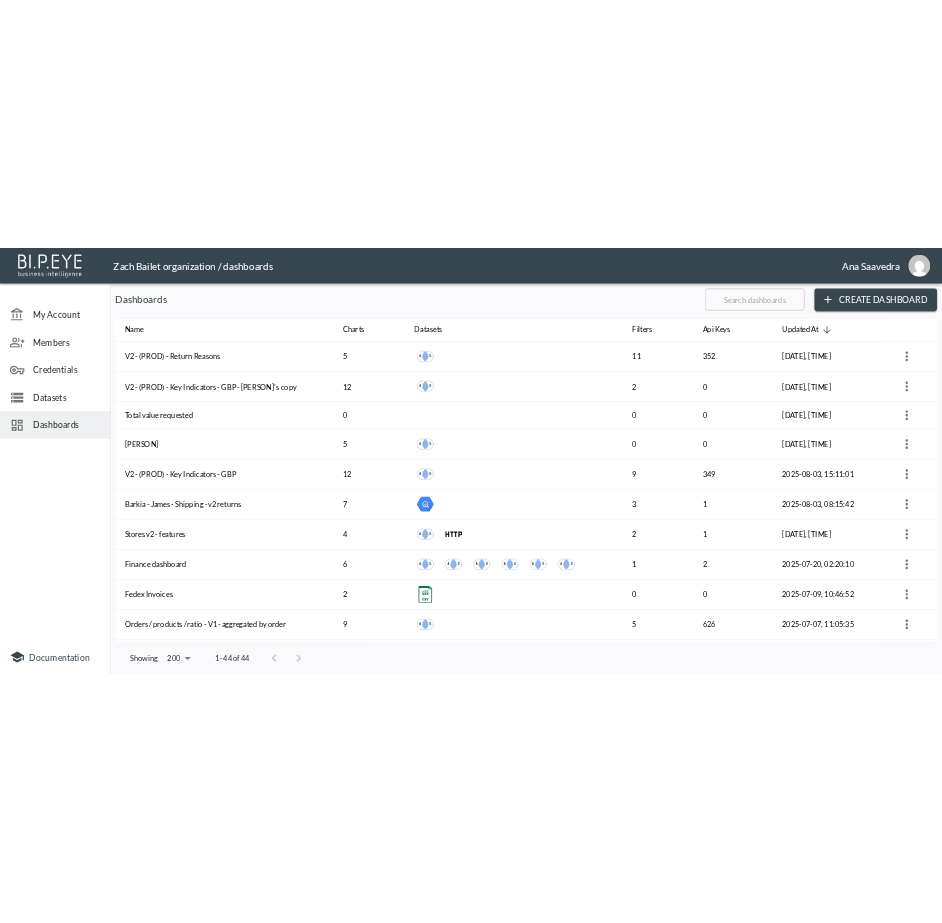 scroll, scrollTop: 0, scrollLeft: 0, axis: both 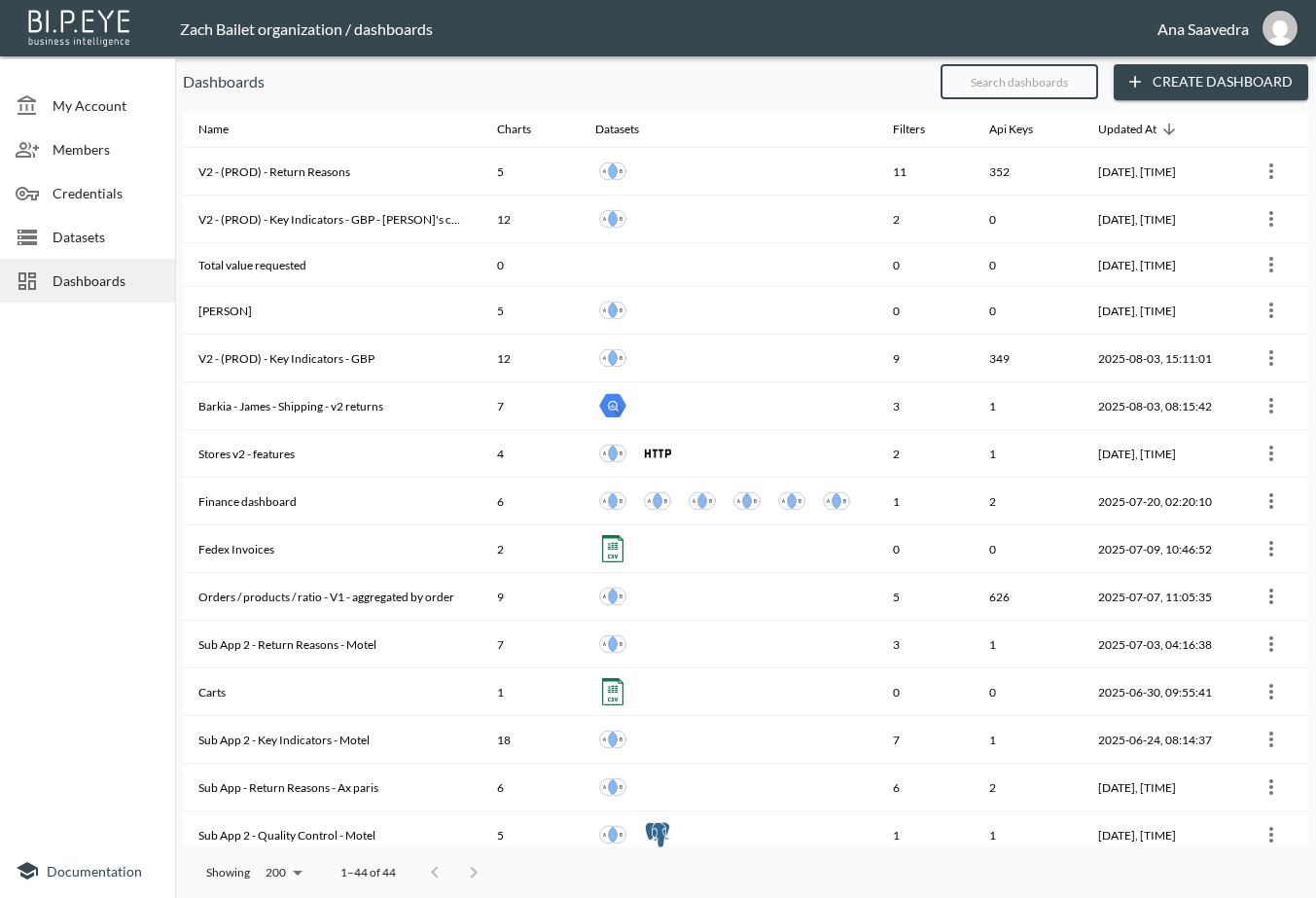 click at bounding box center [1019, 82] 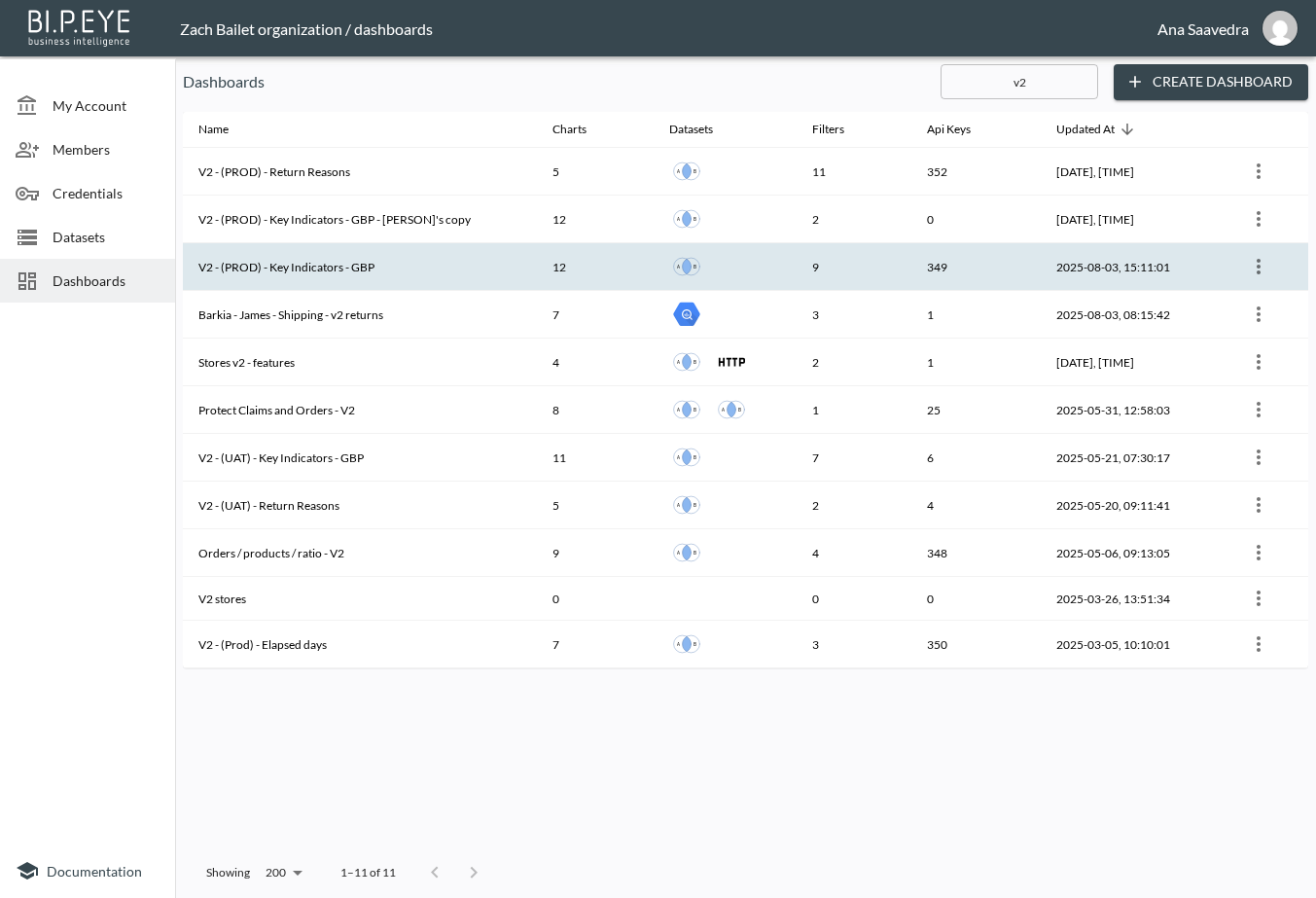 click on "V2 - (PROD) - Key Indicators - GBP" at bounding box center (360, 267) 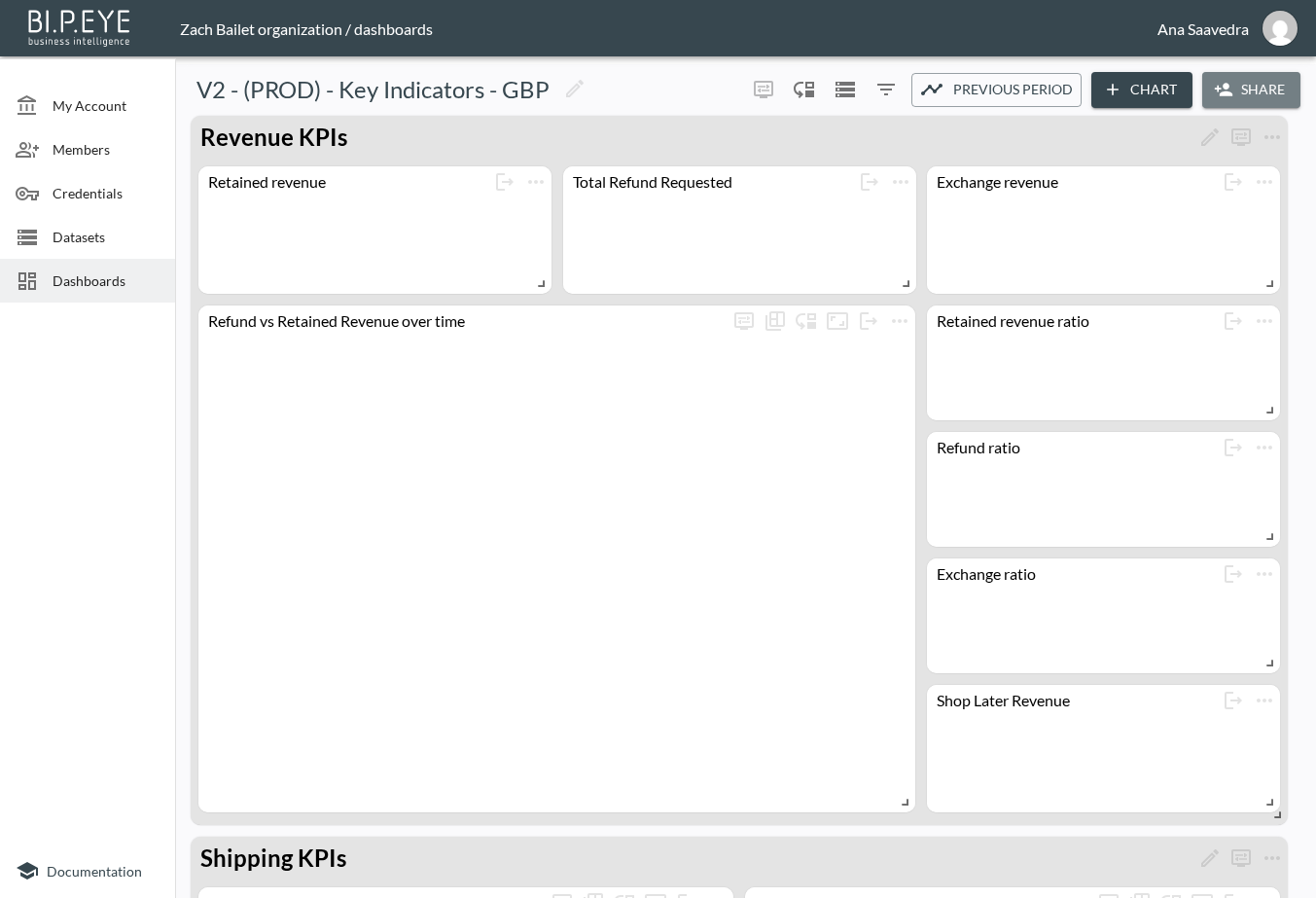 click on "Share" at bounding box center [1251, 90] 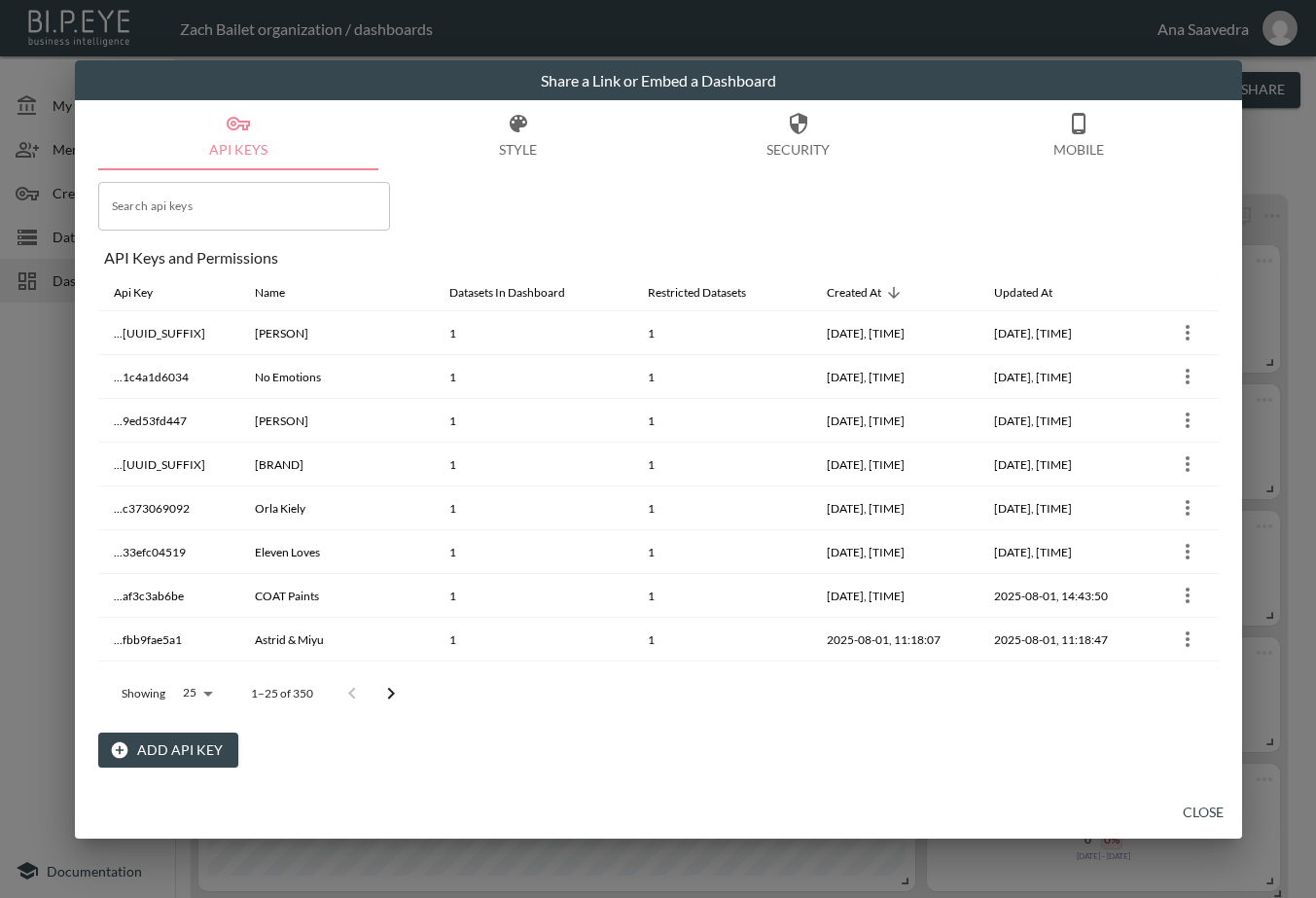 click on "Add API Key" at bounding box center [168, 750] 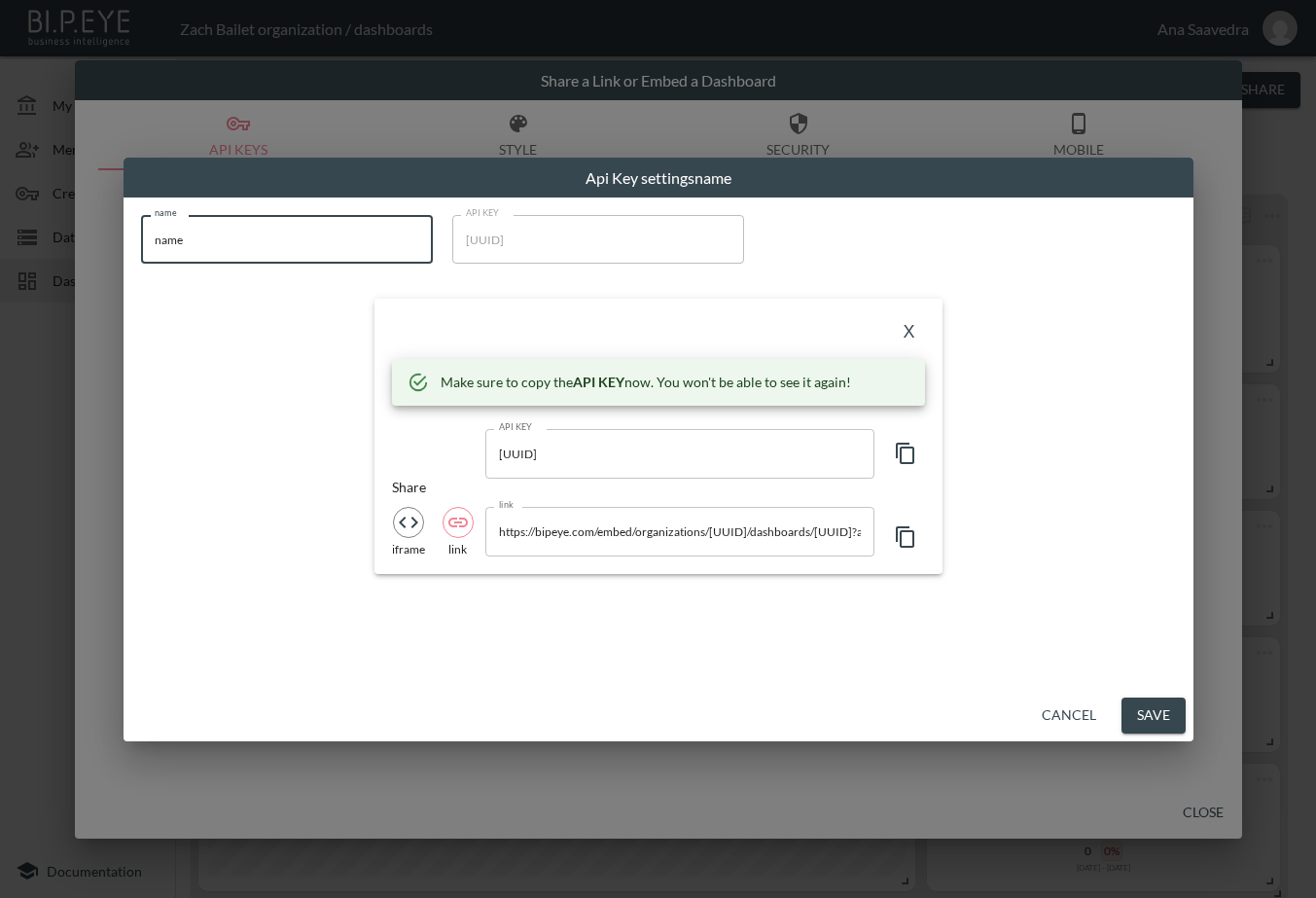 drag, startPoint x: 203, startPoint y: 233, endPoint x: 92, endPoint y: 256, distance: 113.35784 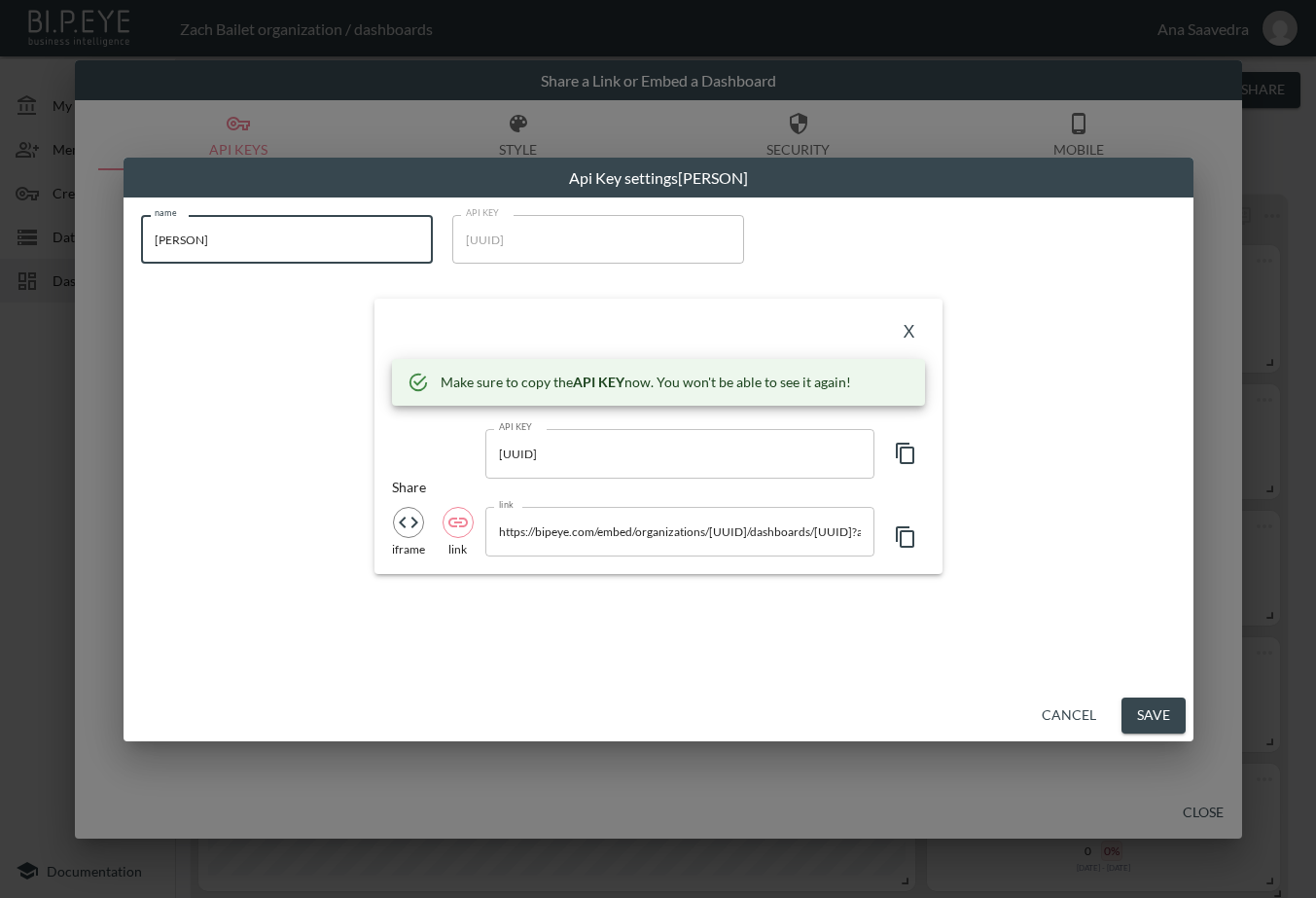 type on "[PERSON]" 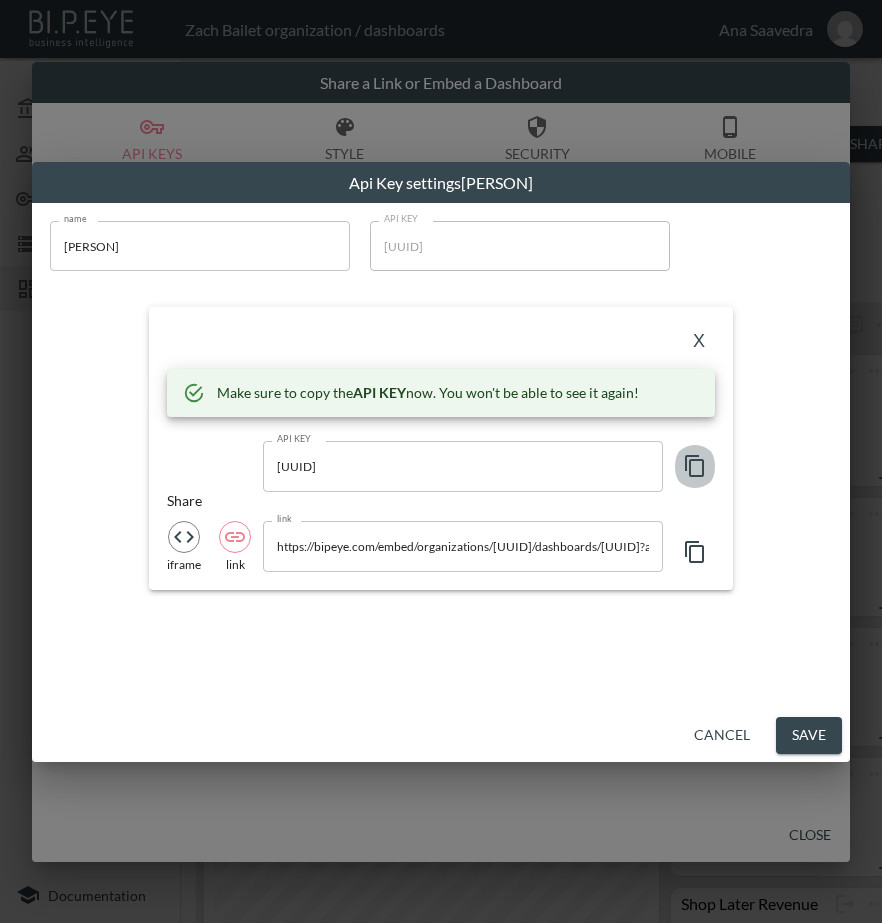 click at bounding box center (695, 466) 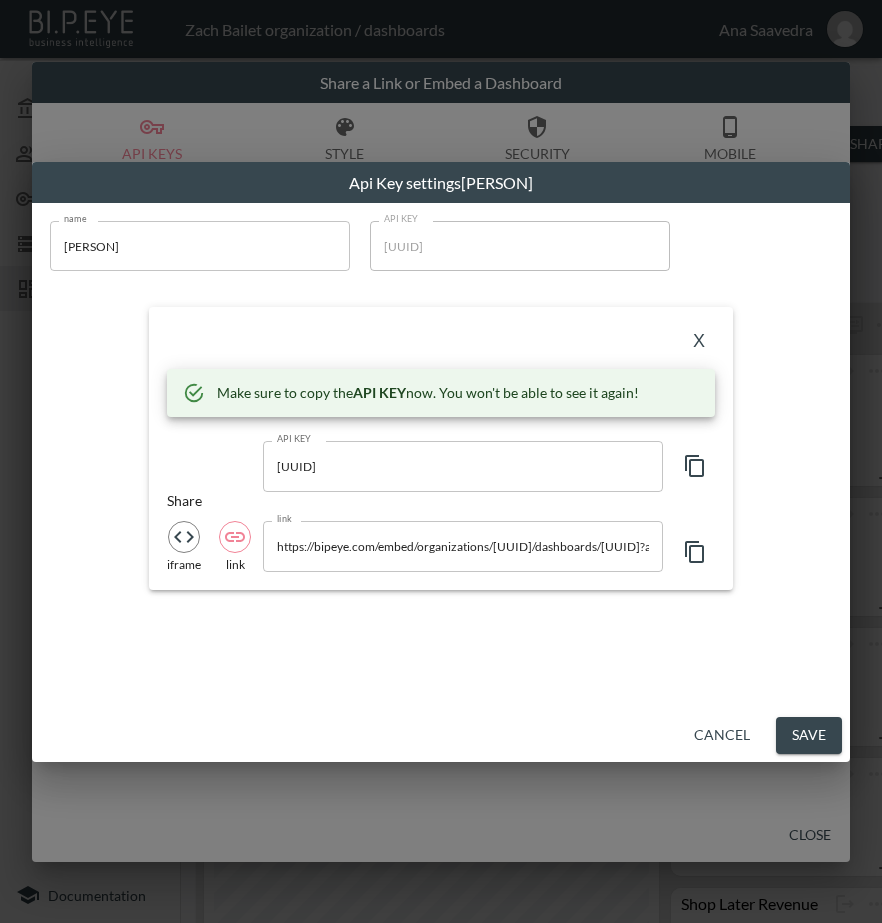 drag, startPoint x: 378, startPoint y: 342, endPoint x: 536, endPoint y: 353, distance: 158.38245 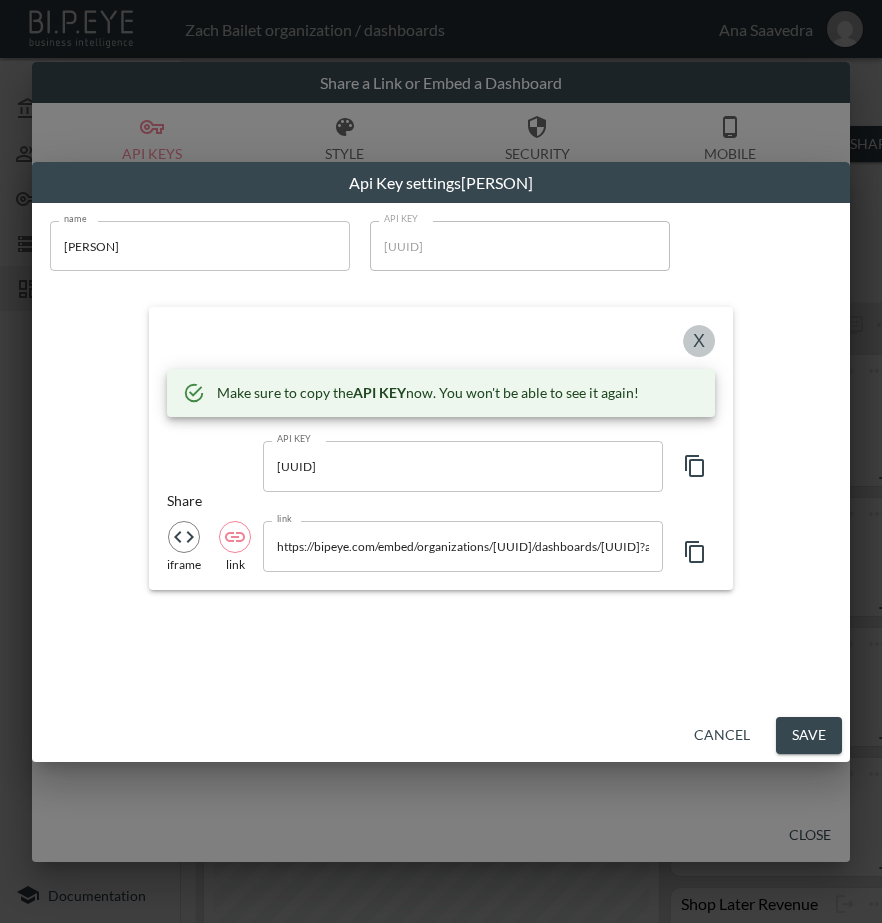 click on "X" at bounding box center [699, 341] 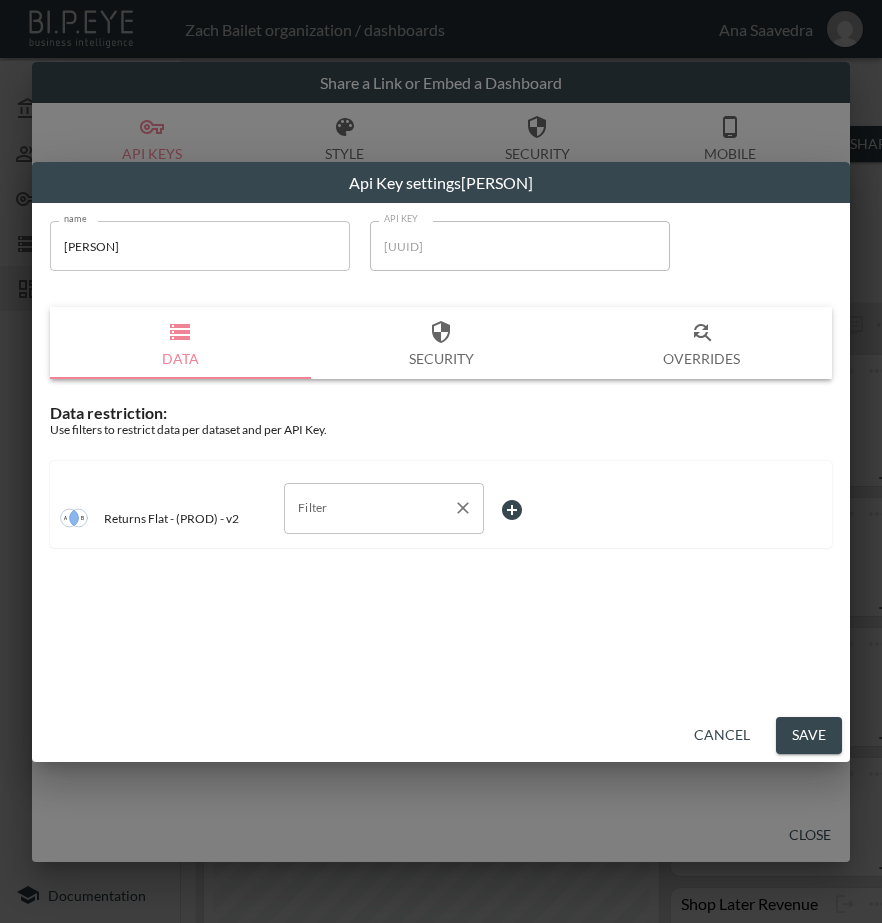 click on "Filter" at bounding box center (369, 508) 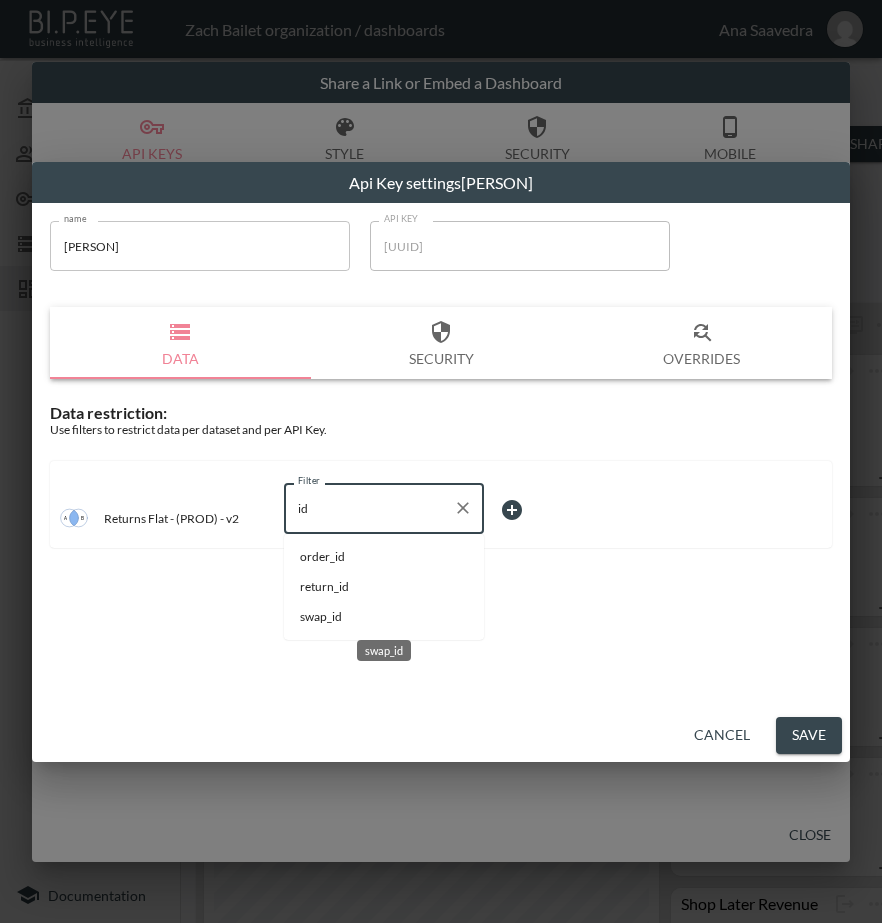 click on "swap_id" at bounding box center (384, 617) 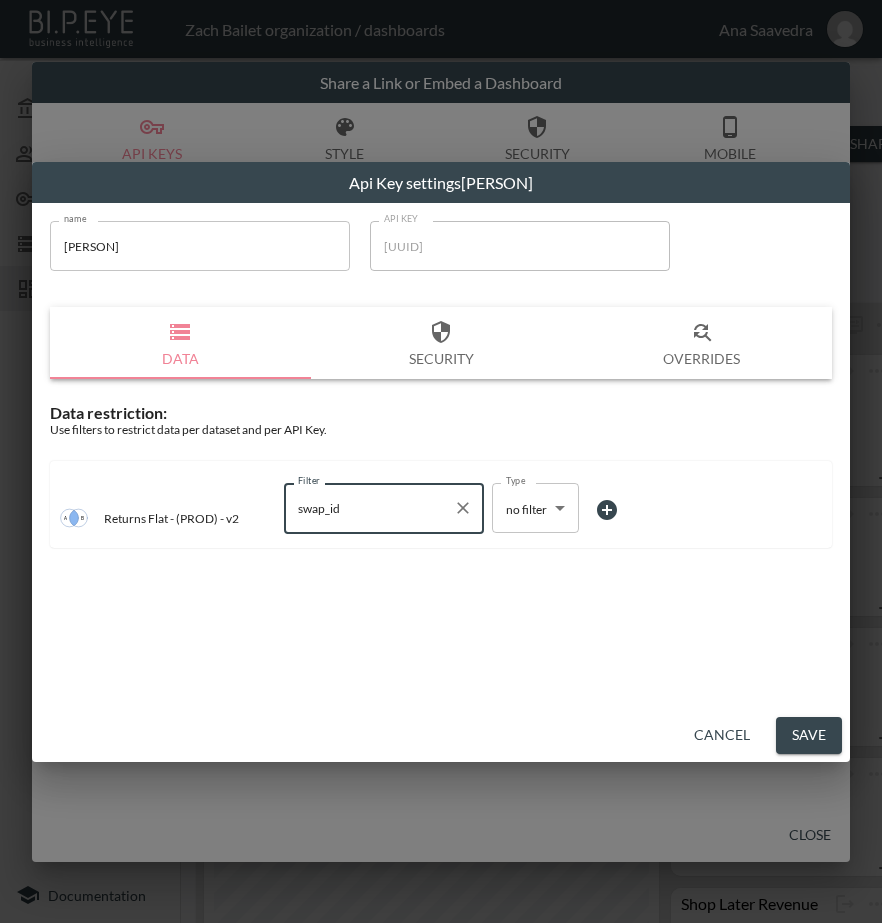 type on "swap_id" 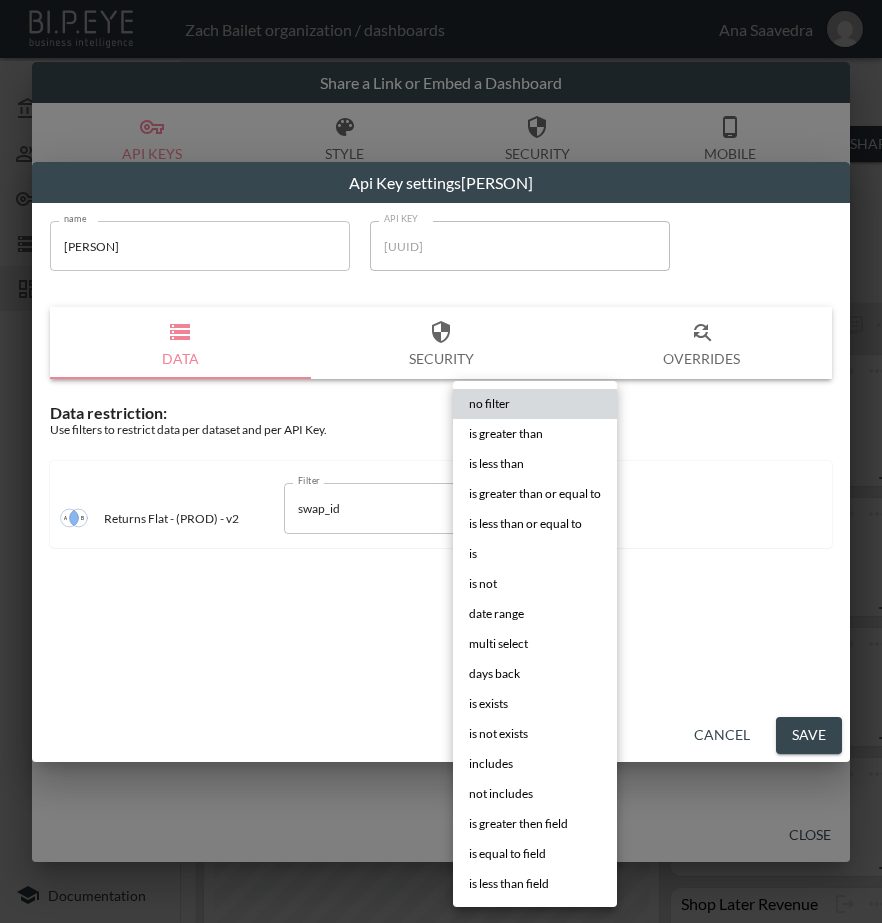 click on "BI.P.EYE, Interactive Analytics Dashboards - app [PERSON] organization / dashboards [PERSON] [PERSON] My Account Members Credentials Datasets Dashboards Documentation V2 - (PROD) - Key Indicators - GBP 0 2 Previous period Chart Share created_at DATE RANGE [DATE] swap_id IS ZTM7d9UMGZPBBsI1sBrO Revenue KPIs Retained revenue £0 [CURRENCY] -100% [DATE] - [DATE] Total Refund Requested £[CURRENCY] [CURRENCY] -99% [DATE] - [DATE] Exchange revenue £0 [CURRENCY] -100% [DATE] - [DATE] Retained revenue ratio 0% Refund vs Retained Revenue over time Refund ratio 100% Exchange ratio 0% Shop Later Revenue £0 0 0% [DATE] - [DATE] Shipping KPIs Number of orders per shipping carrier Retained revenue per shipping carrier Shipment From Address Country Analysis Shipment From Address Country Retained Ratio Refund Ratio Exchange Ratio Retained Revenue Refund Revenue Exchange Revenue 0% 100% 0% 0 [CURRENCY] 0 United Kingdom 0% 100% 0% 0 [CURRENCY] 0 Showing" at bounding box center (441, 461) 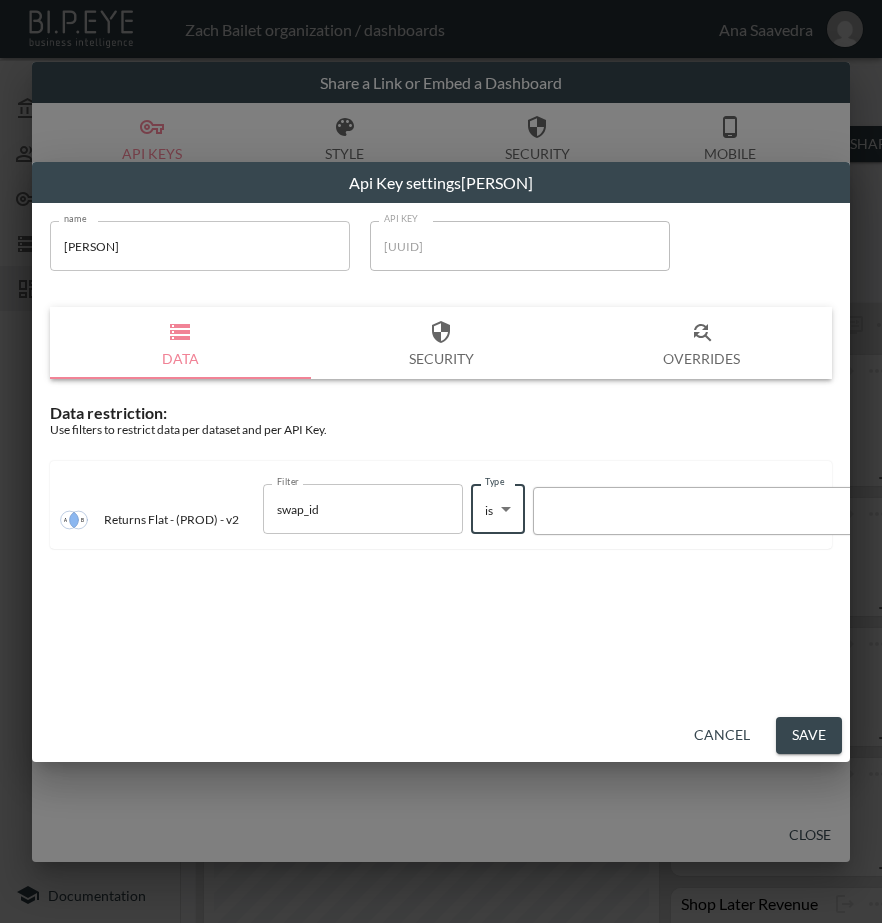 click at bounding box center [714, 511] 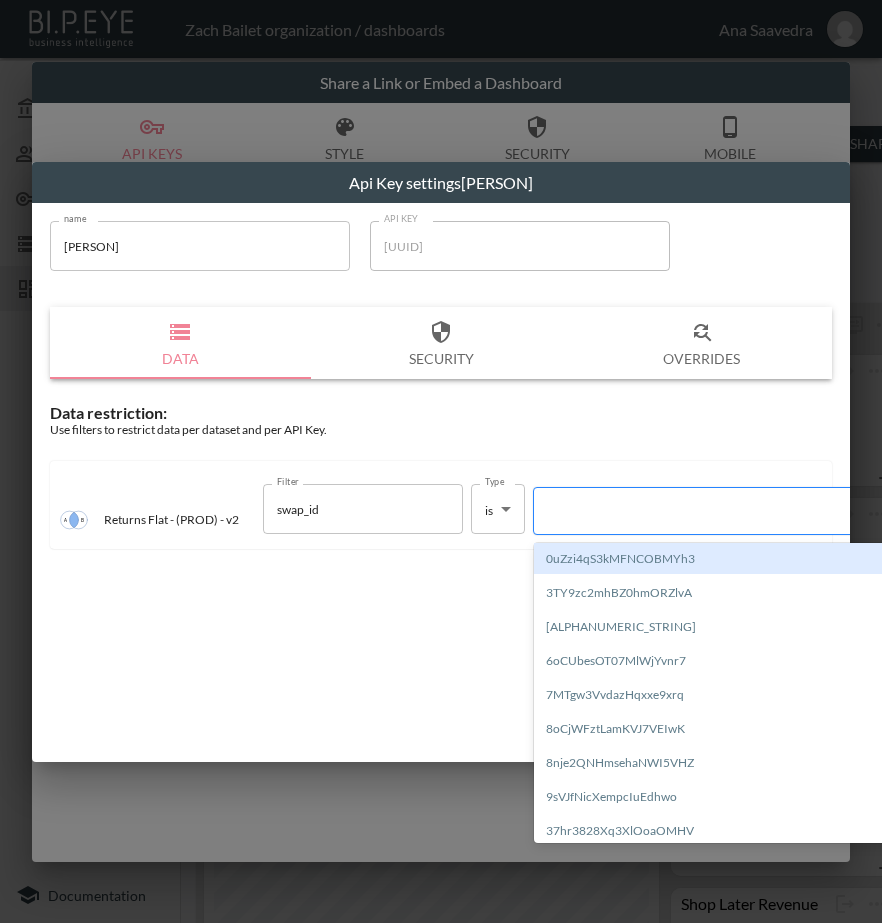 paste on "xe5dObjMRCsUPhlz49Ml" 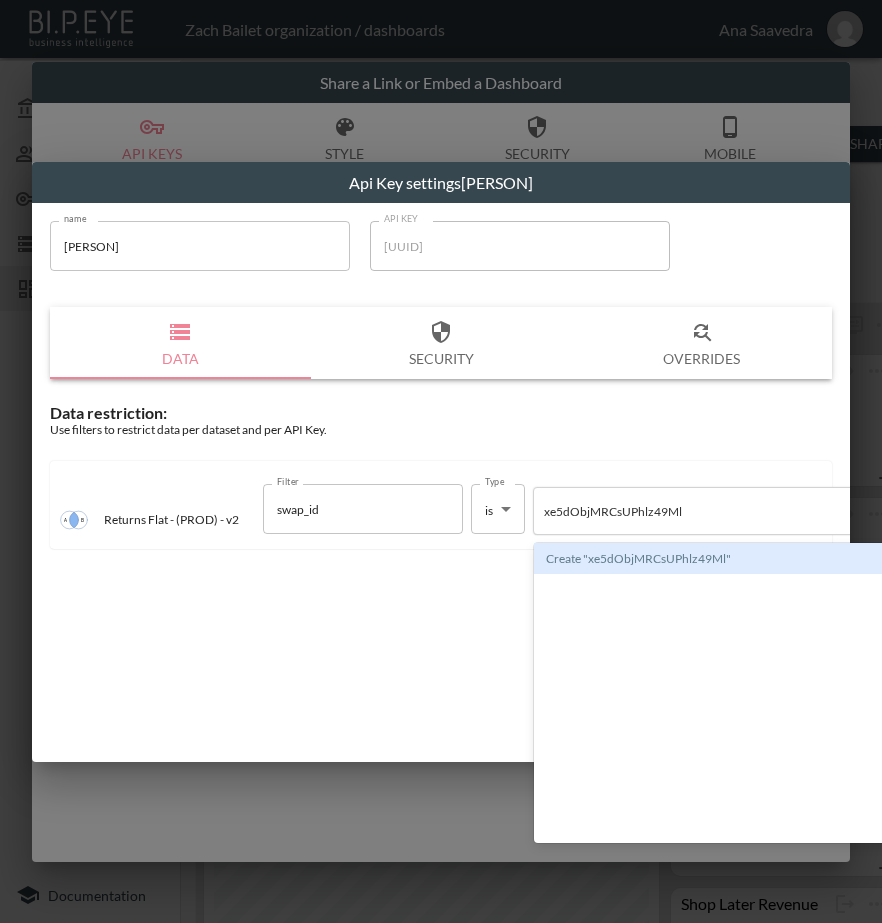 type 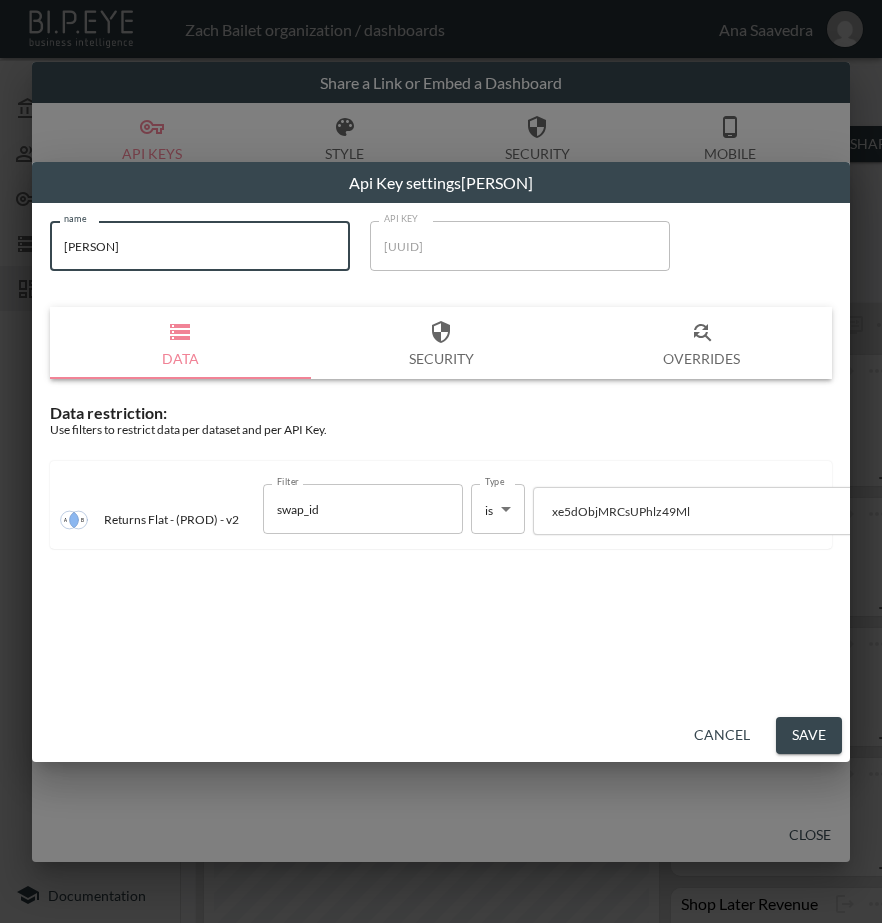 drag, startPoint x: 138, startPoint y: 221, endPoint x: 57, endPoint y: 232, distance: 81.7435 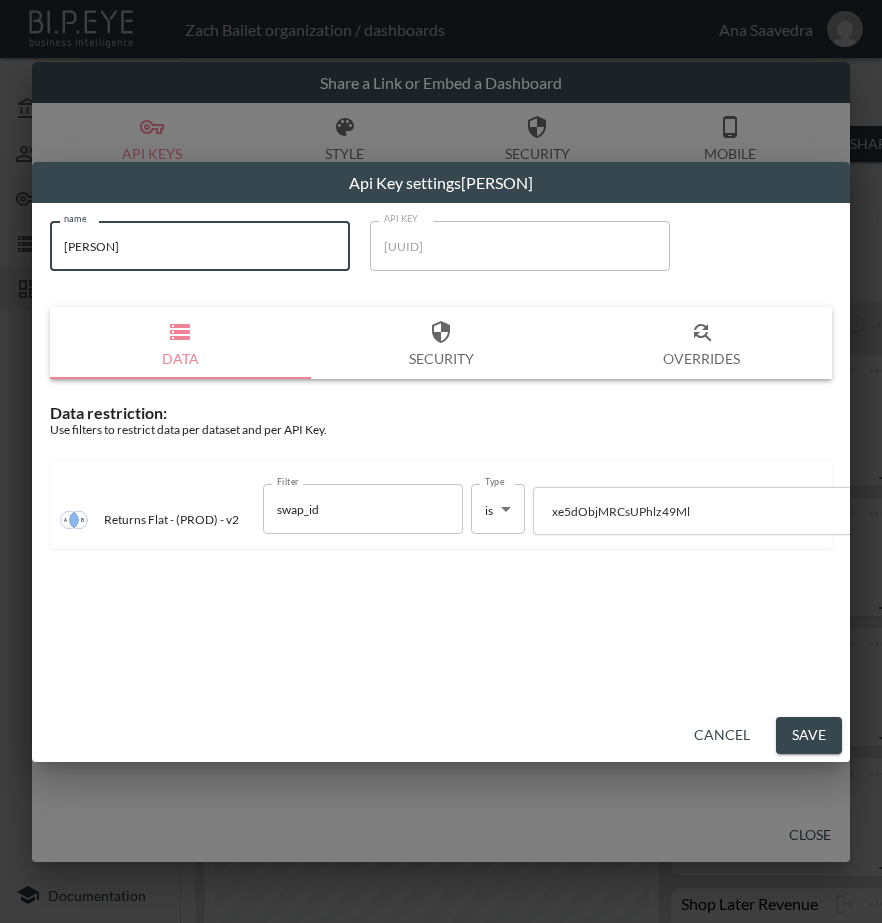 drag, startPoint x: 787, startPoint y: 738, endPoint x: 780, endPoint y: 758, distance: 21.189621 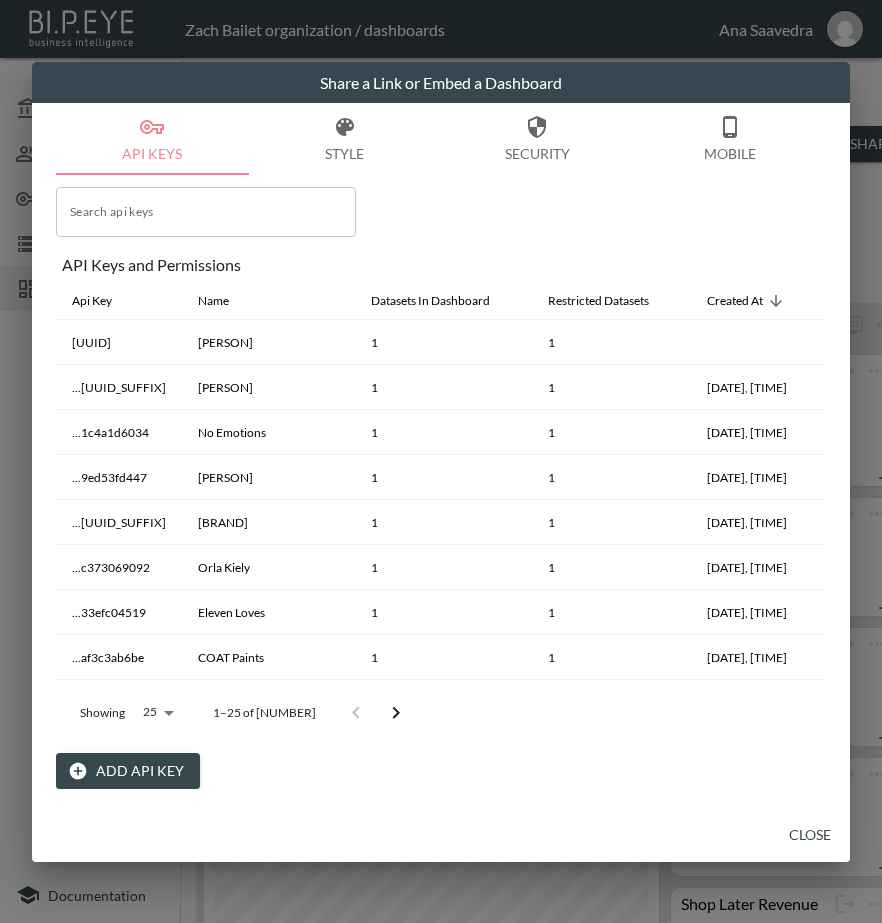 click on "Close" at bounding box center (810, 835) 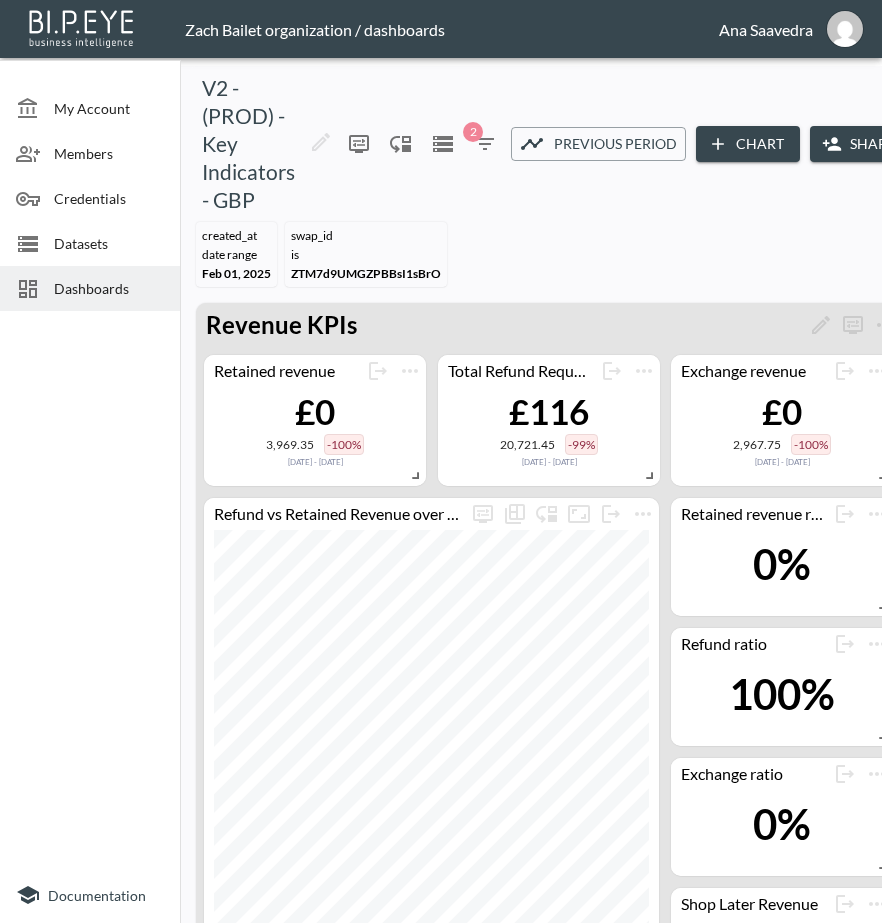click on "Dashboards" at bounding box center [109, 288] 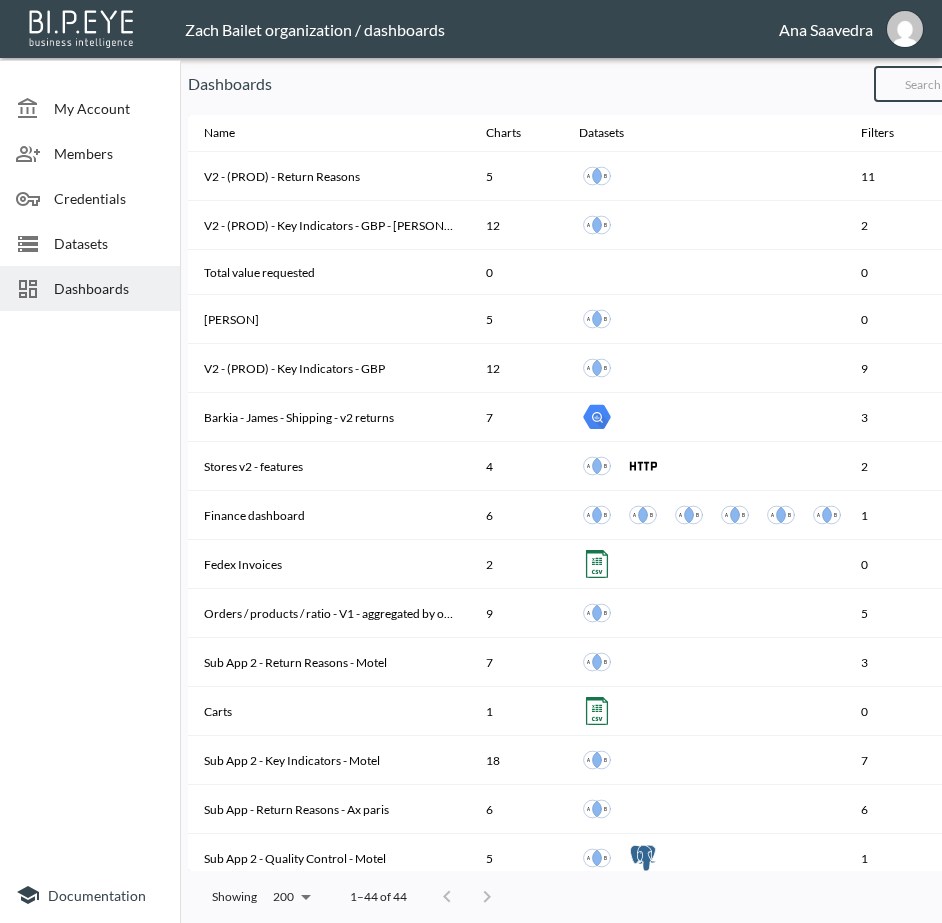 click at bounding box center (955, 84) 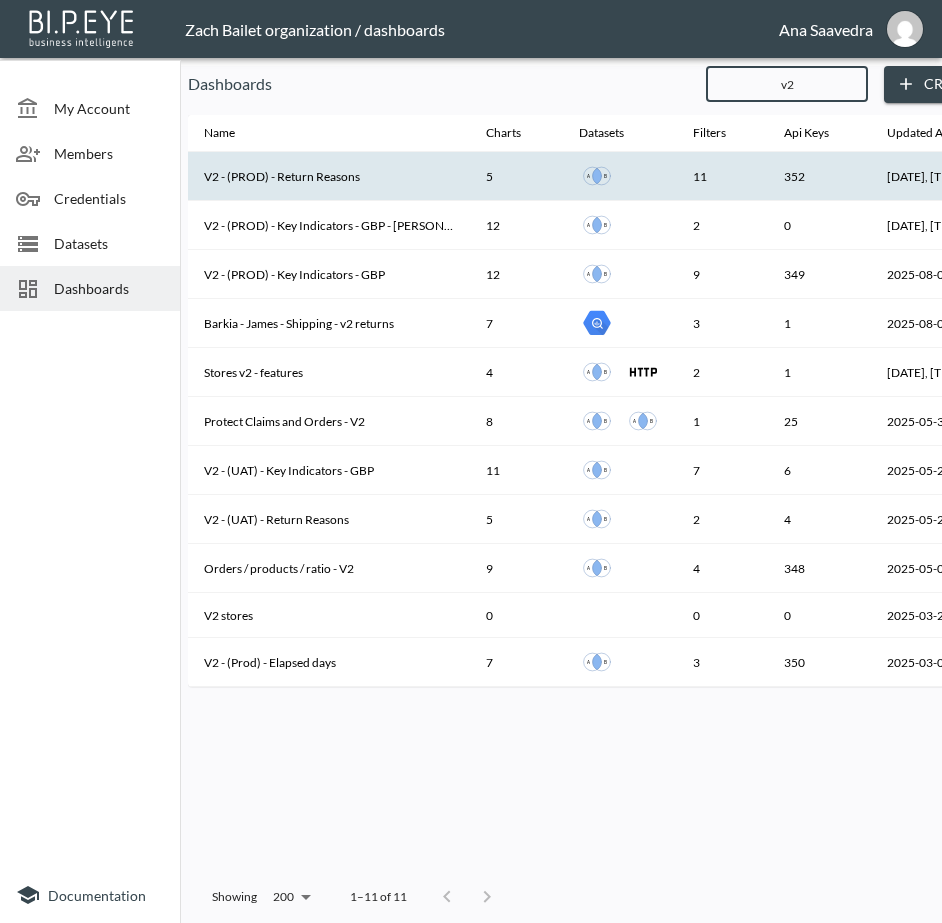 type on "v2" 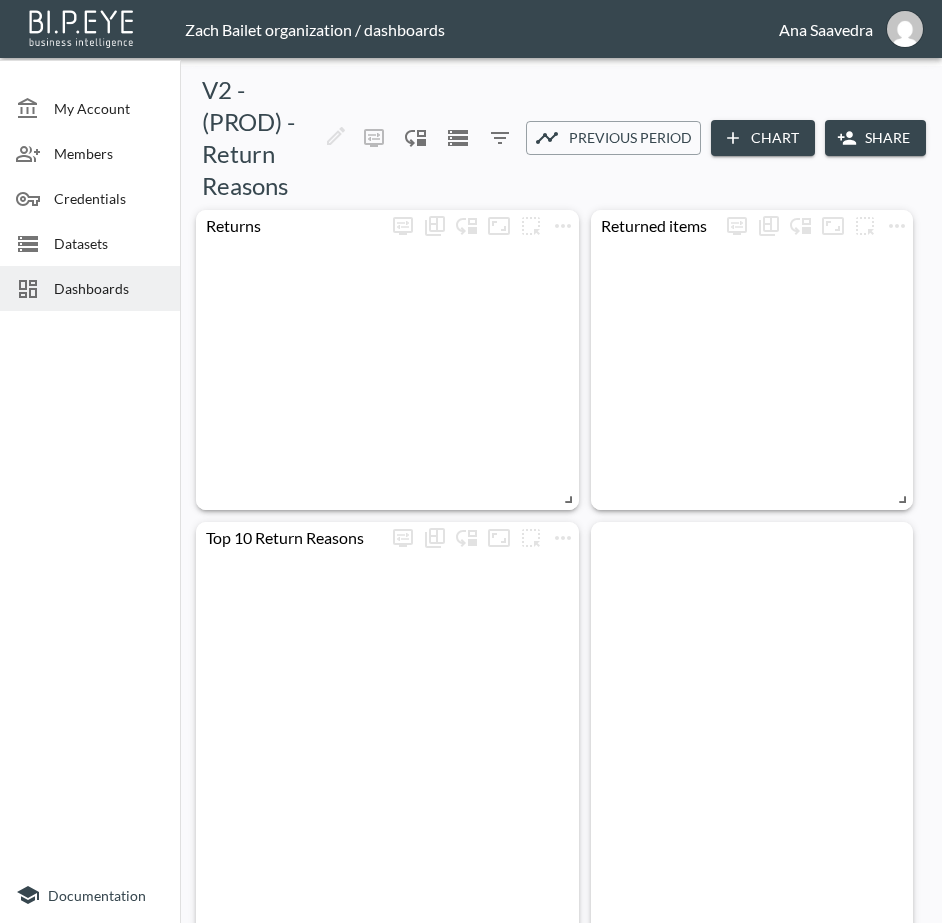 click 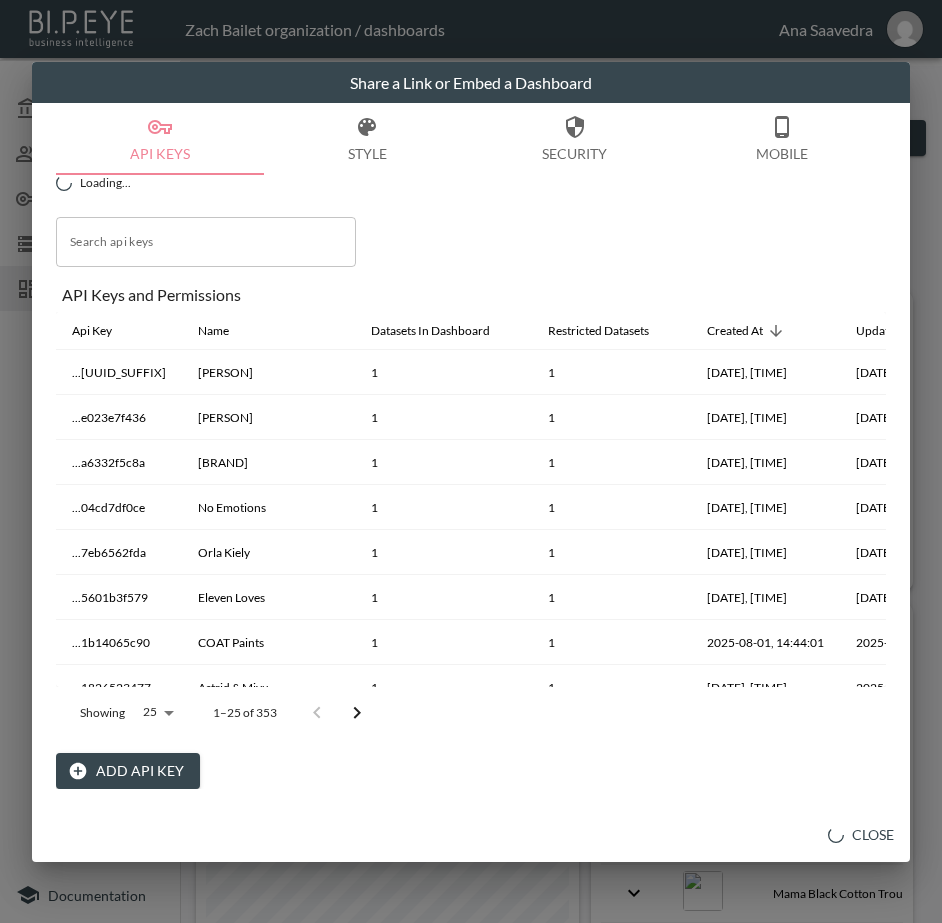 click on "Add API Key" at bounding box center [128, 771] 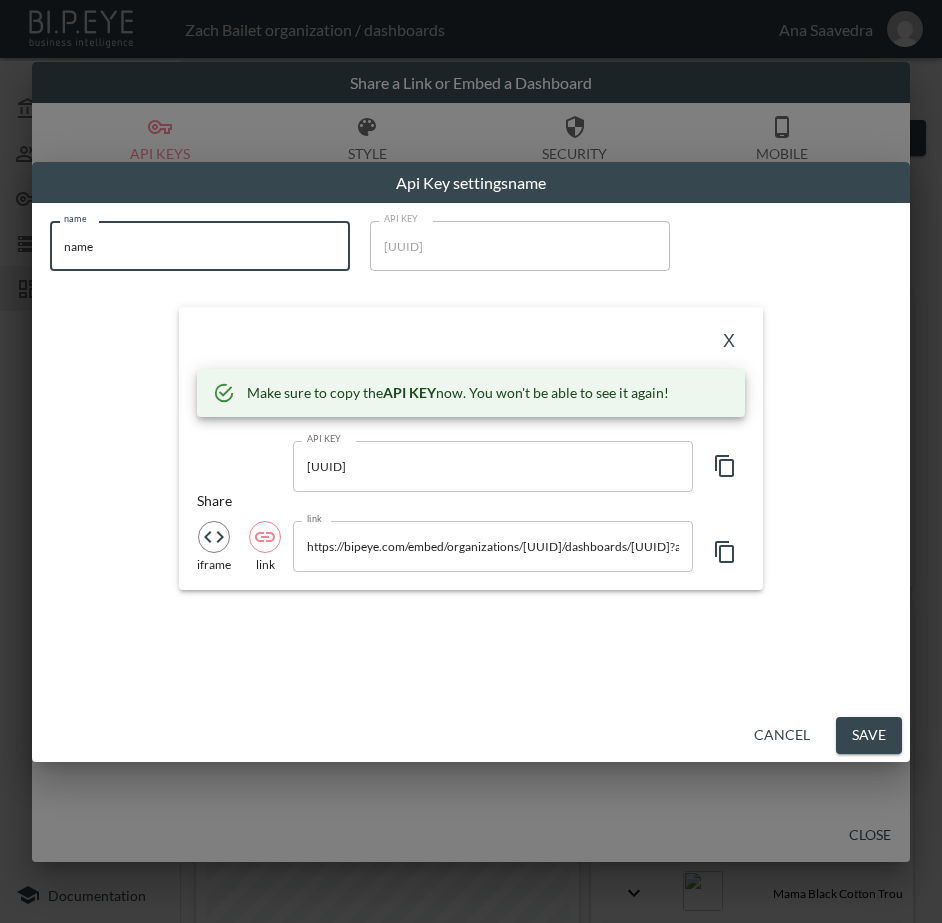 drag, startPoint x: 207, startPoint y: 249, endPoint x: 7, endPoint y: 271, distance: 201.20636 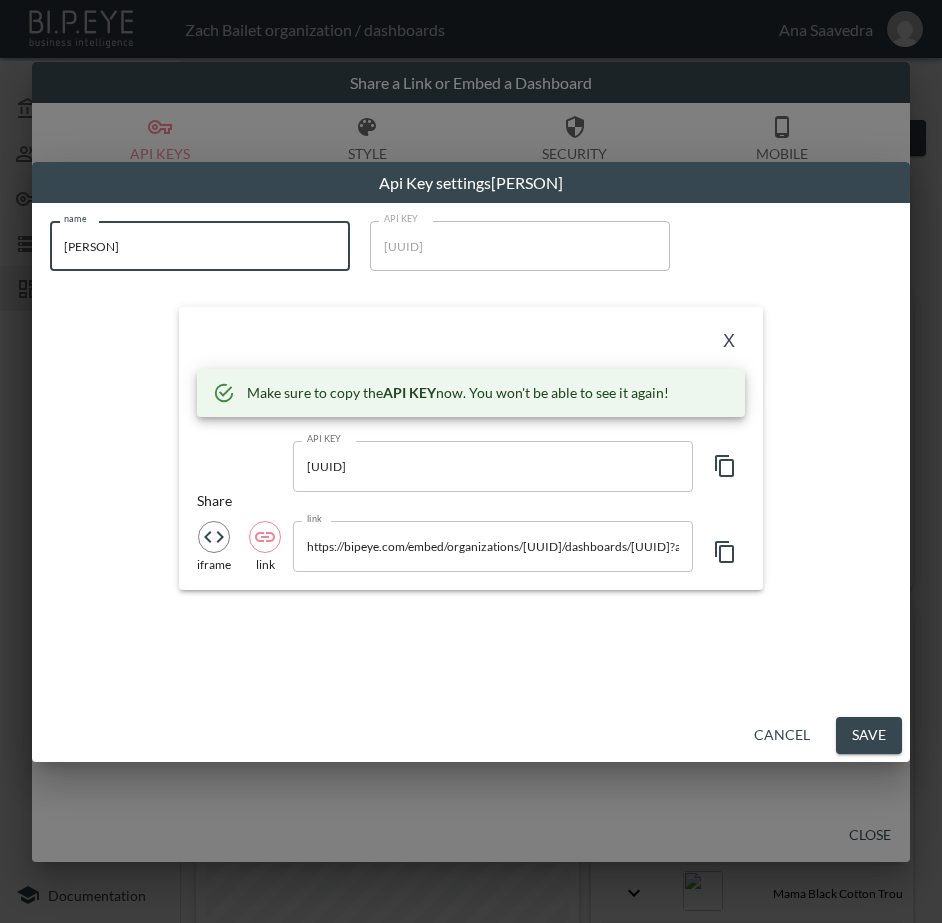 type on "[PERSON]" 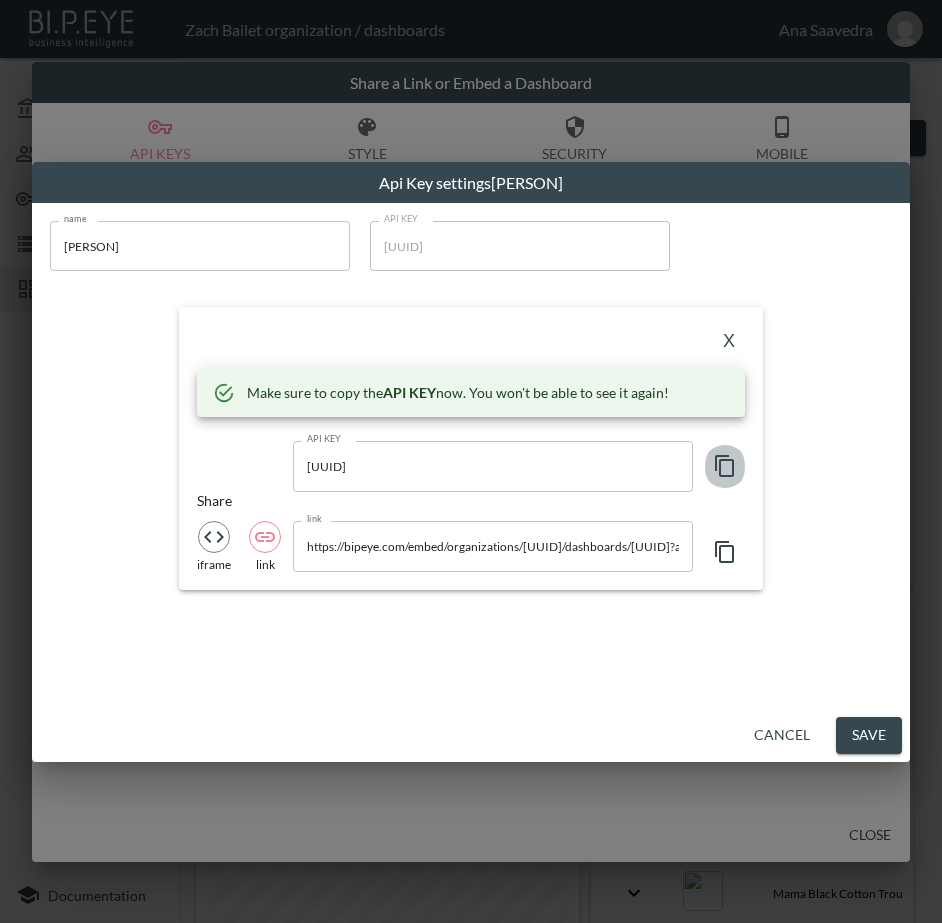 click 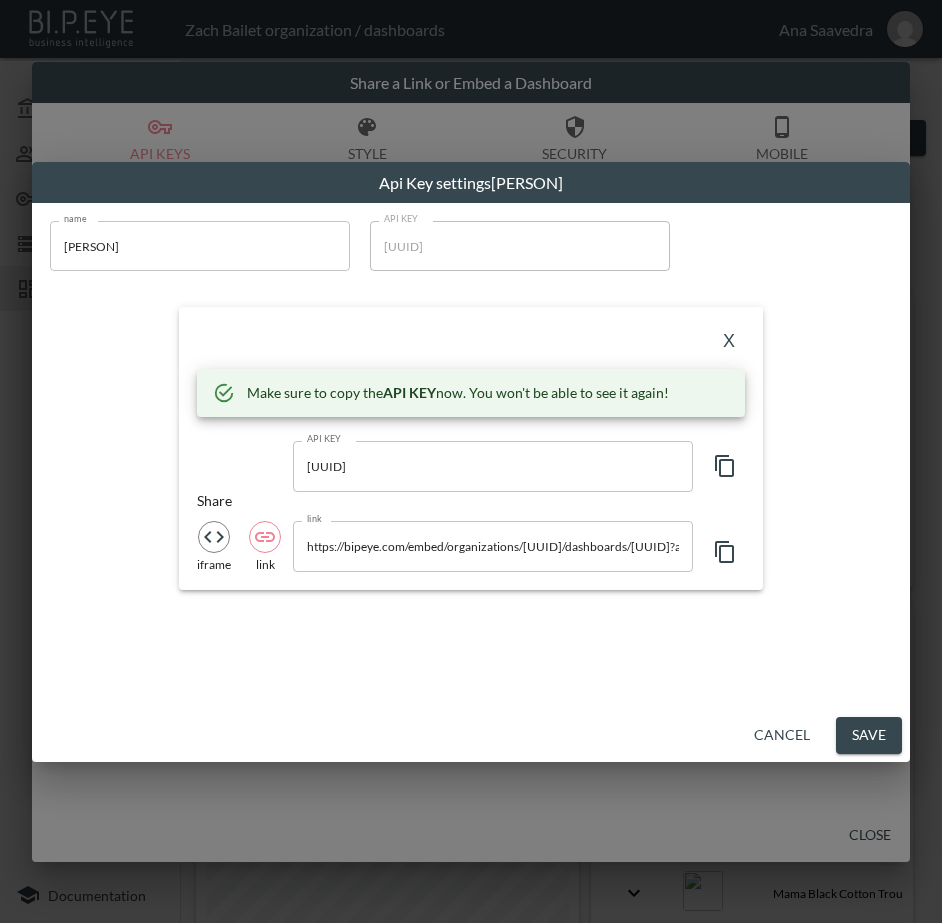 click on "X Make sure to copy the  API KEY  now. You won't be able to see it again! API KEY de9ce2ac-e154-4968-af80-16947fe35de3 API KEY Share iframe link link https://bipeye.com/embed/organizations/4383af18-207d-4b3b-80e6-117da732ae09/dashboards/f7b0615a-29c3-4687-904e-dbcc6efb35cd?apiKey=de9ce2ac-e154-4968-af80-16947fe35de3 link" at bounding box center [471, 448] 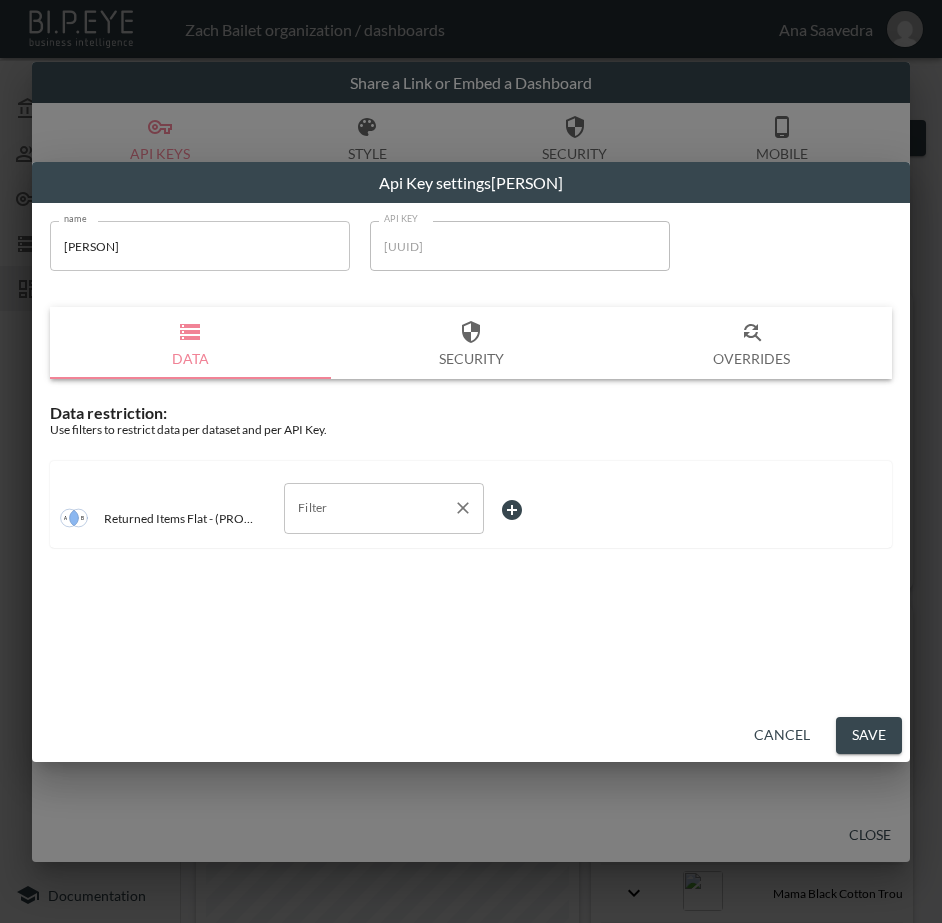 click on "Filter" at bounding box center (369, 508) 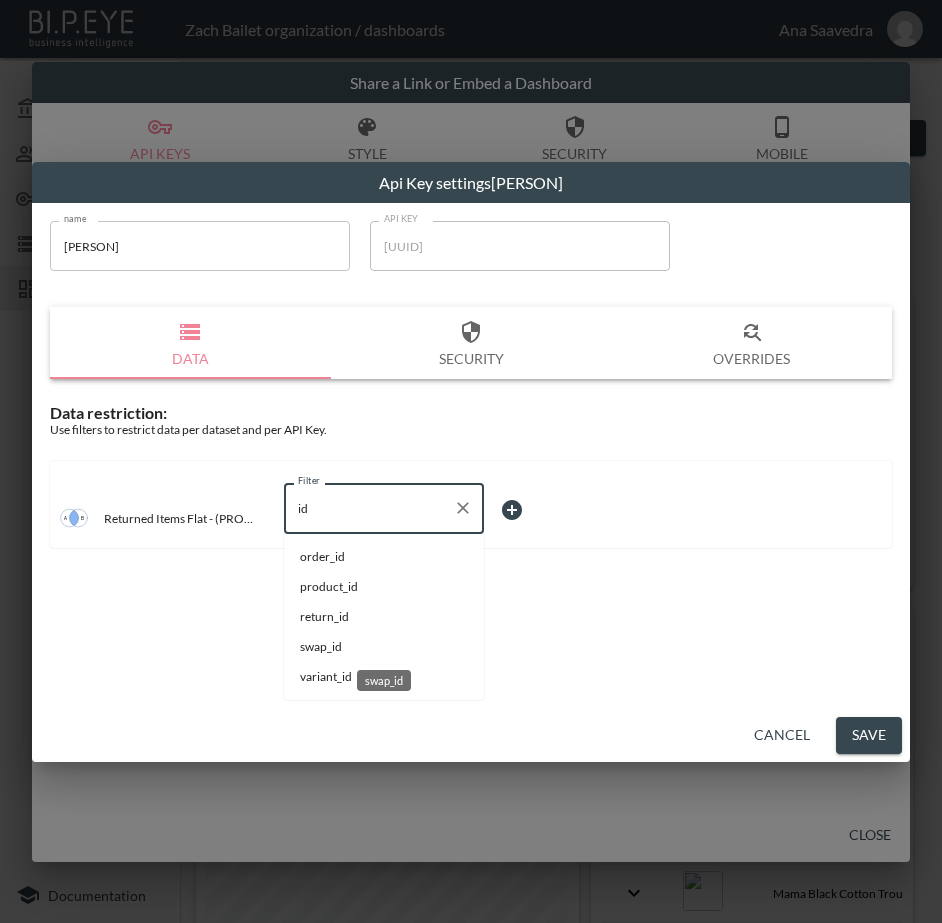 click on "swap_id" at bounding box center [384, 647] 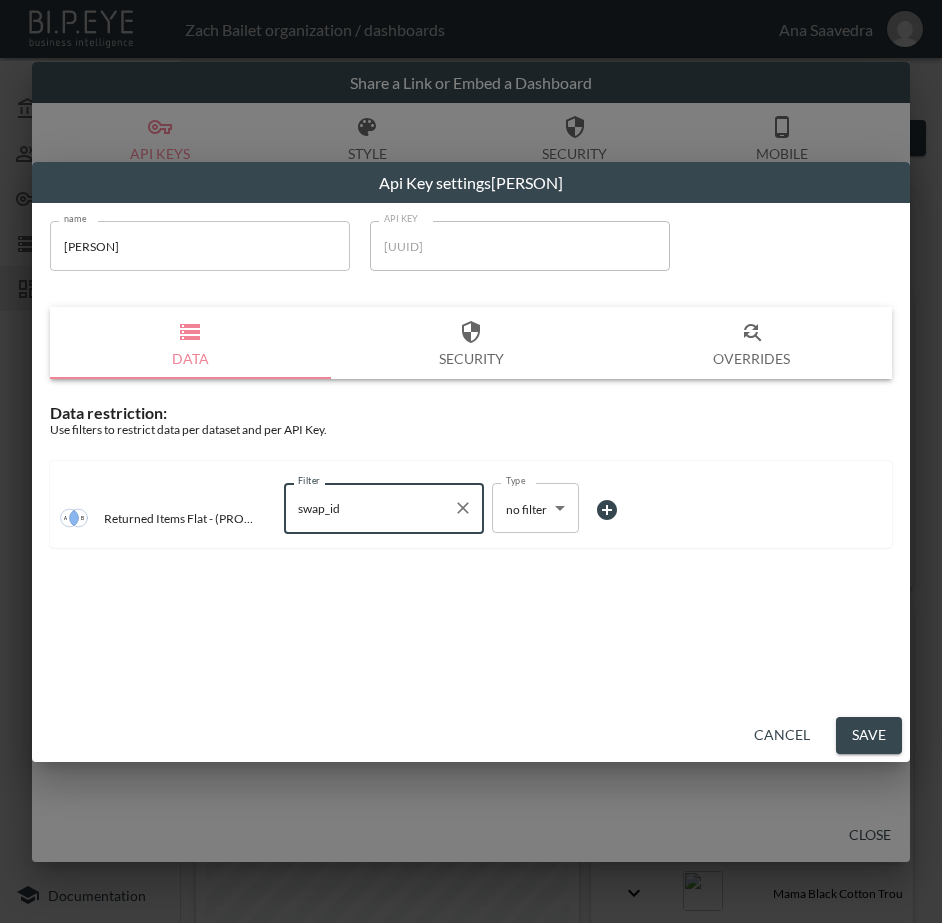 type on "swap_id" 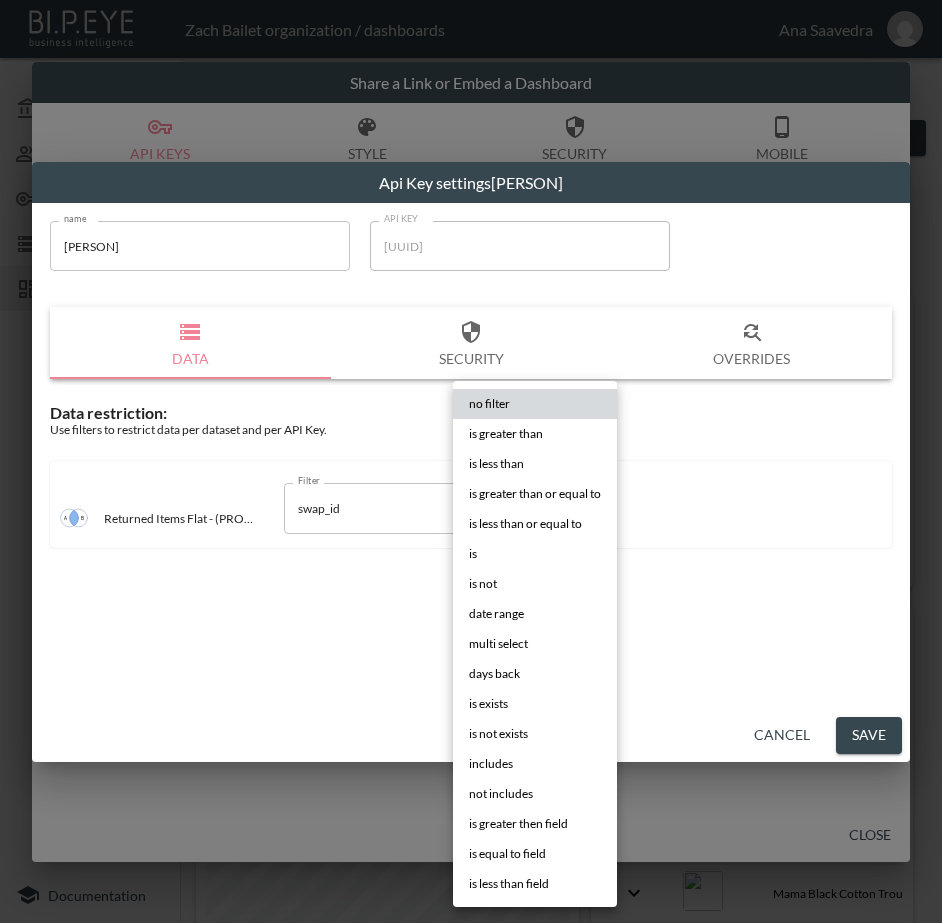 click on "BI.P.EYE, Interactive Analytics Dashboards - app [PERSON] organization / dashboards [PERSON] [PERSON] My Account Members Credentials Datasets Dashboards Documentation V2 - (PROD) - Return Reasons 0 2 Previous period Chart Share return_date DATE RANGE [DATE] swap_id IS ZTM7d9UMGZPBBsI1sBrO Products returned Shopify Order Date Image Product Name Return Type Shipment From Address Country Title Sku Quantity Main Reason Sub Reason Feedback Original Unit Price Pre Calculated Price Variant Id Tax Applied Per Item Weight Discounted Unit Price Processed Weight Unit Product Id Return Id Return Date Current Price Discount Applied Per Item Intake Reason Order Id Order Name Reason Key Word Return Status Shipping Status Taxable Updated At Store Name [DATE] Mama Black Cotton Trouser Set Refund United Kingdom 18/20 Maternity Black Cotton Trouser Set 18/20 1 Item does not fit Item is too big for me 15 15 gid://shopify/ProductVariant/45327338504422 2.5 0.3 15 false KILOGRAMS 8827582021862" at bounding box center (471, 461) 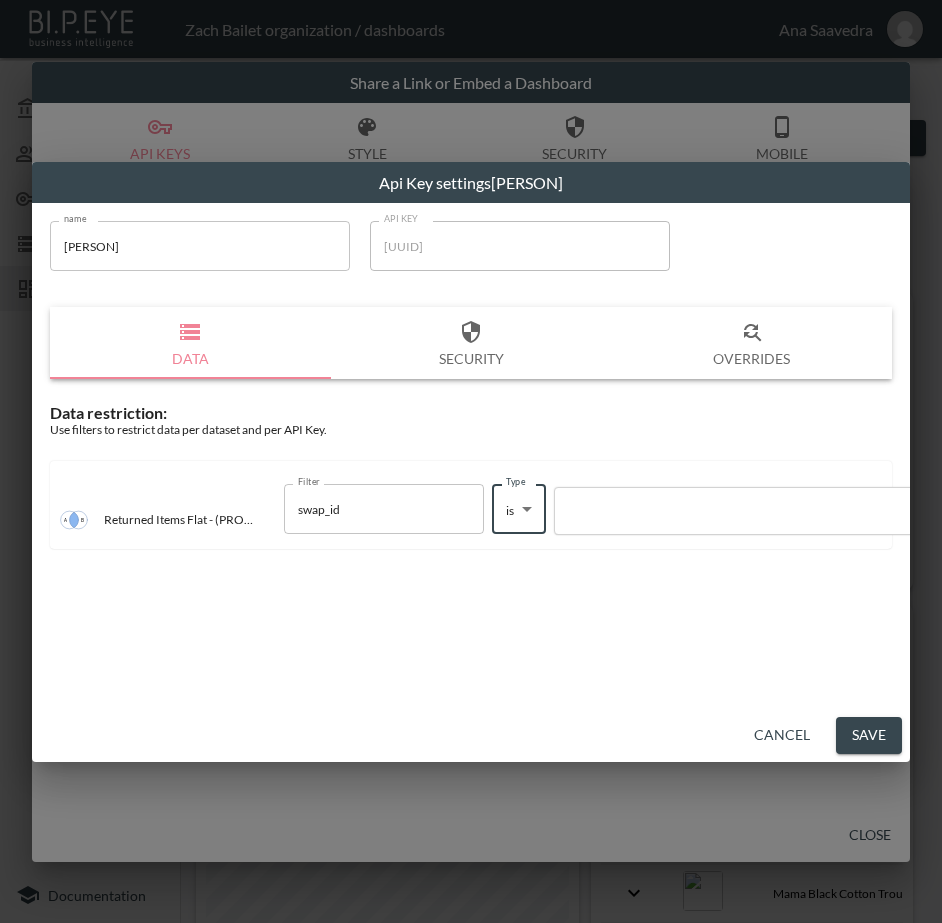 click at bounding box center [735, 511] 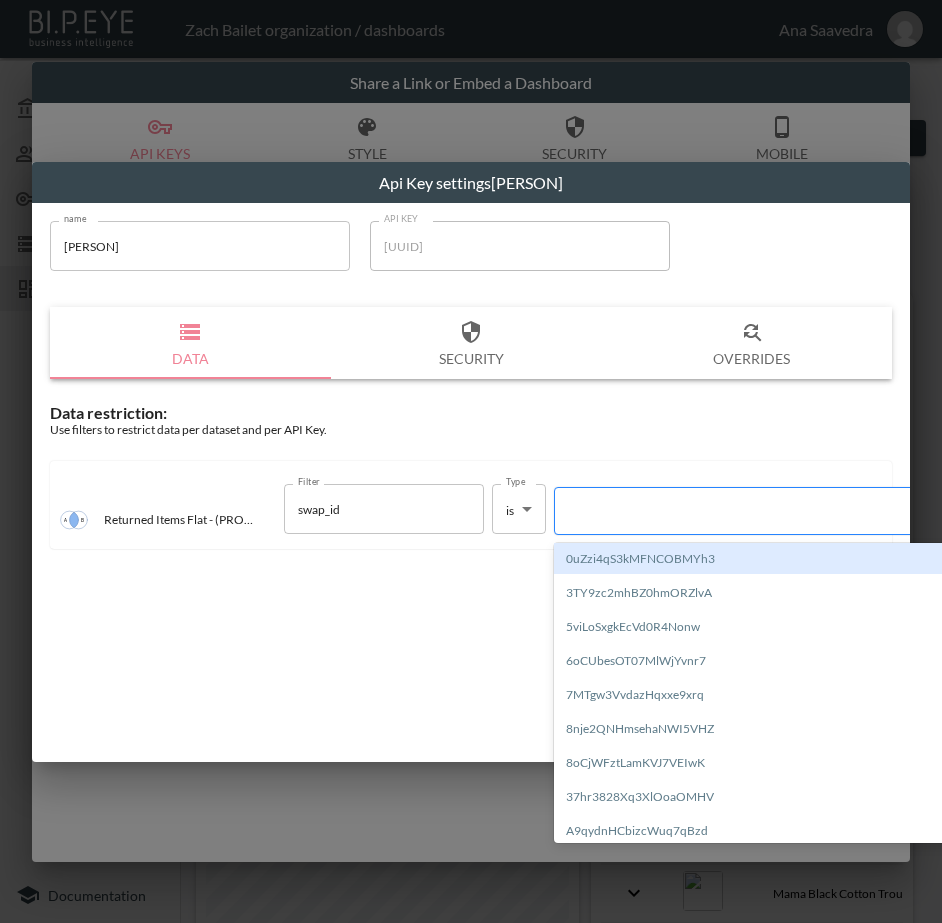 paste on "xe5dObjMRCsUPhlz49Ml" 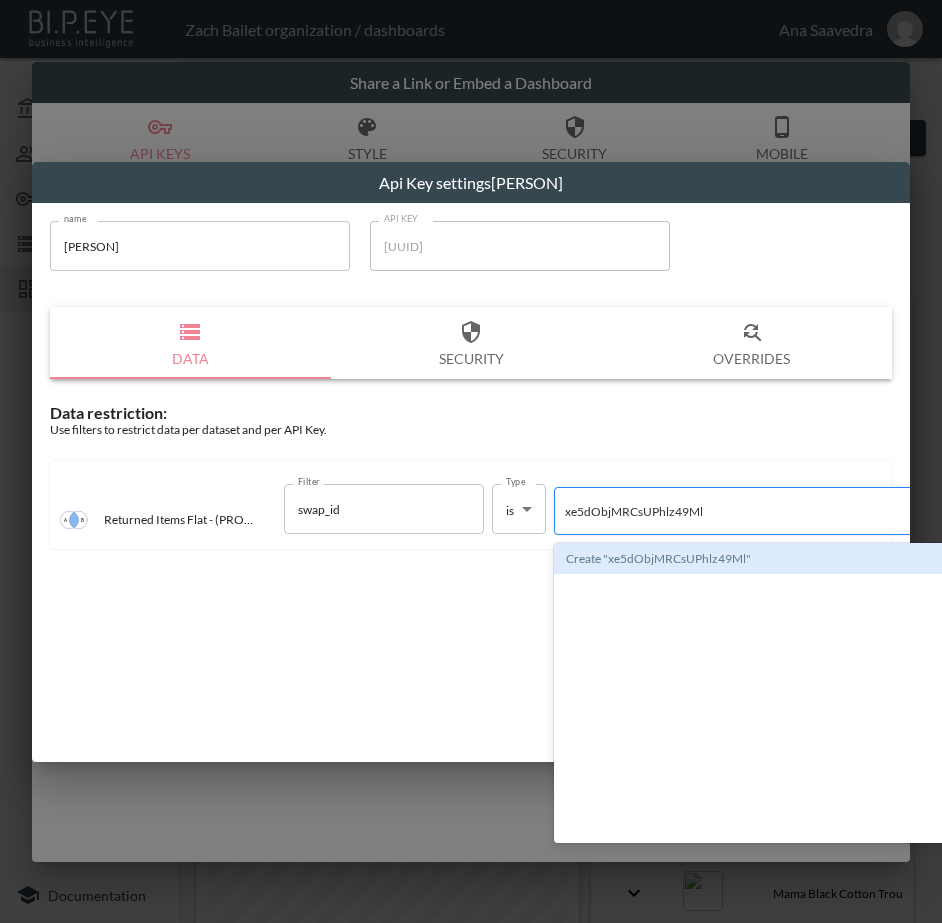 type 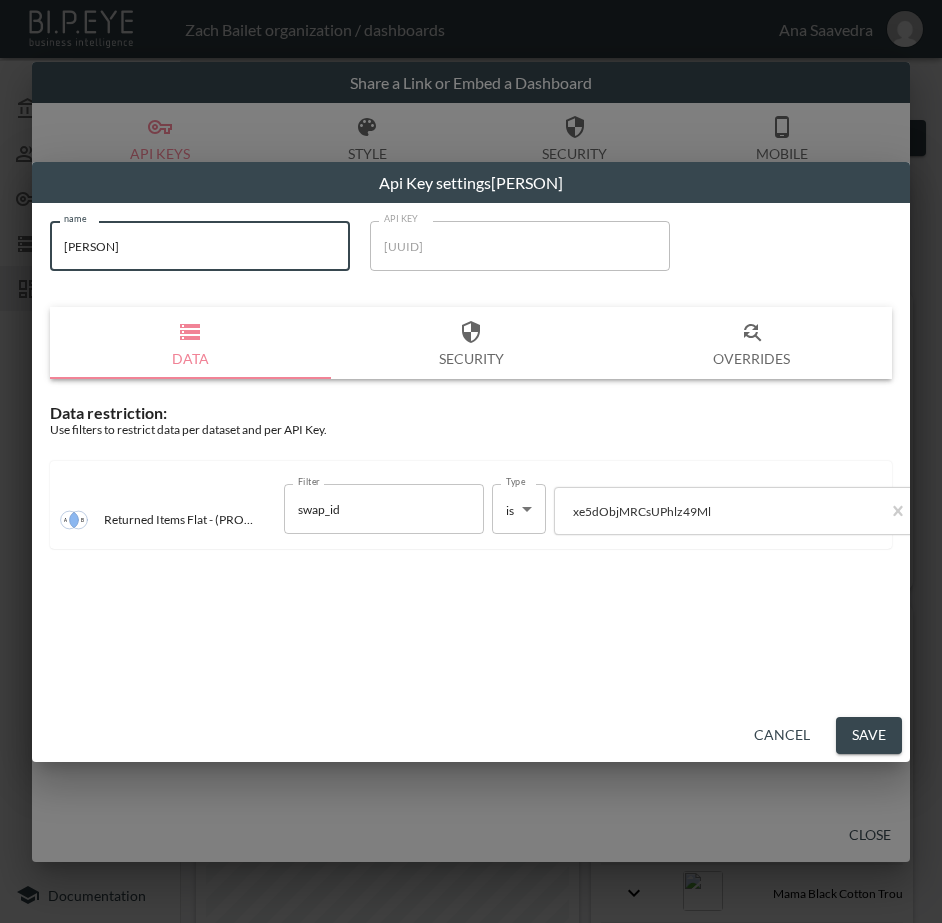 drag, startPoint x: 291, startPoint y: 249, endPoint x: 64, endPoint y: 252, distance: 227.01982 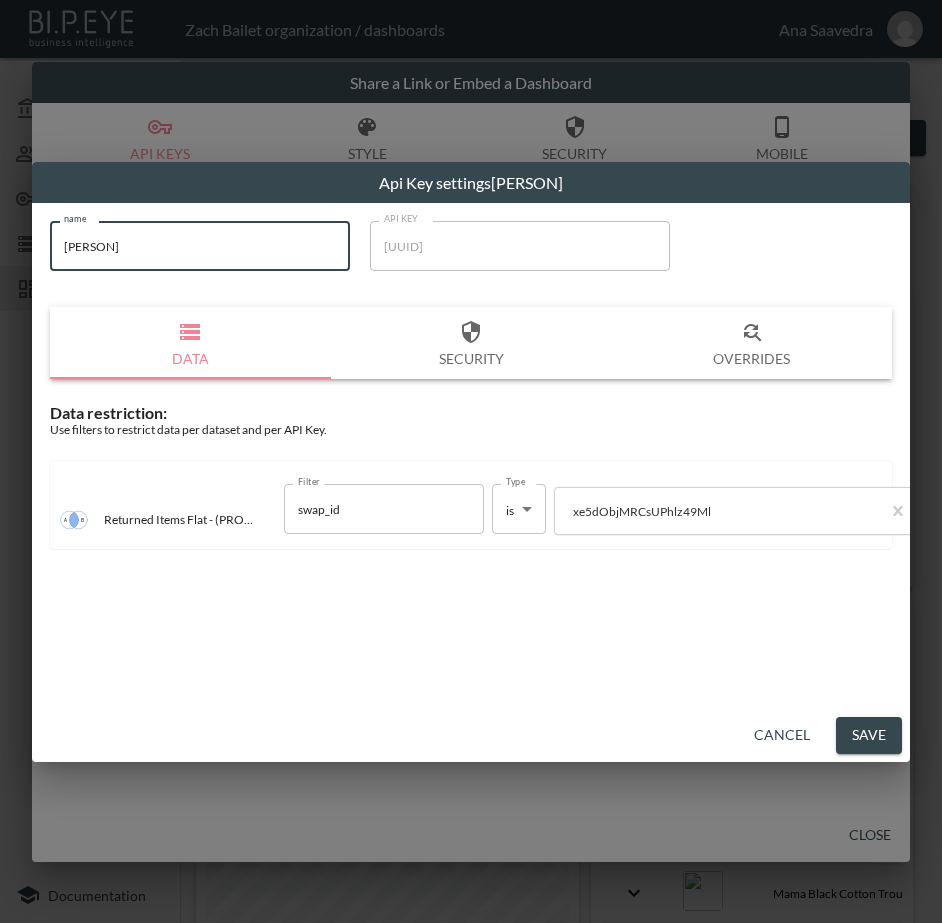 click on "Save" at bounding box center (869, 735) 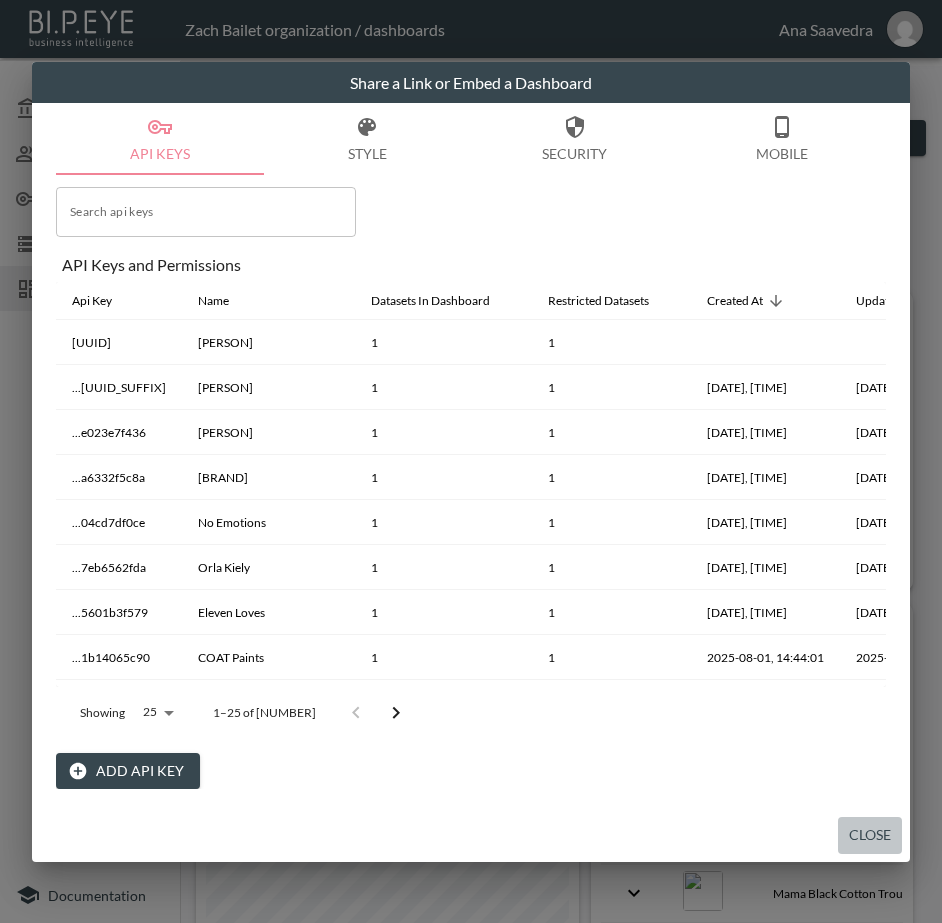 click on "Close" at bounding box center (870, 835) 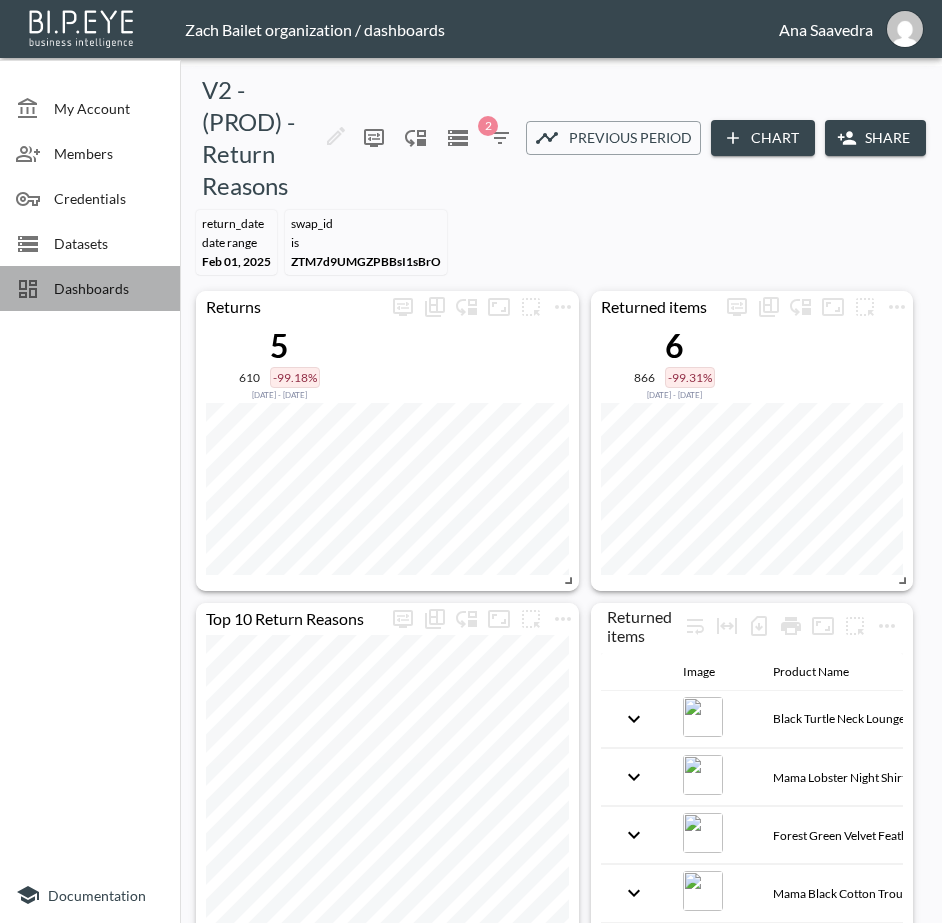 click on "Dashboards" at bounding box center [109, 288] 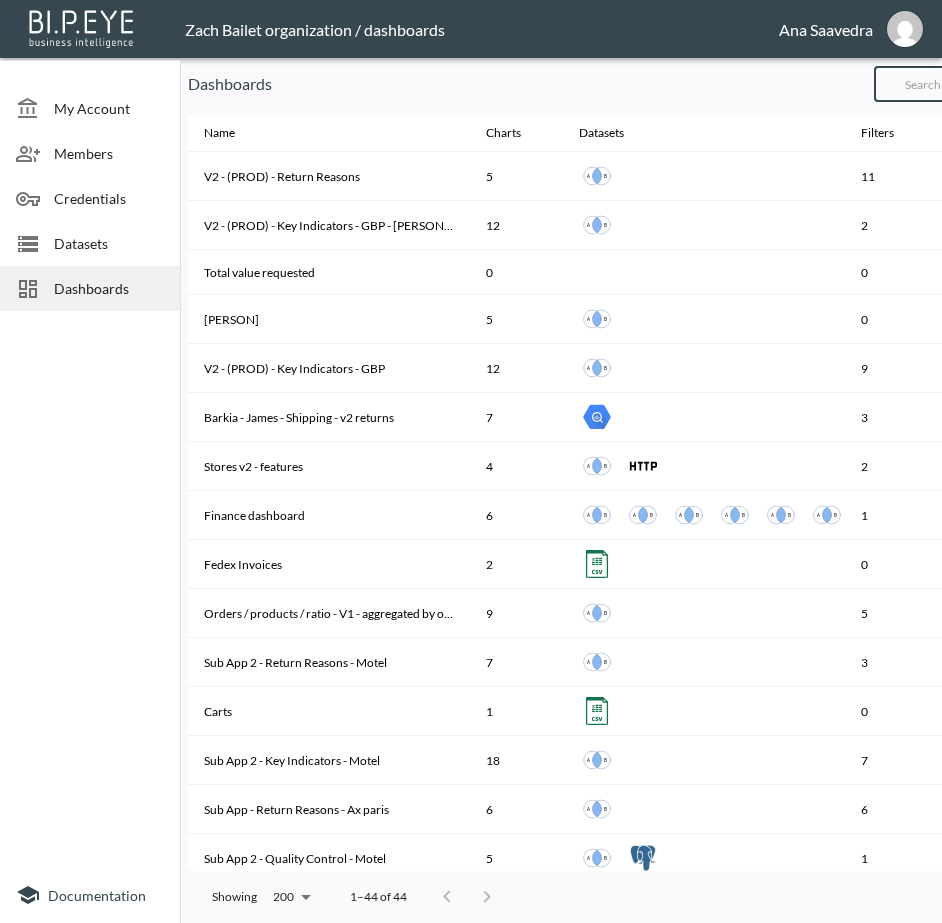 click at bounding box center [955, 84] 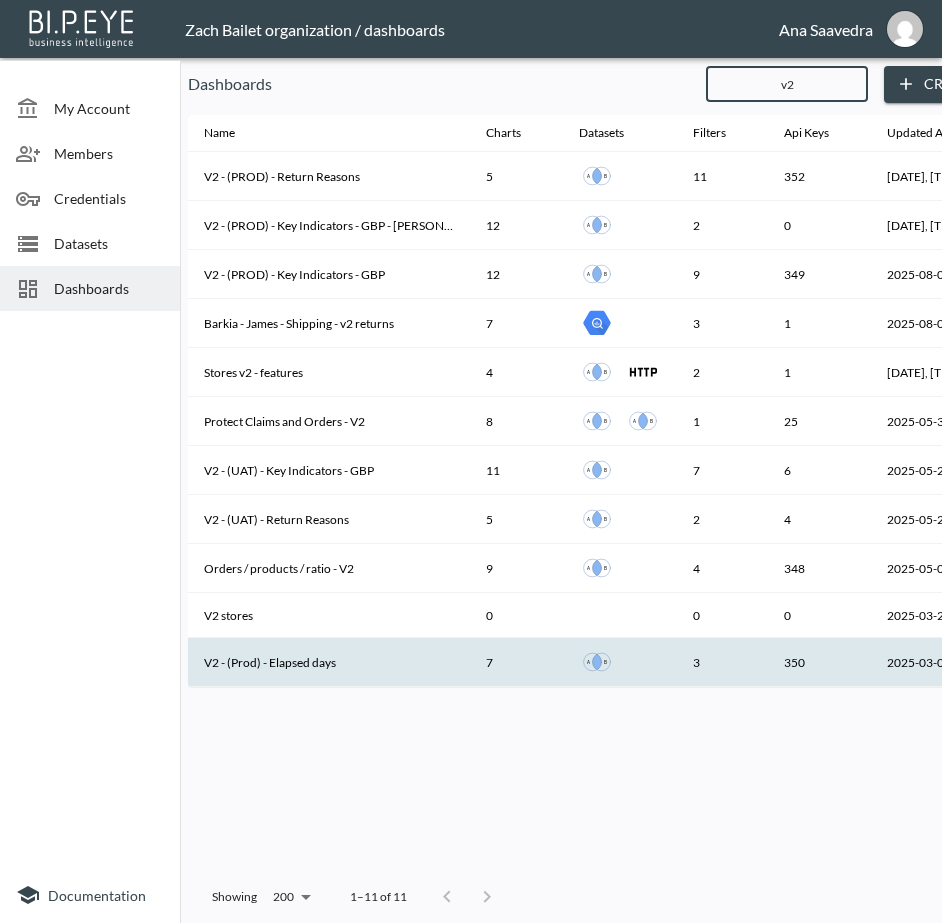 type on "v2" 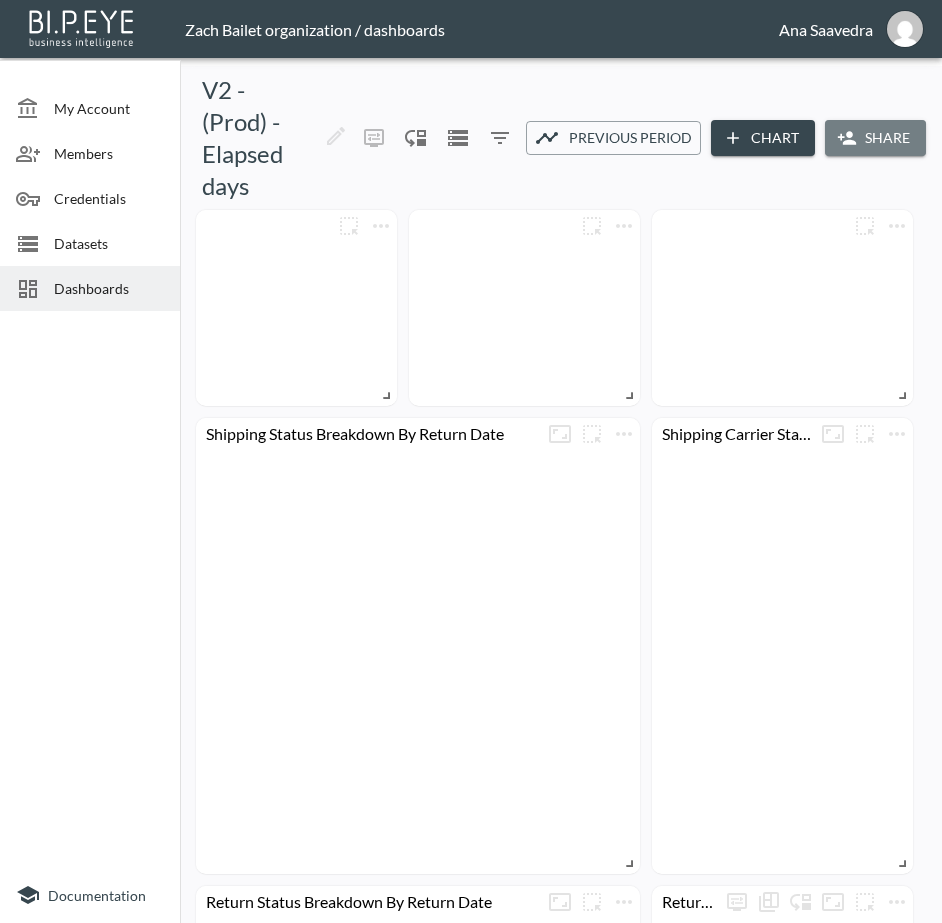 click 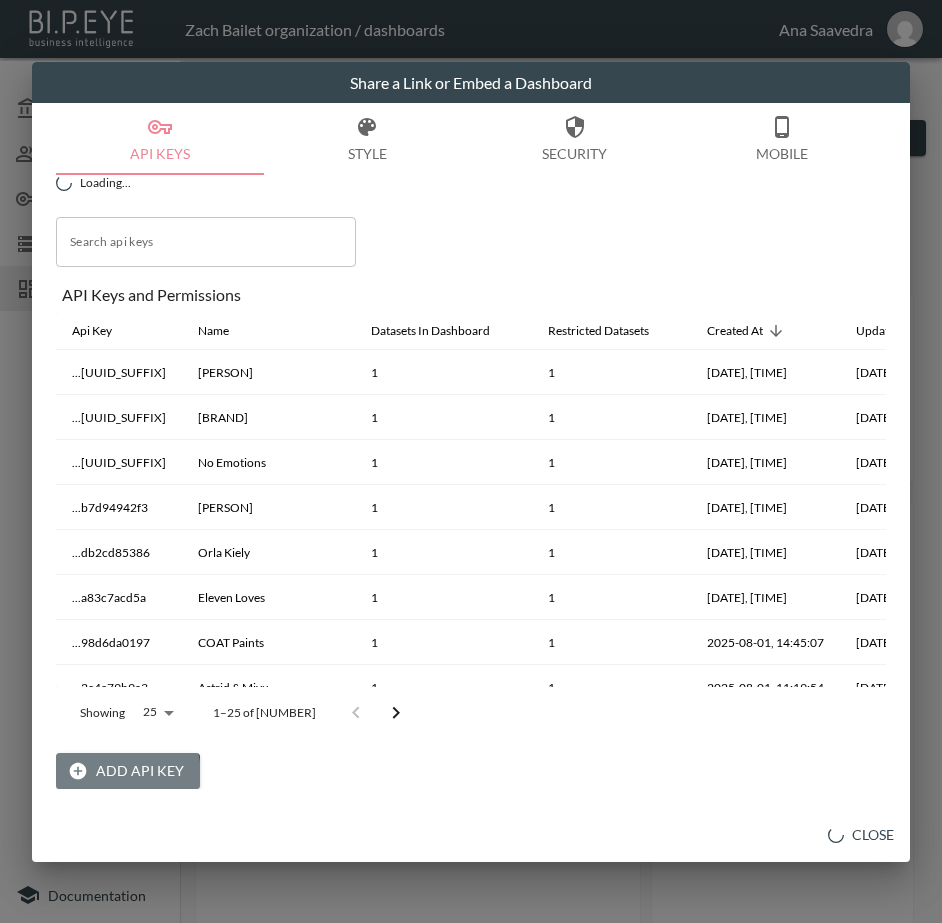 click on "Add API Key" at bounding box center (128, 771) 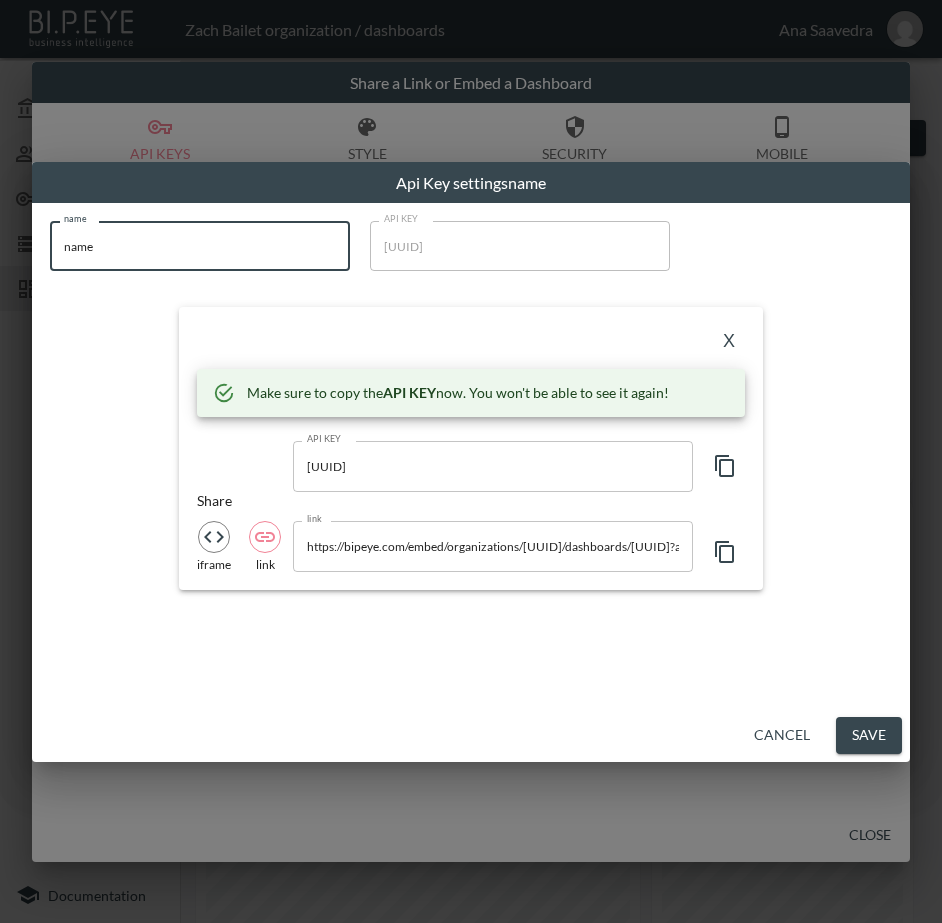 drag, startPoint x: 83, startPoint y: 245, endPoint x: 7, endPoint y: 248, distance: 76.05919 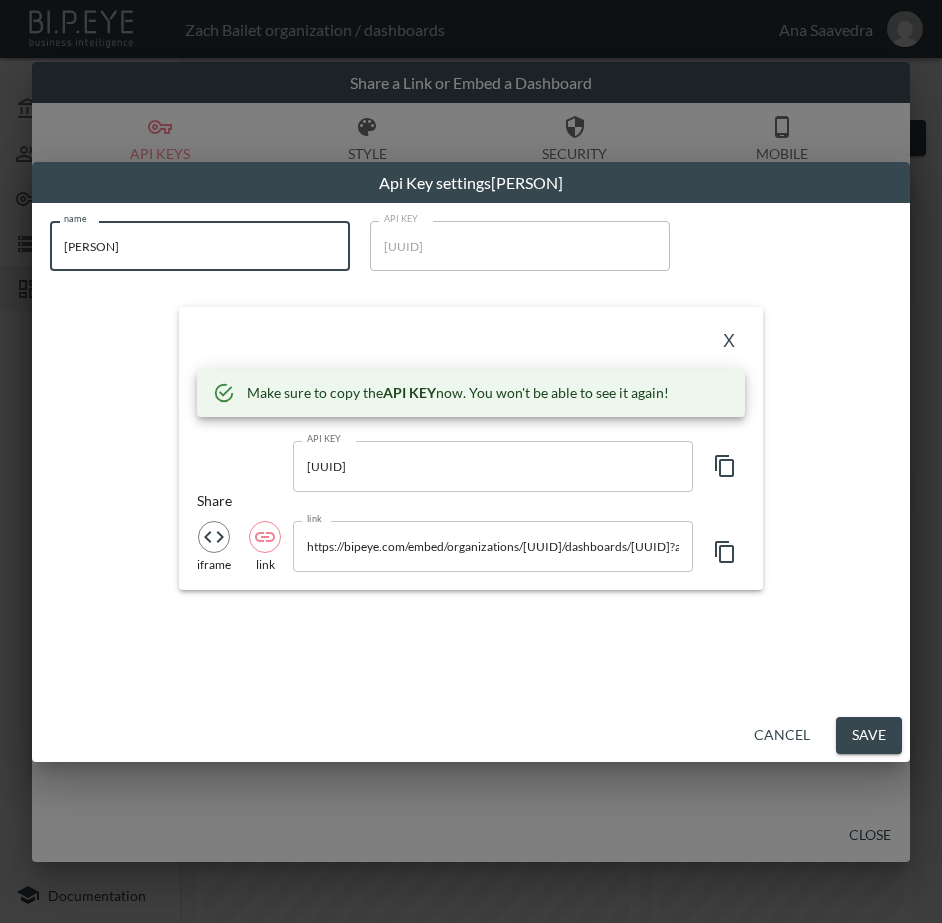 type on "[PERSON]" 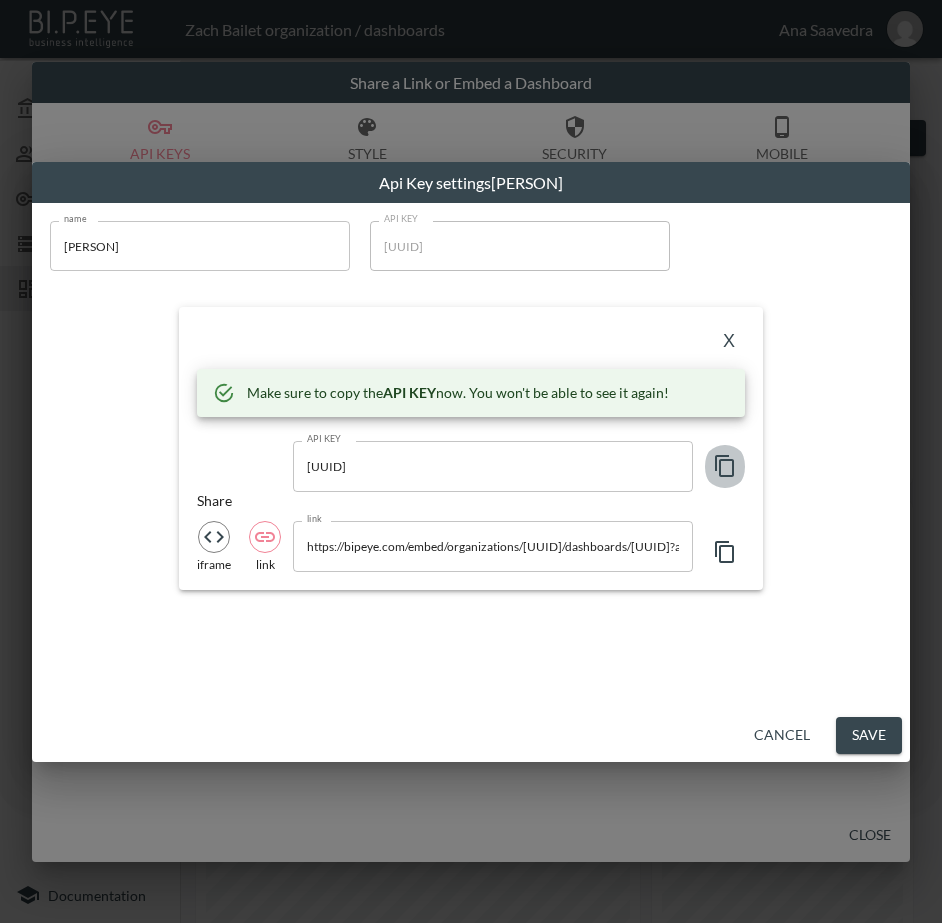 click 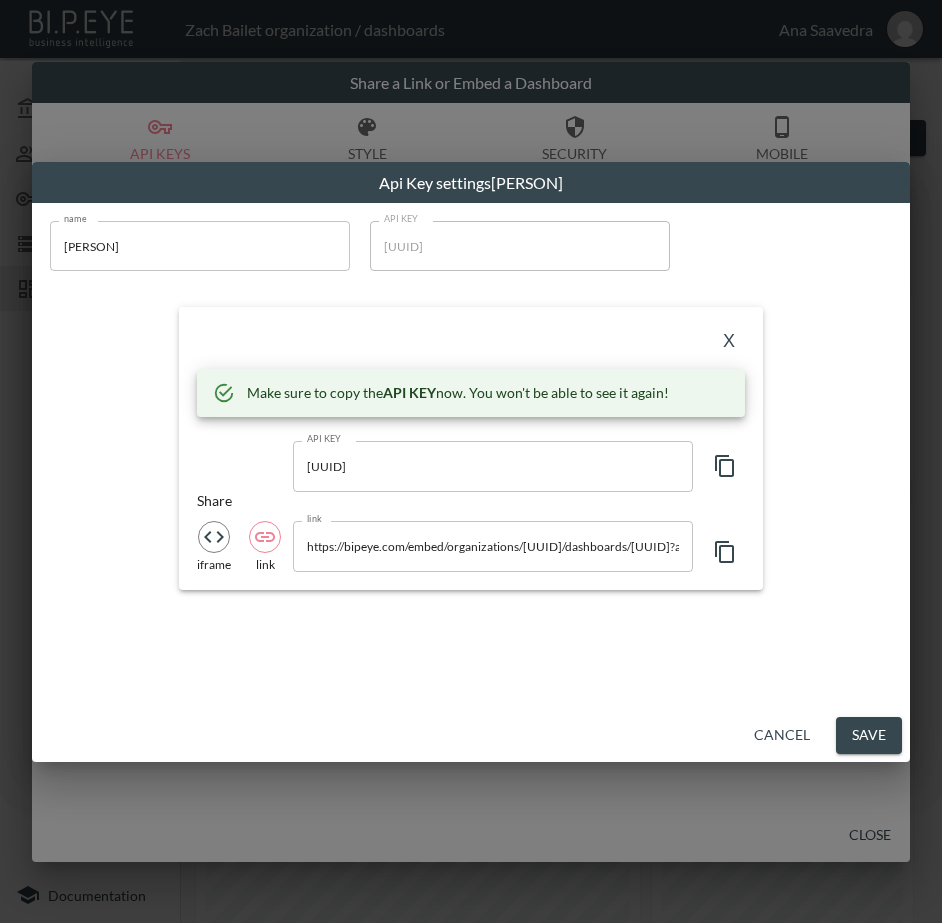drag, startPoint x: 474, startPoint y: 336, endPoint x: 499, endPoint y: 340, distance: 25.317978 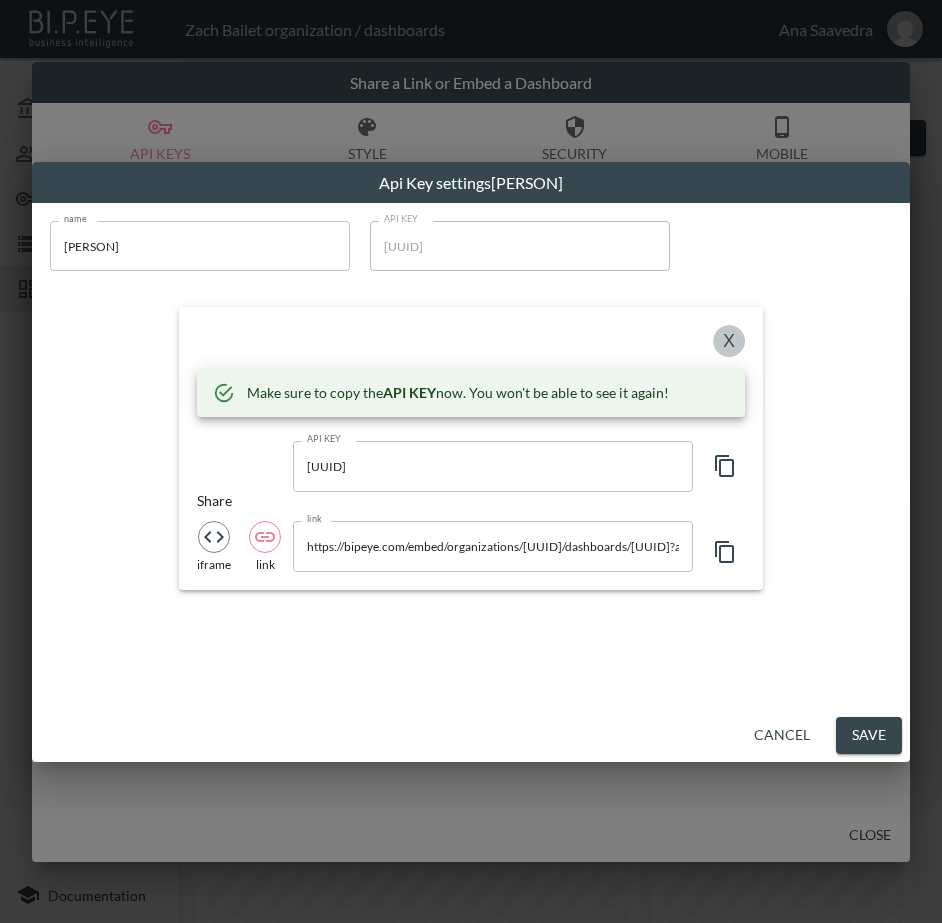 click on "X" at bounding box center [729, 341] 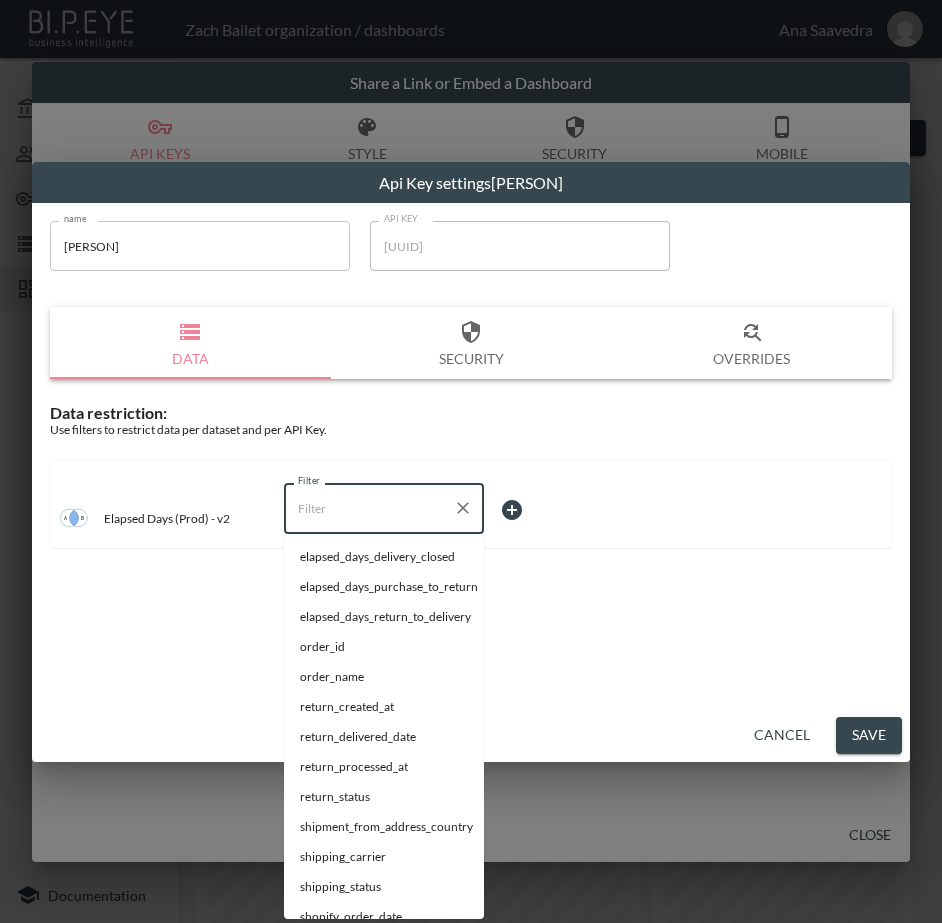 click on "Filter" at bounding box center (369, 508) 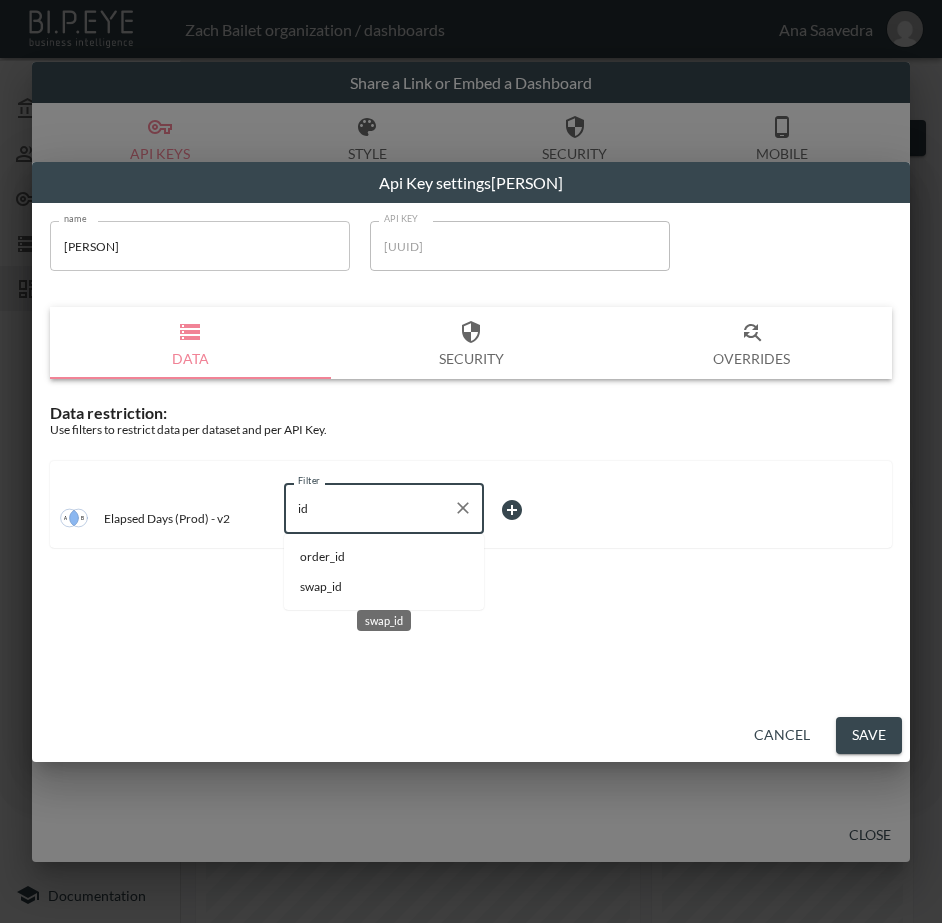 click on "swap_id" at bounding box center (384, 587) 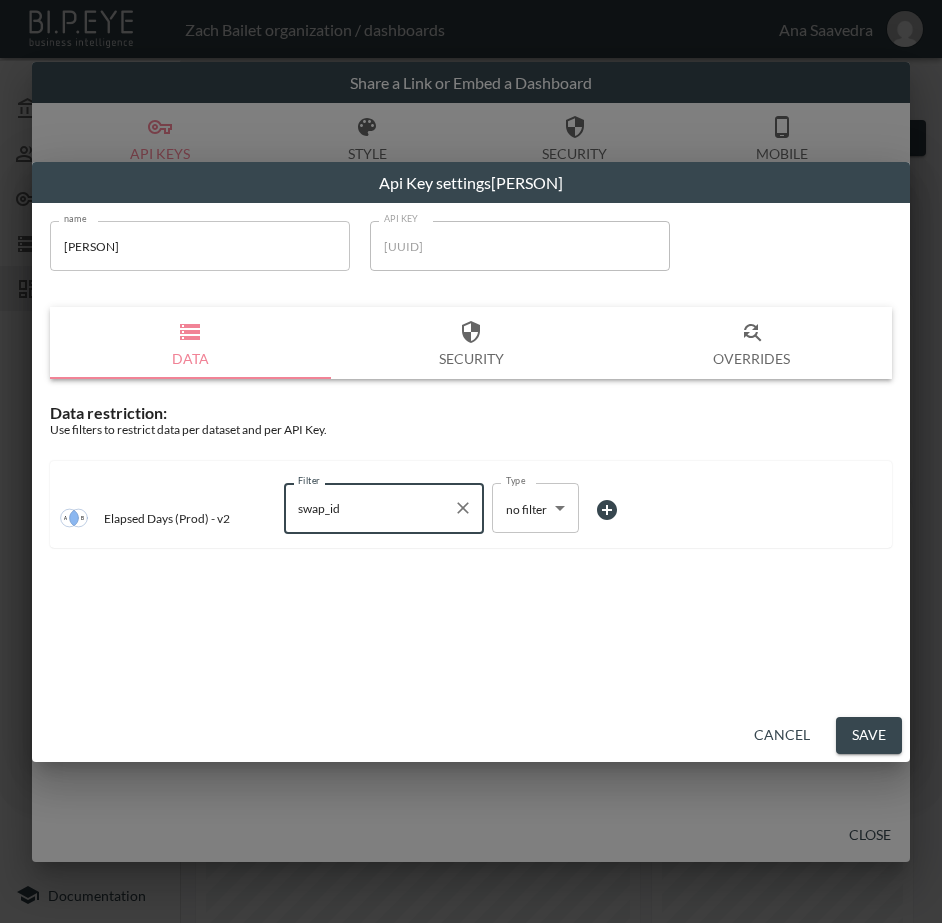 type on "swap_id" 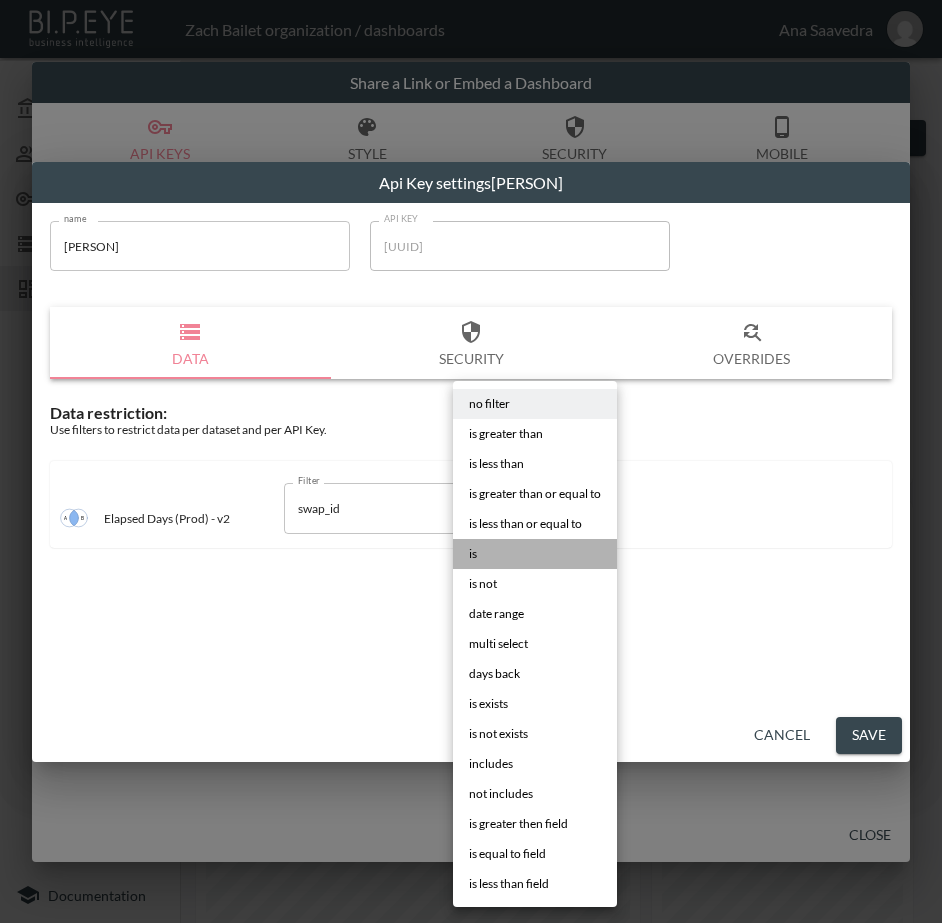 click on "is" at bounding box center [535, 554] 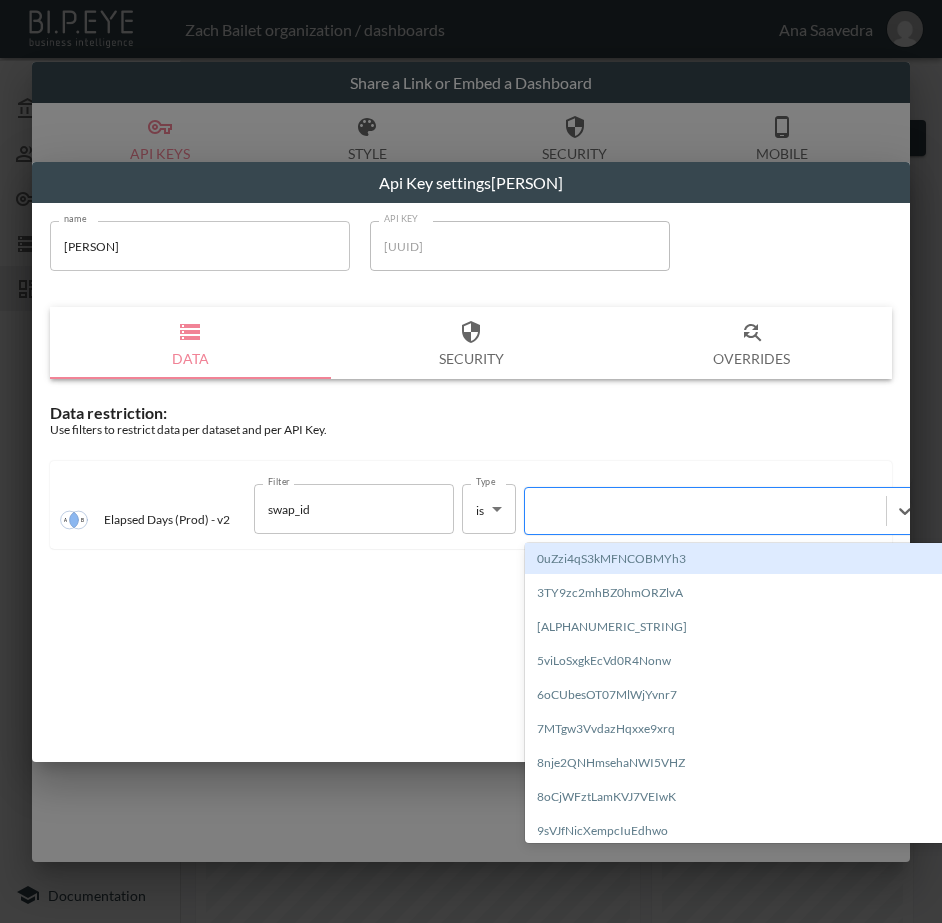 click at bounding box center (705, 511) 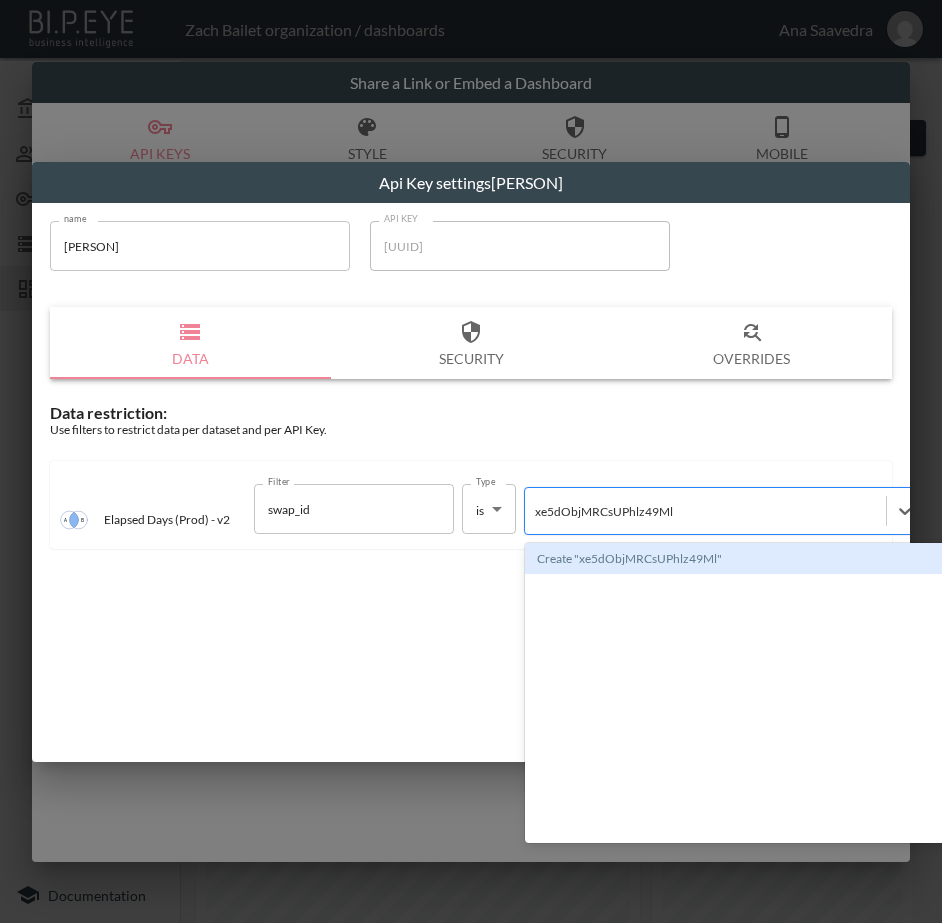 type 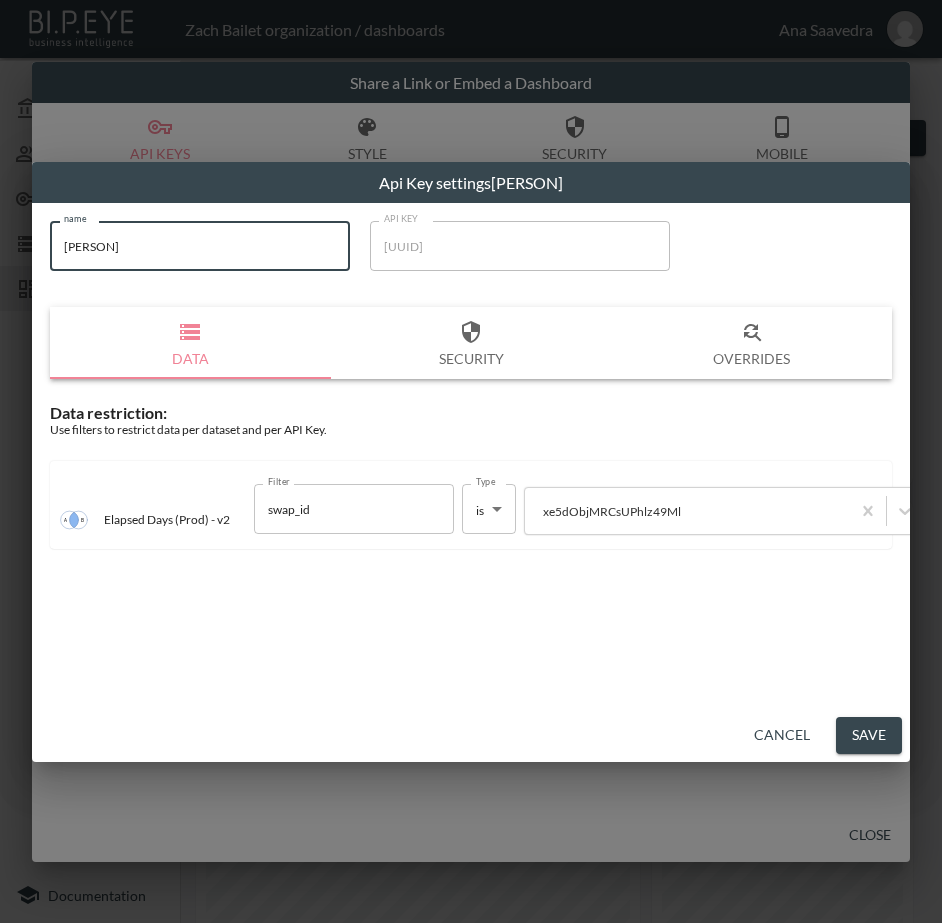 drag, startPoint x: 215, startPoint y: 252, endPoint x: 45, endPoint y: 262, distance: 170.29387 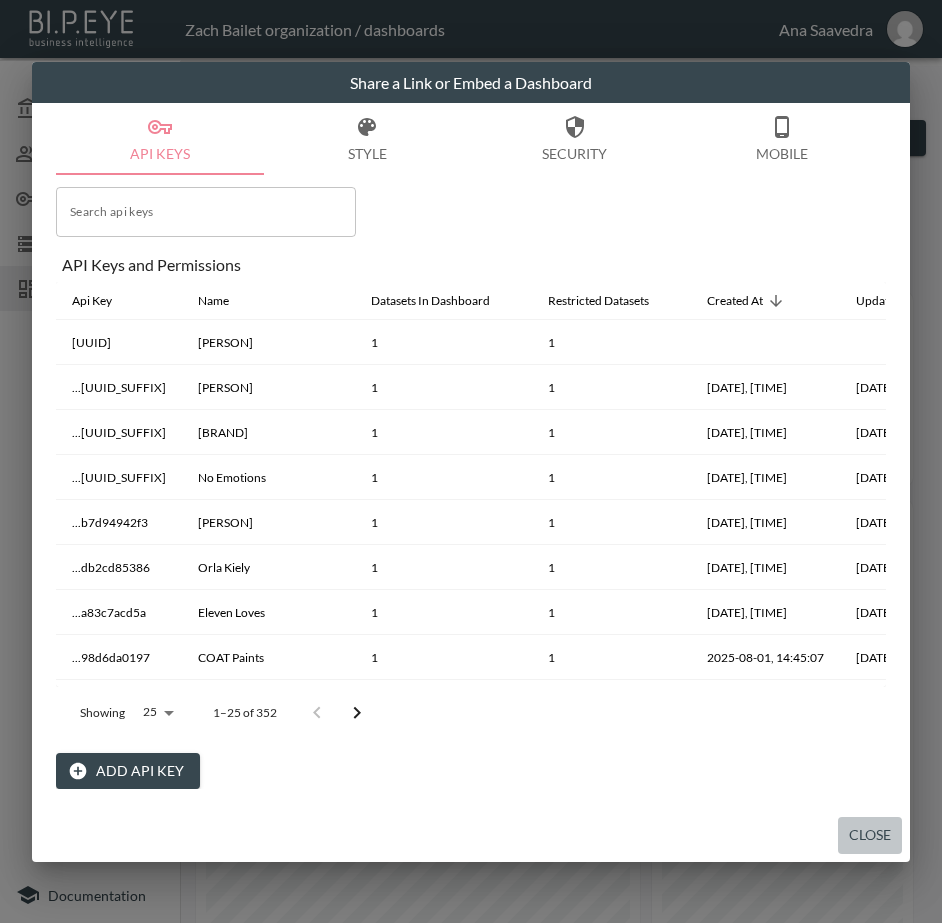 click on "Close" at bounding box center (870, 835) 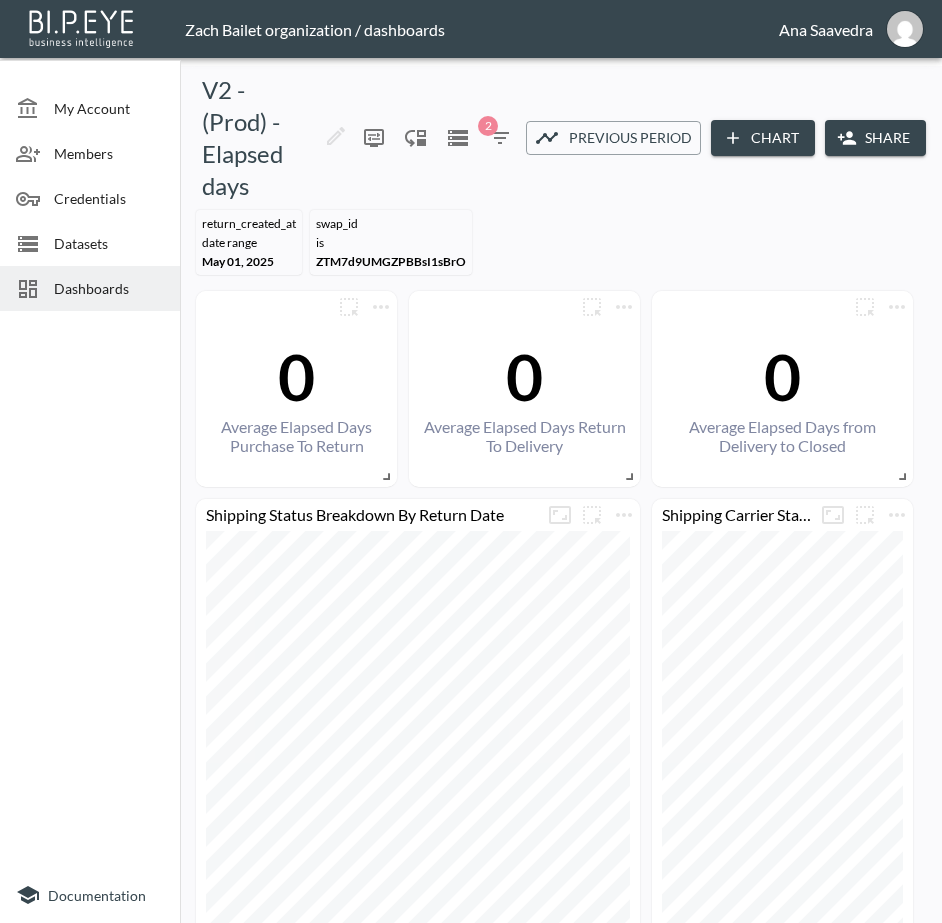 click on "Dashboards" at bounding box center [109, 288] 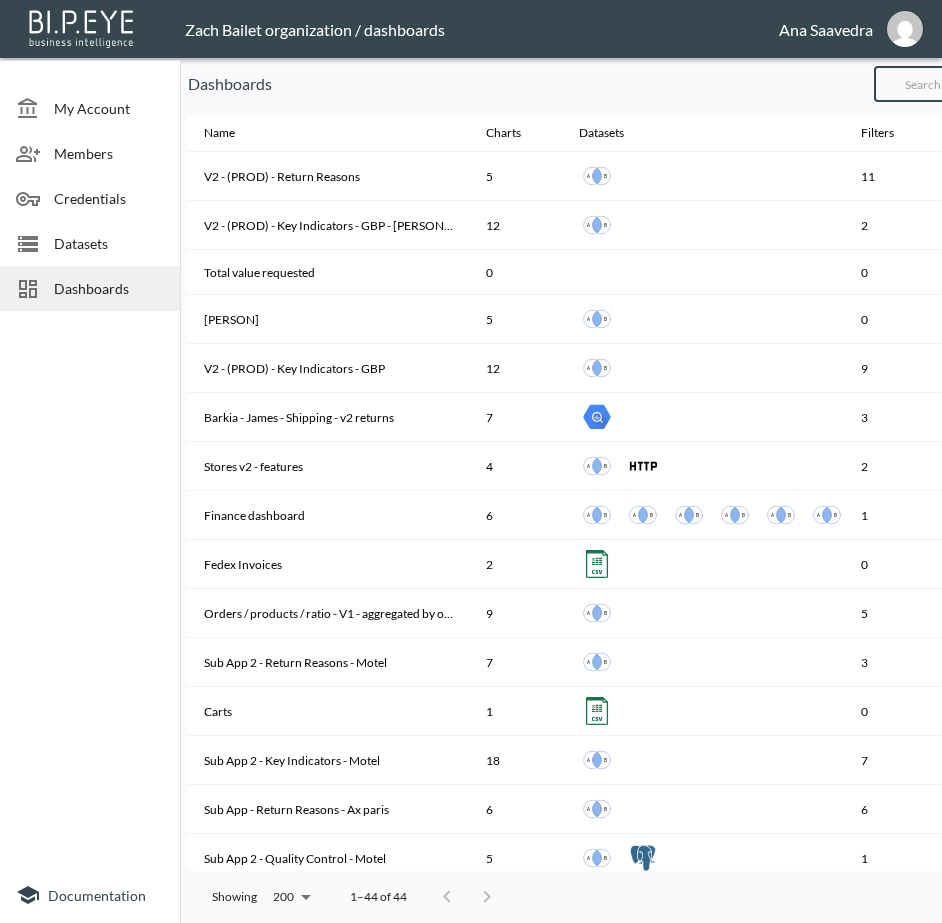 click at bounding box center [955, 84] 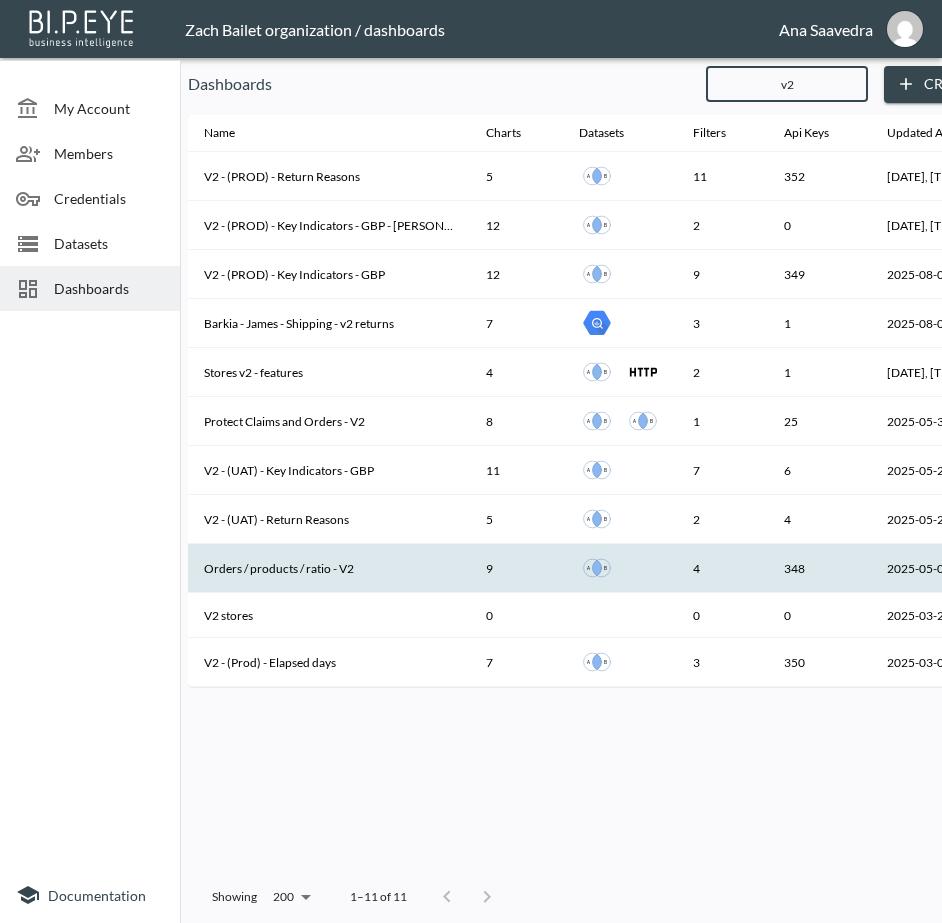 type on "v2" 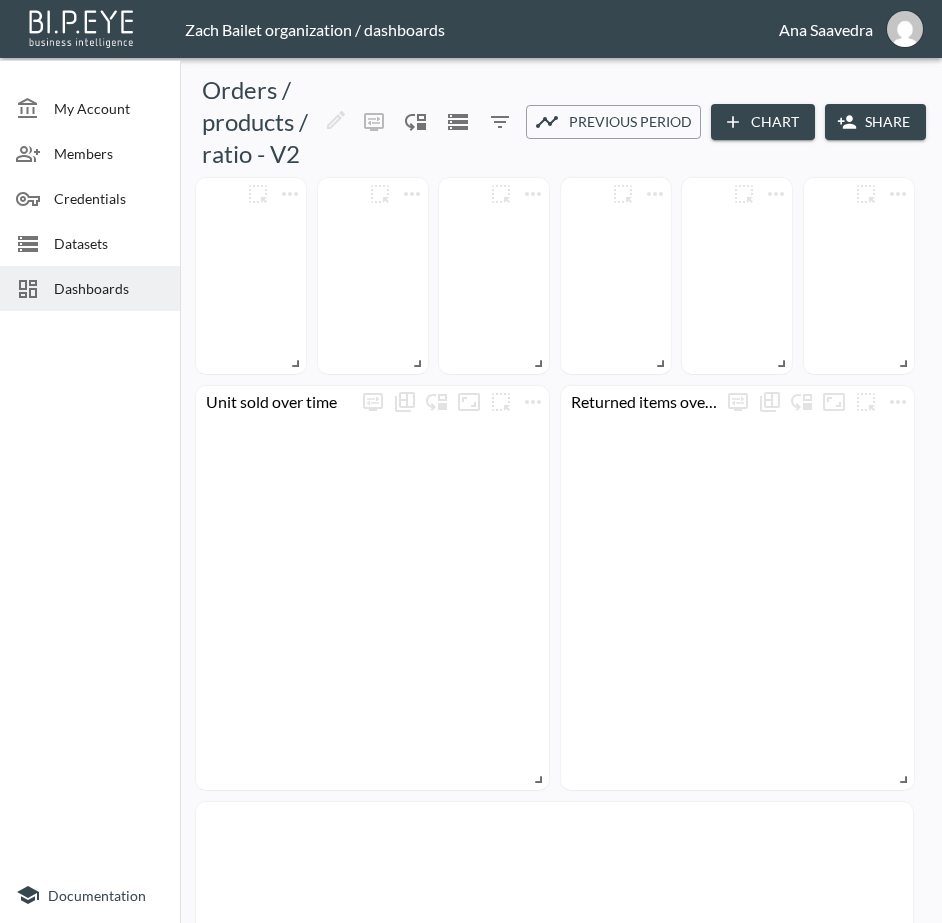 click on "Share" at bounding box center (875, 122) 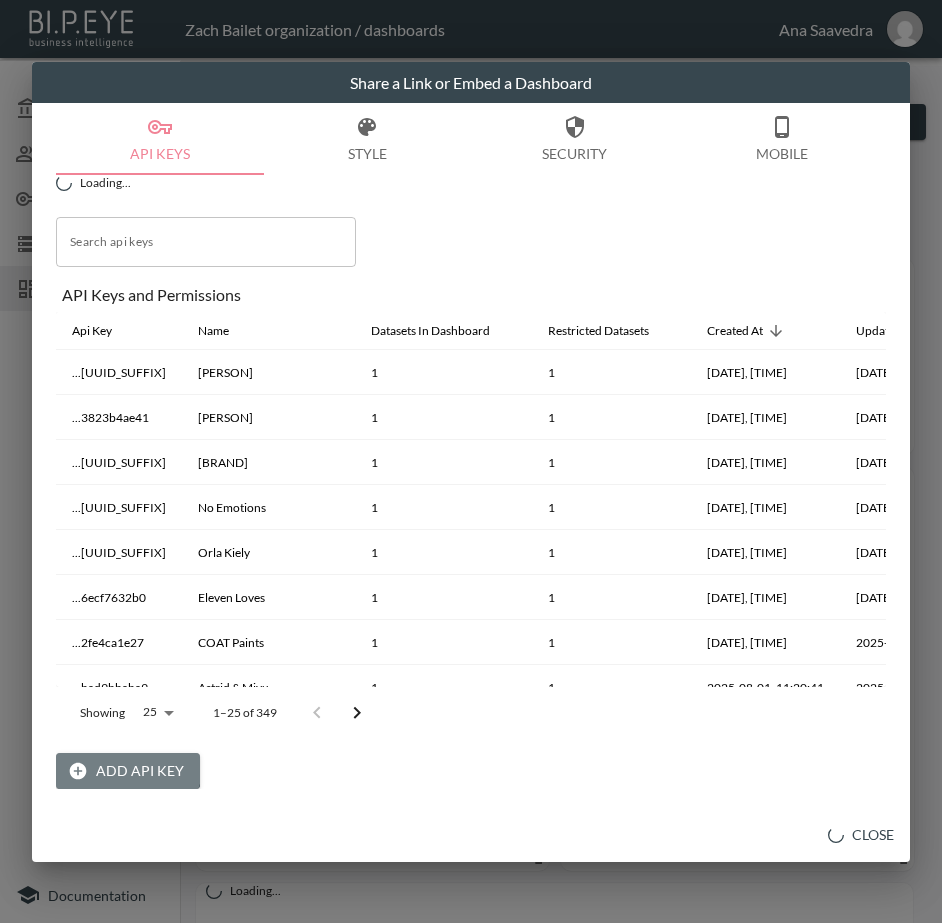 click on "Add API Key" at bounding box center [128, 771] 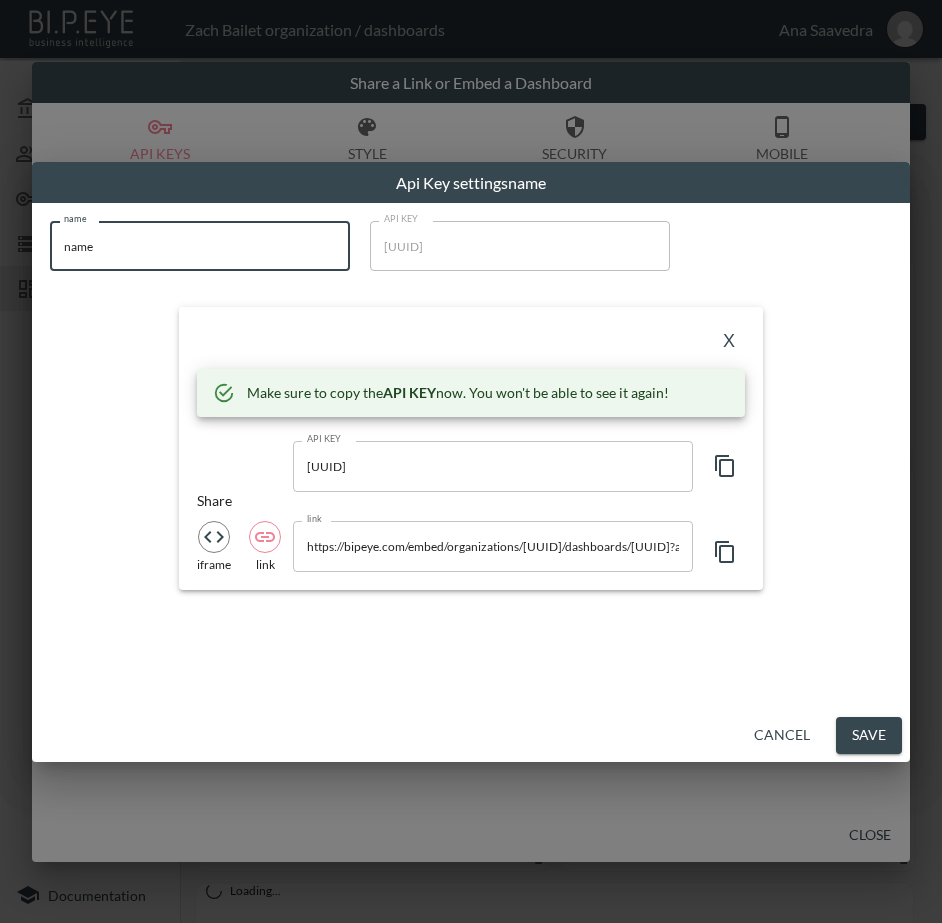 drag, startPoint x: 237, startPoint y: 251, endPoint x: 21, endPoint y: 283, distance: 218.3575 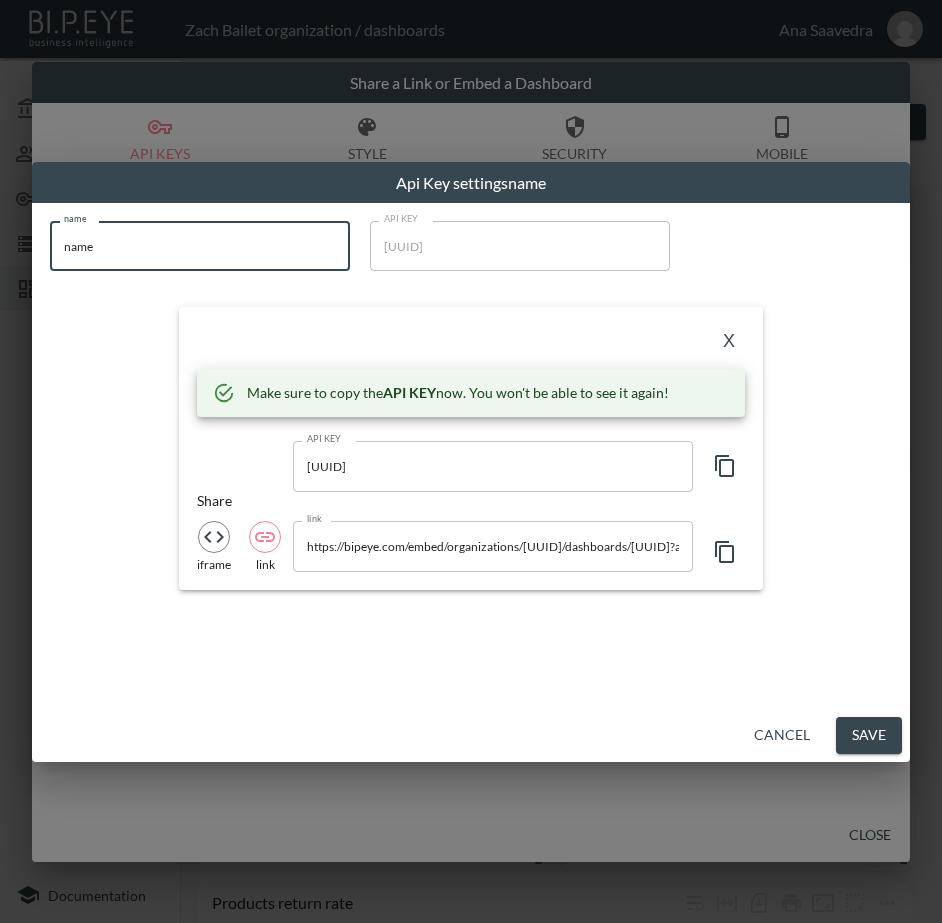 paste on "[PERSON]" 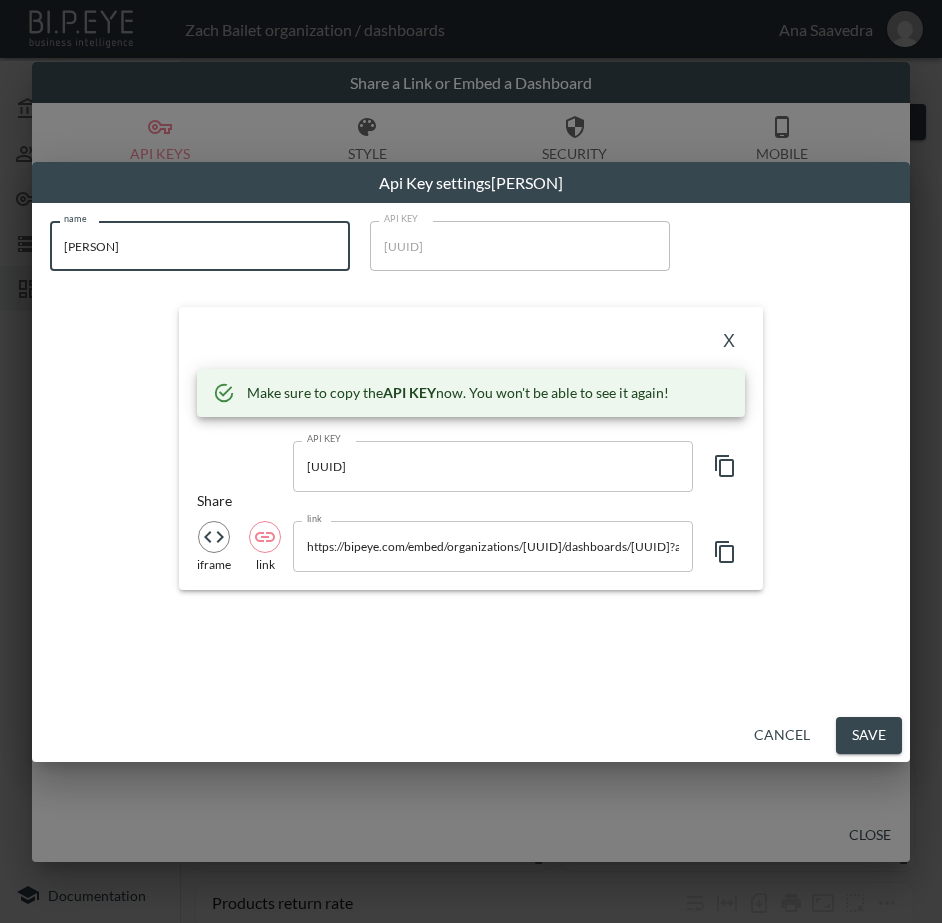 type on "[PERSON]" 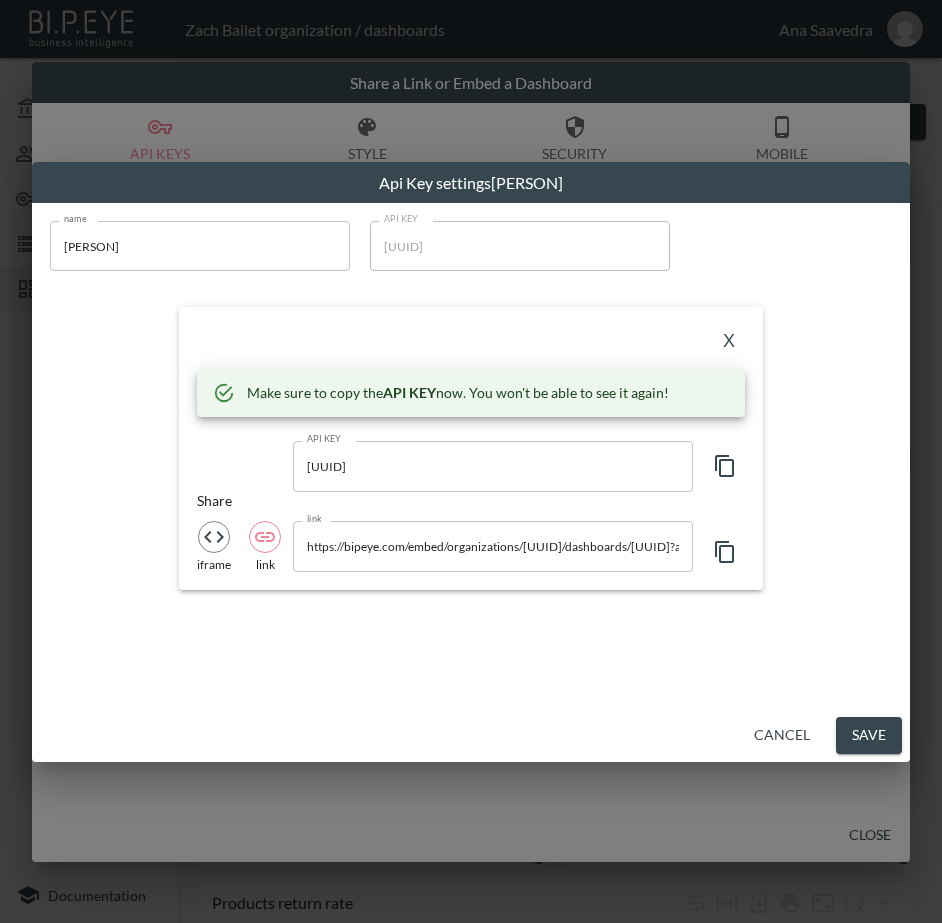 click on "X Make sure to copy the  API KEY  now. You won't be able to see it again! API KEY [UUID] API KEY Share iframe link link https://bipeye.com/embed/organizations/[UUID]/dashboards/[UUID]?apiKey=[UUID] link" at bounding box center (471, 448) 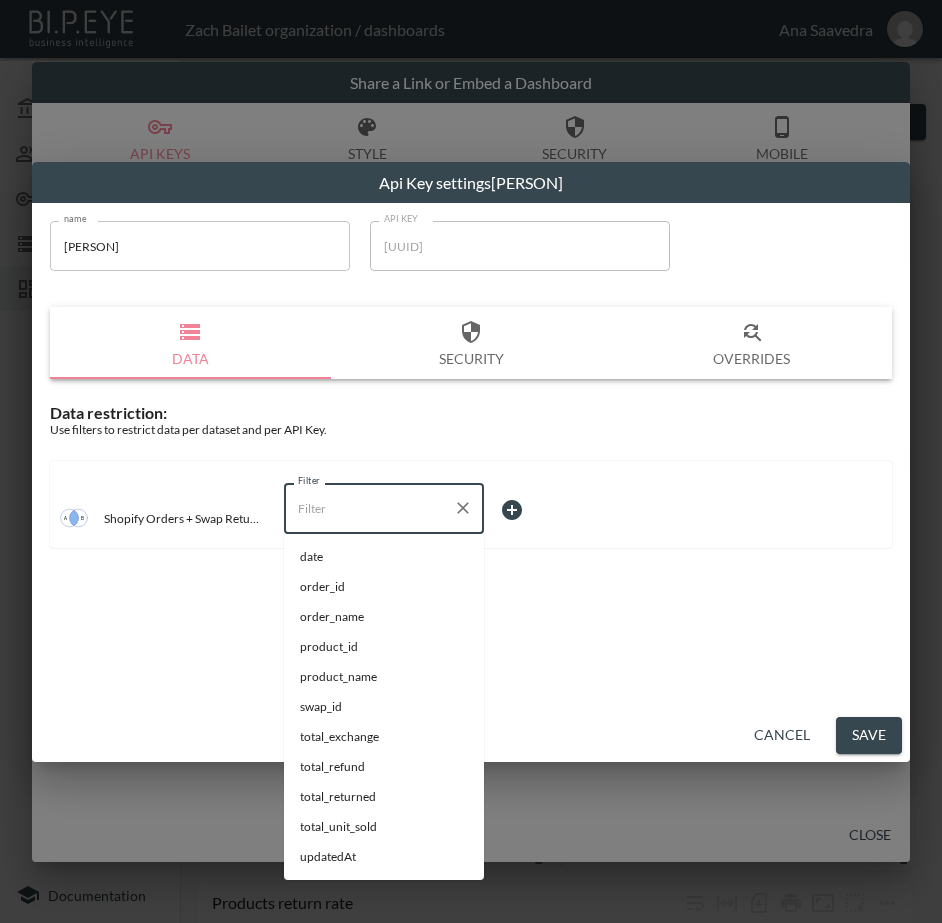 click on "Filter" at bounding box center (369, 508) 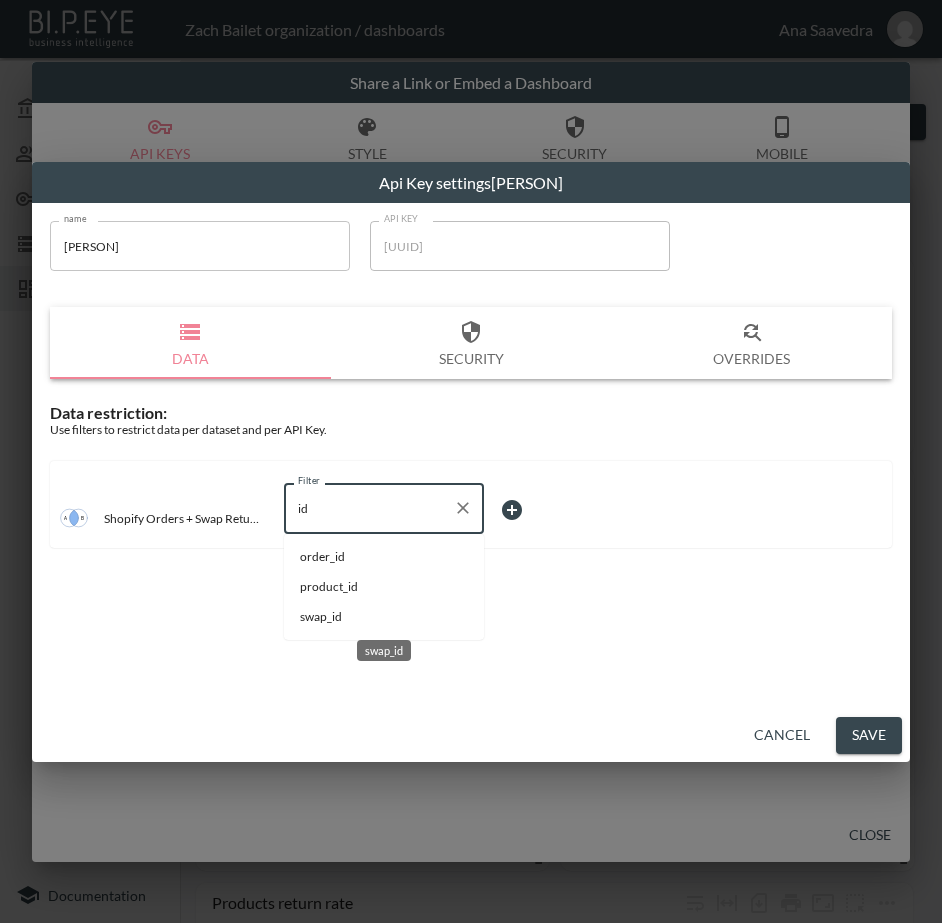 click on "swap_id" at bounding box center [384, 617] 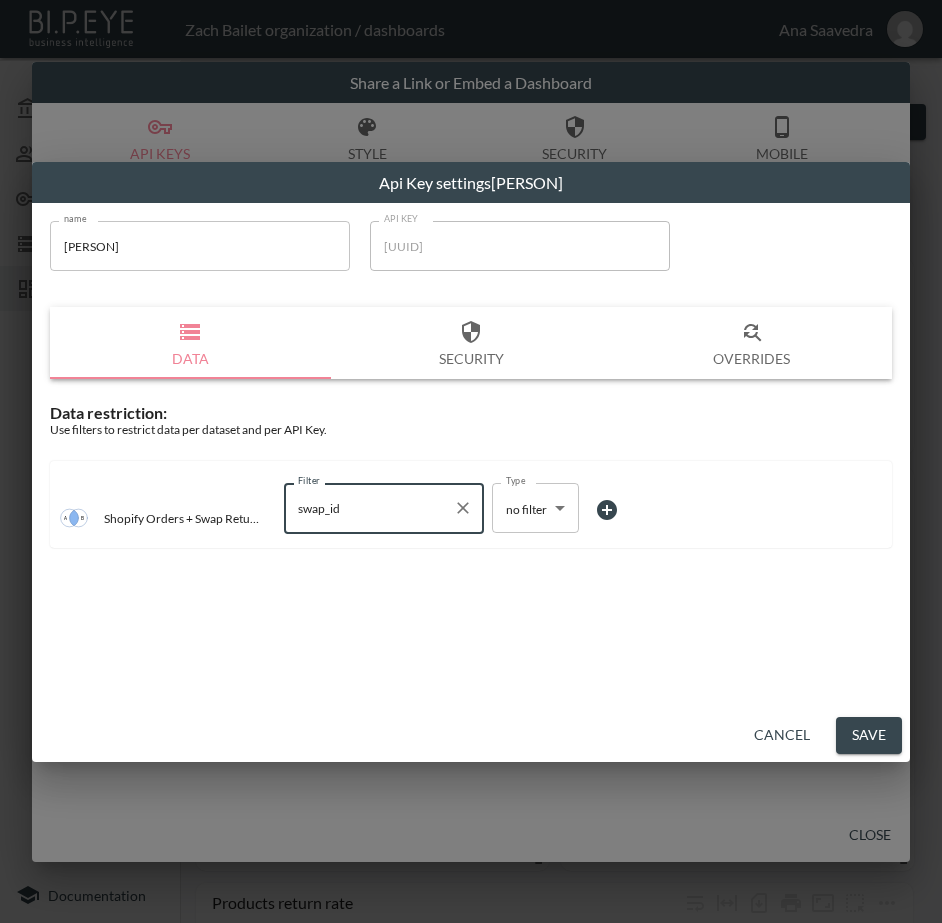 type on "swap_id" 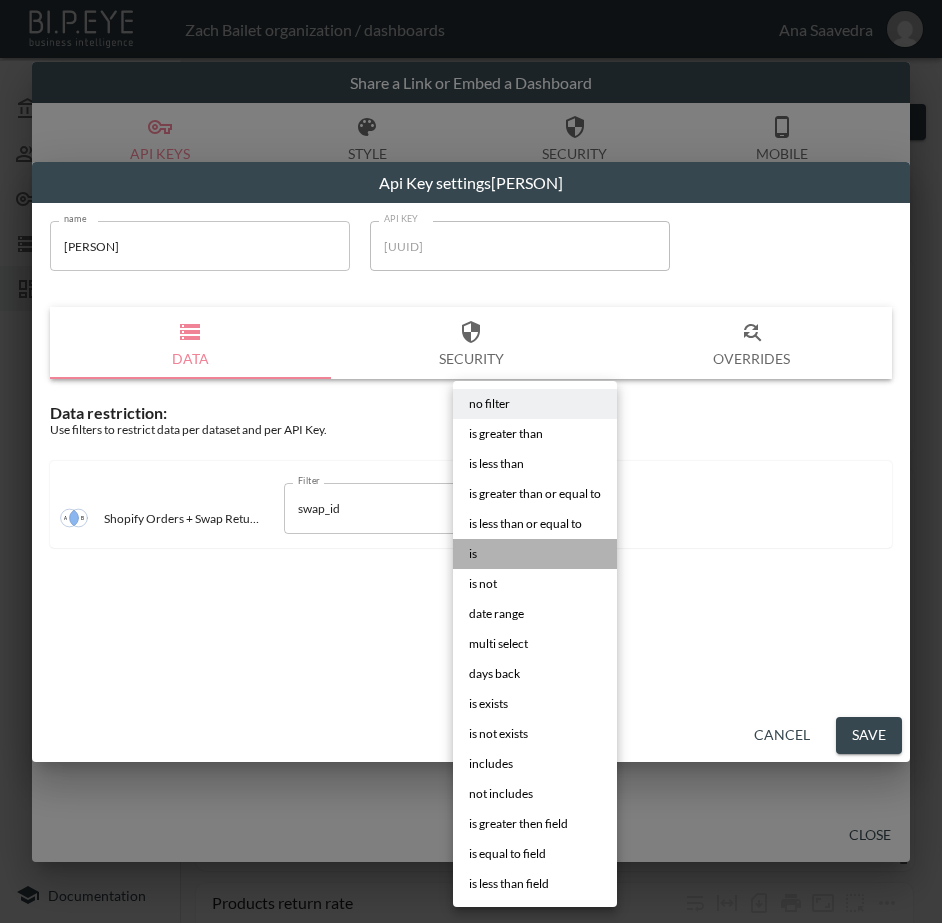 click on "is" at bounding box center (535, 554) 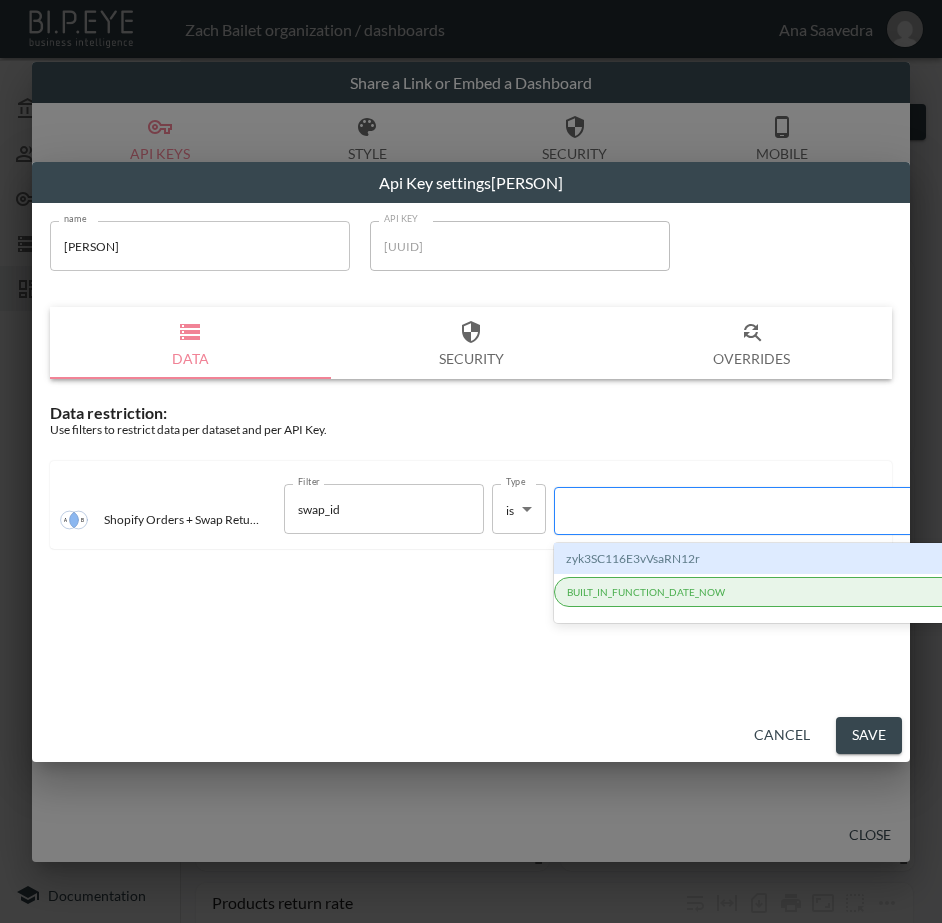 click at bounding box center (735, 511) 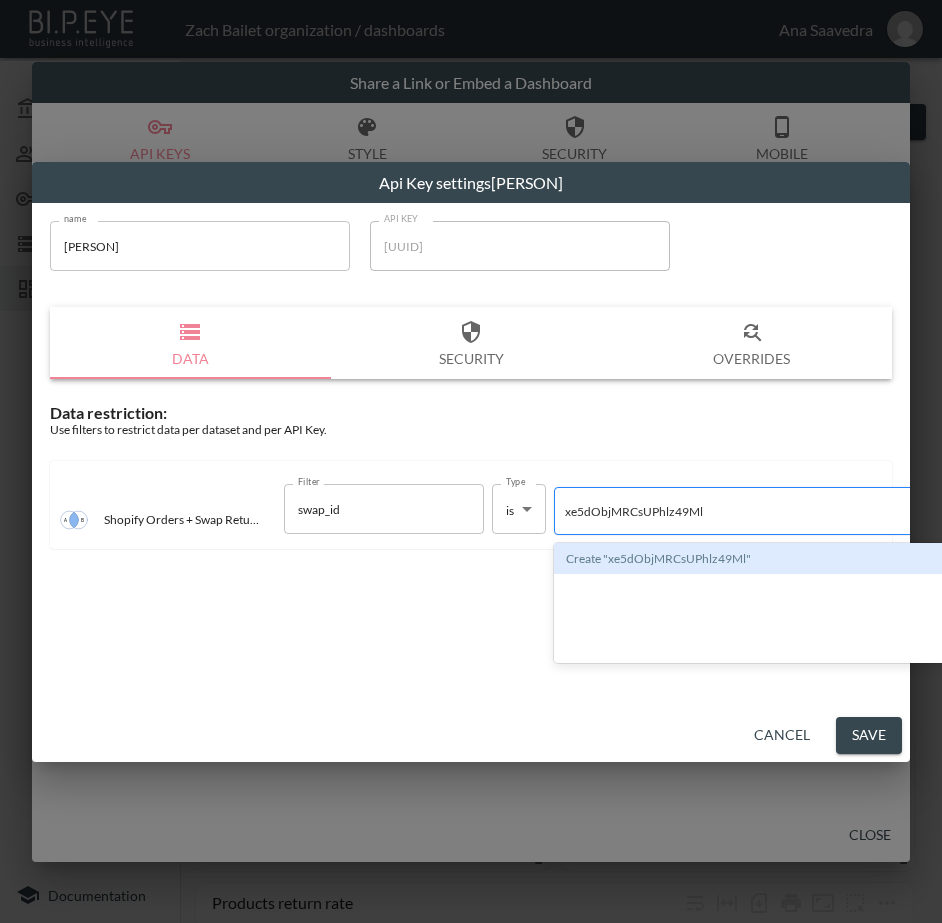 type 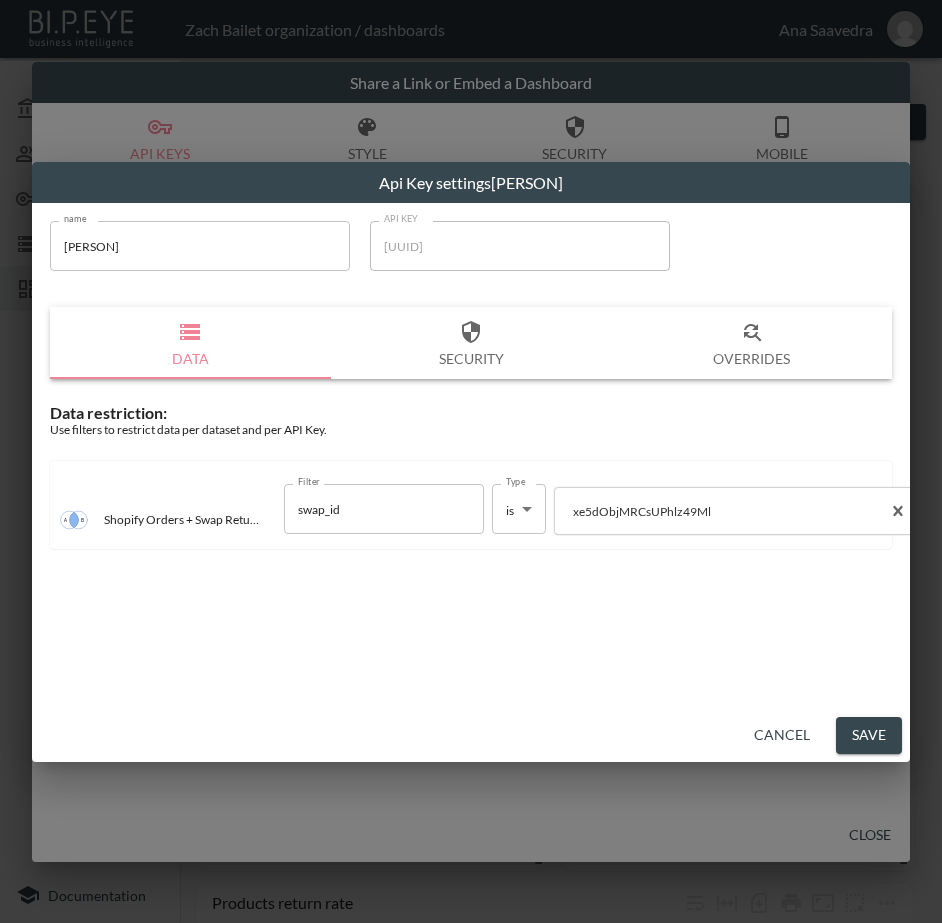 click on "Save" at bounding box center [869, 735] 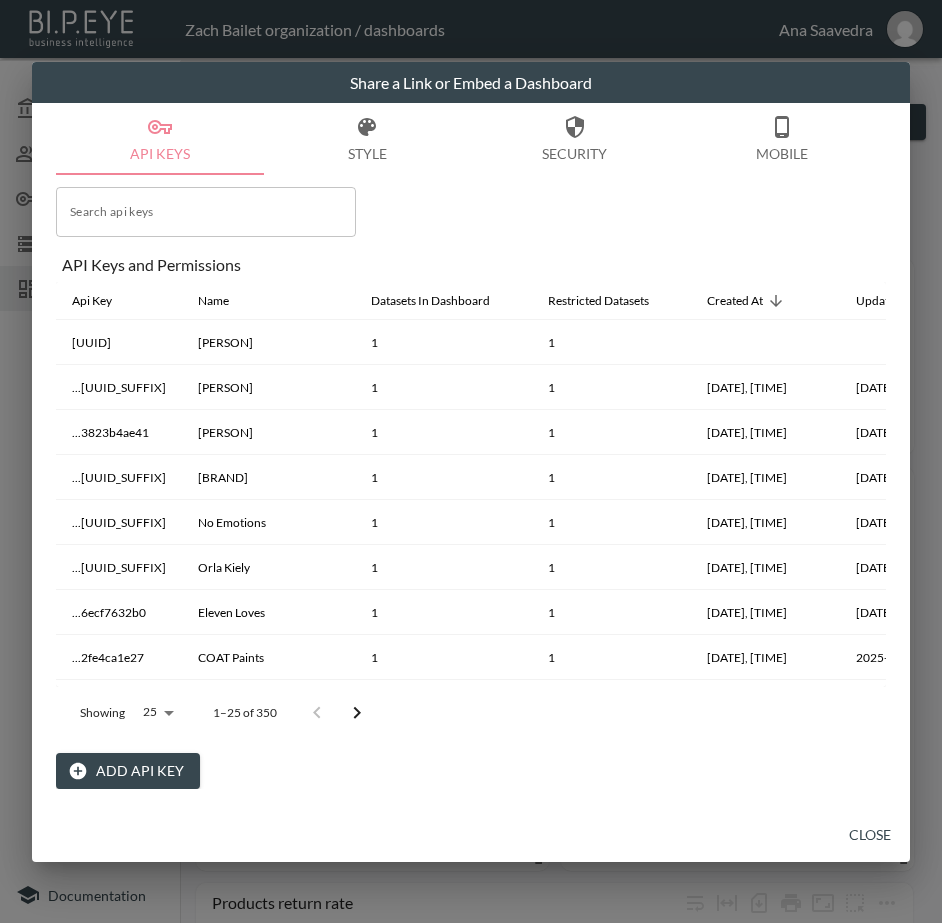 click on "Close" at bounding box center (870, 835) 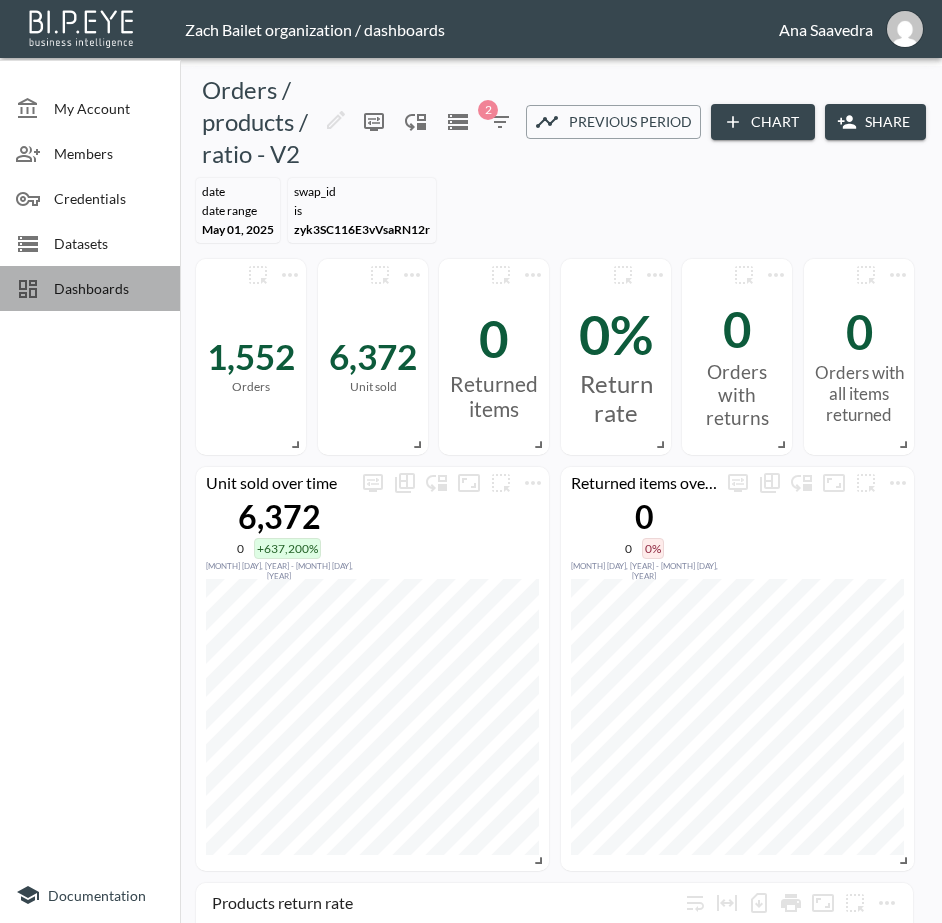 click at bounding box center (35, 289) 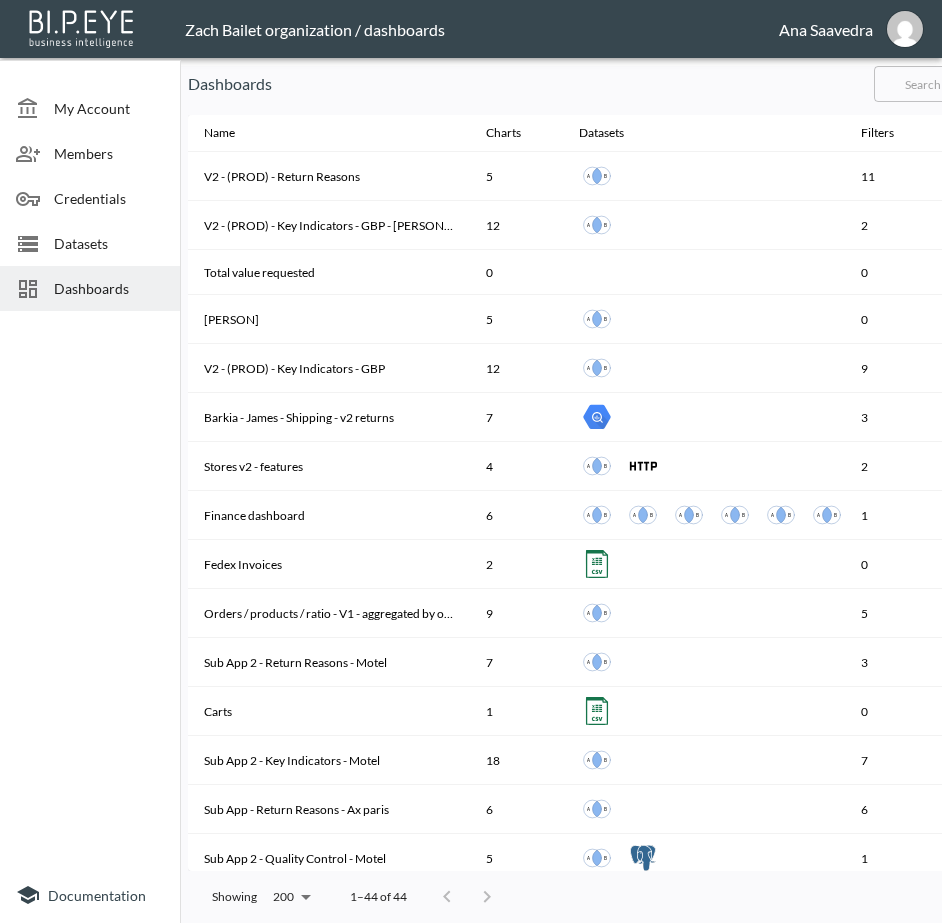 click at bounding box center (955, 84) 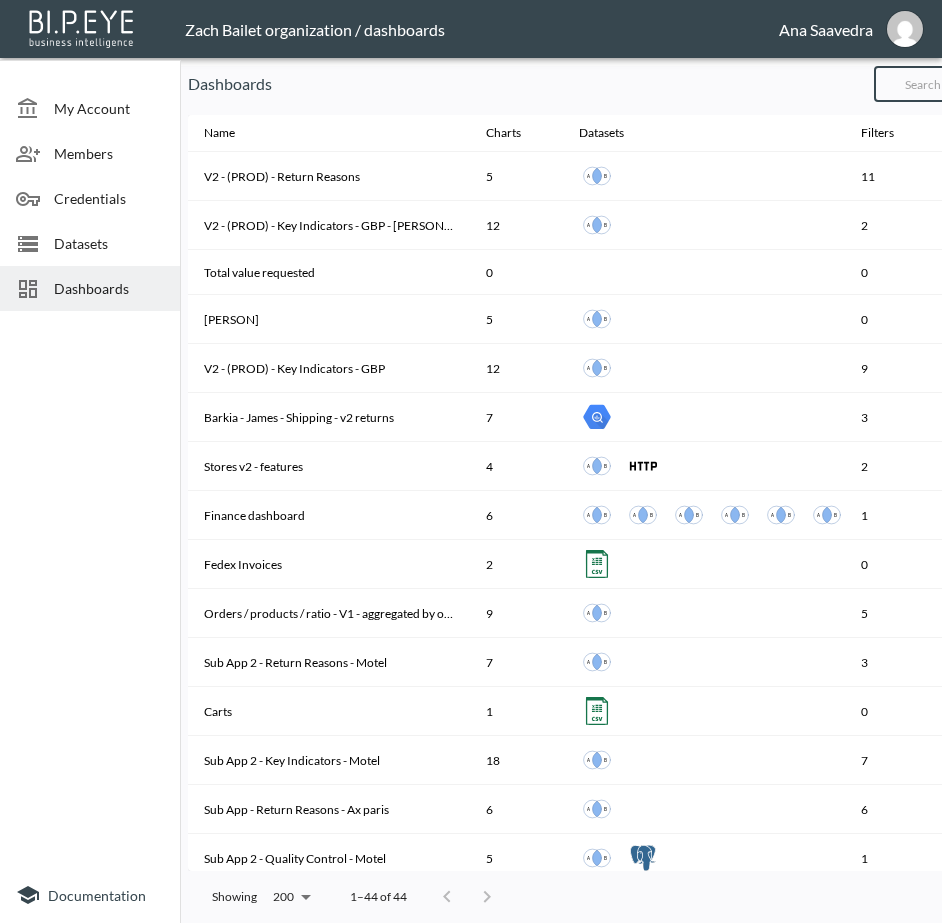 click at bounding box center [955, 84] 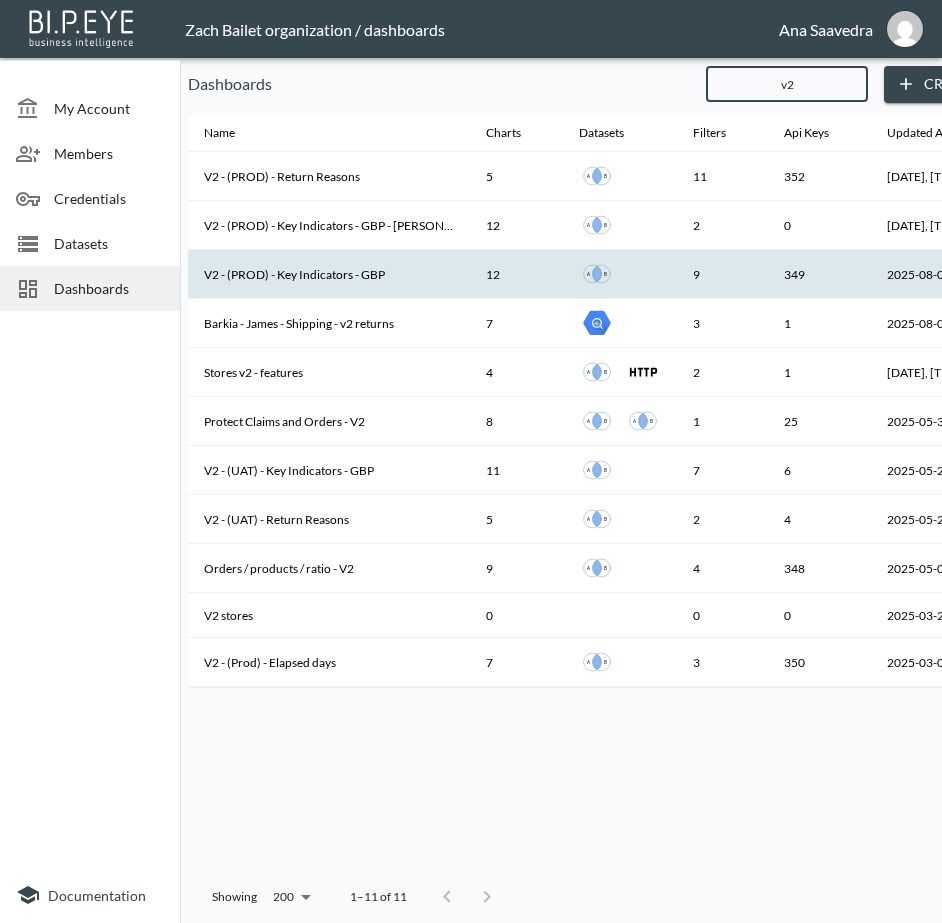 type on "v2" 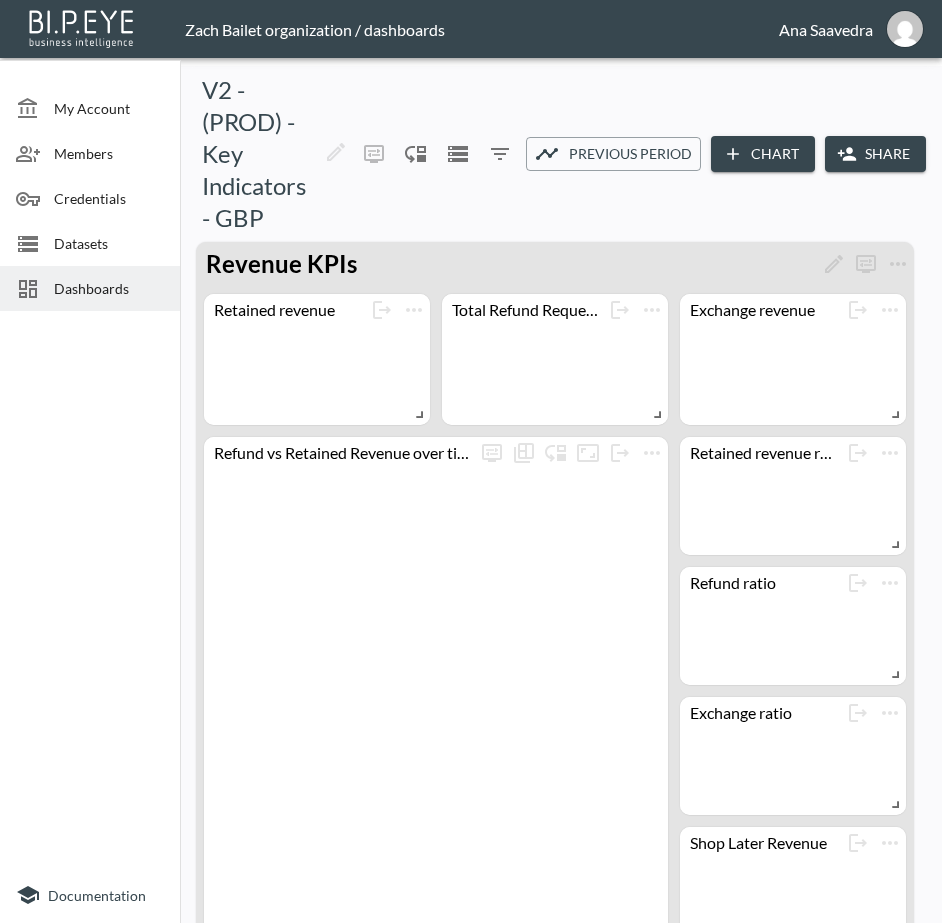click on "Share" at bounding box center [875, 154] 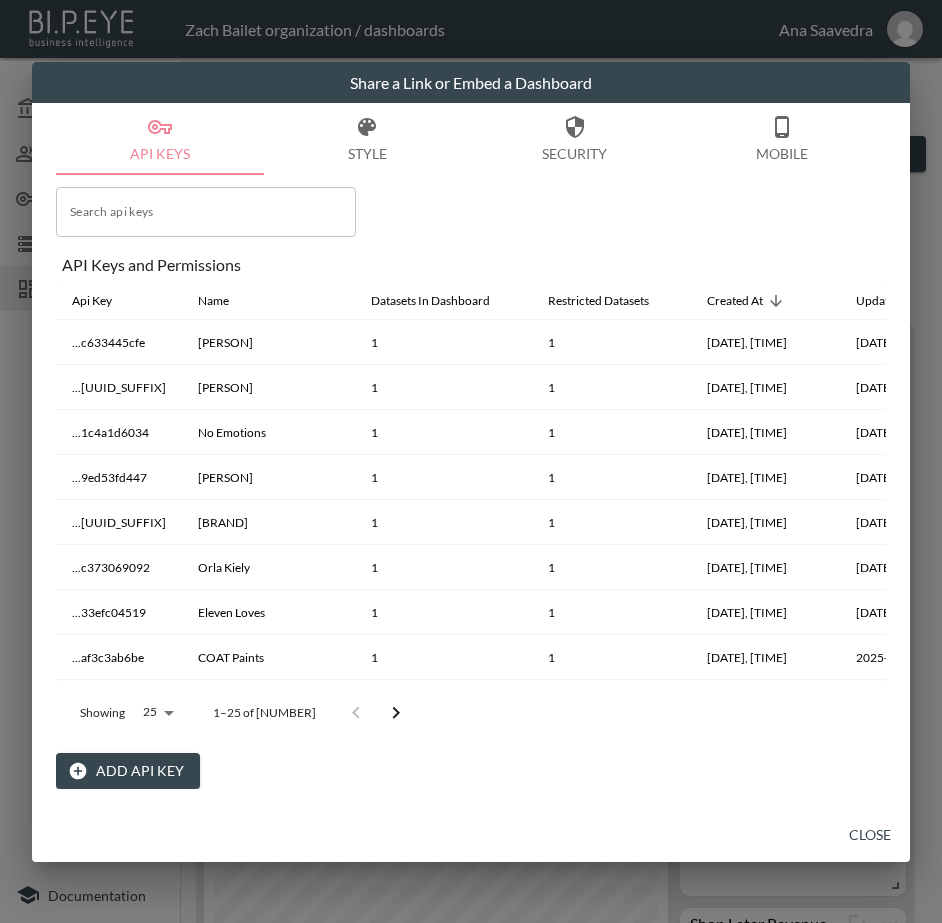 click on "Add API Key" at bounding box center (128, 771) 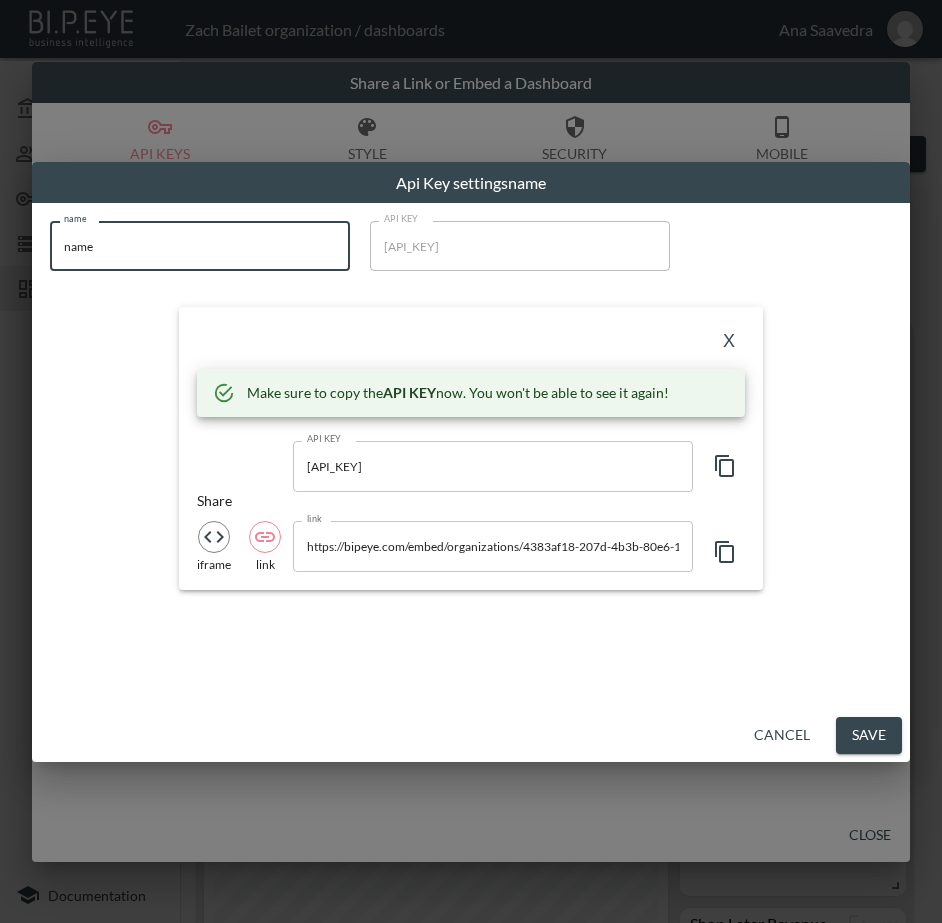 drag, startPoint x: 45, startPoint y: 254, endPoint x: 30, endPoint y: 254, distance: 15 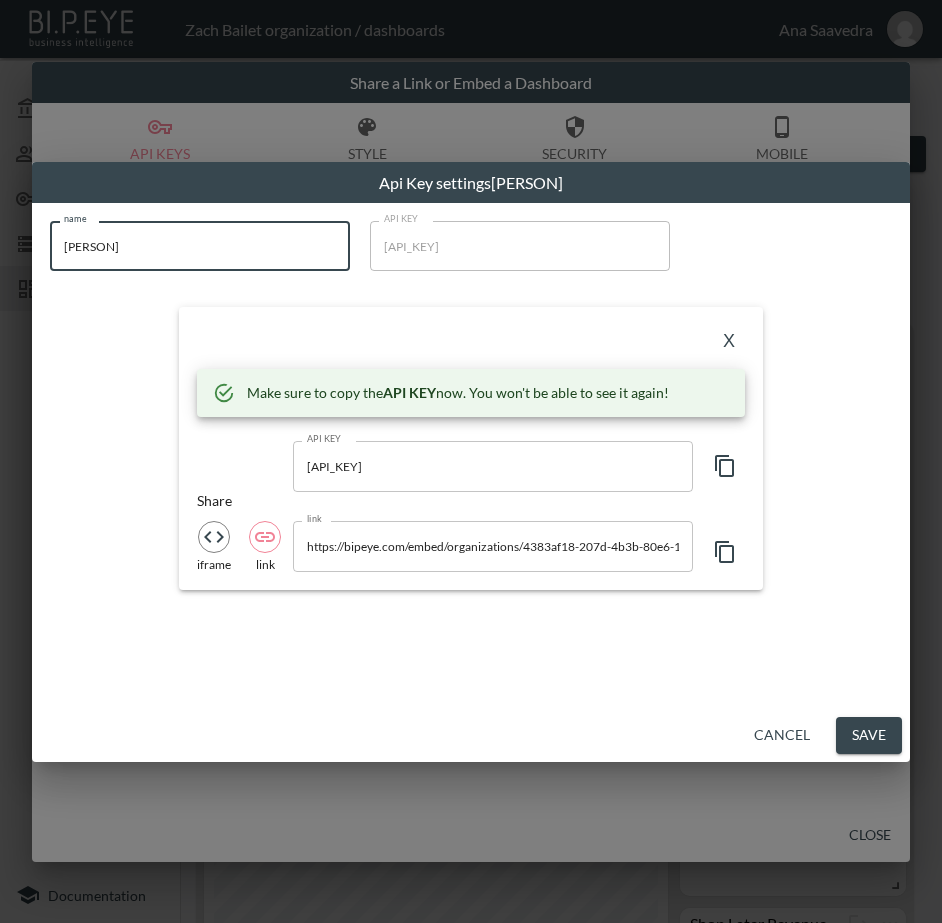 type on "[PERSON]" 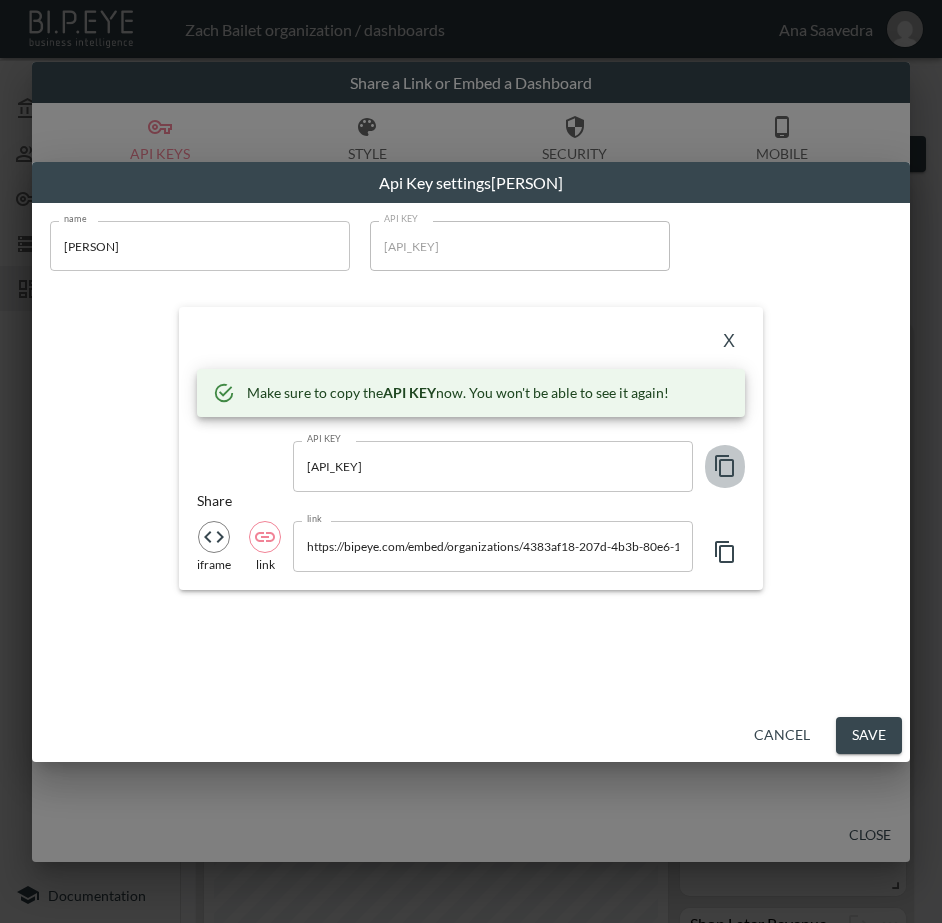 click 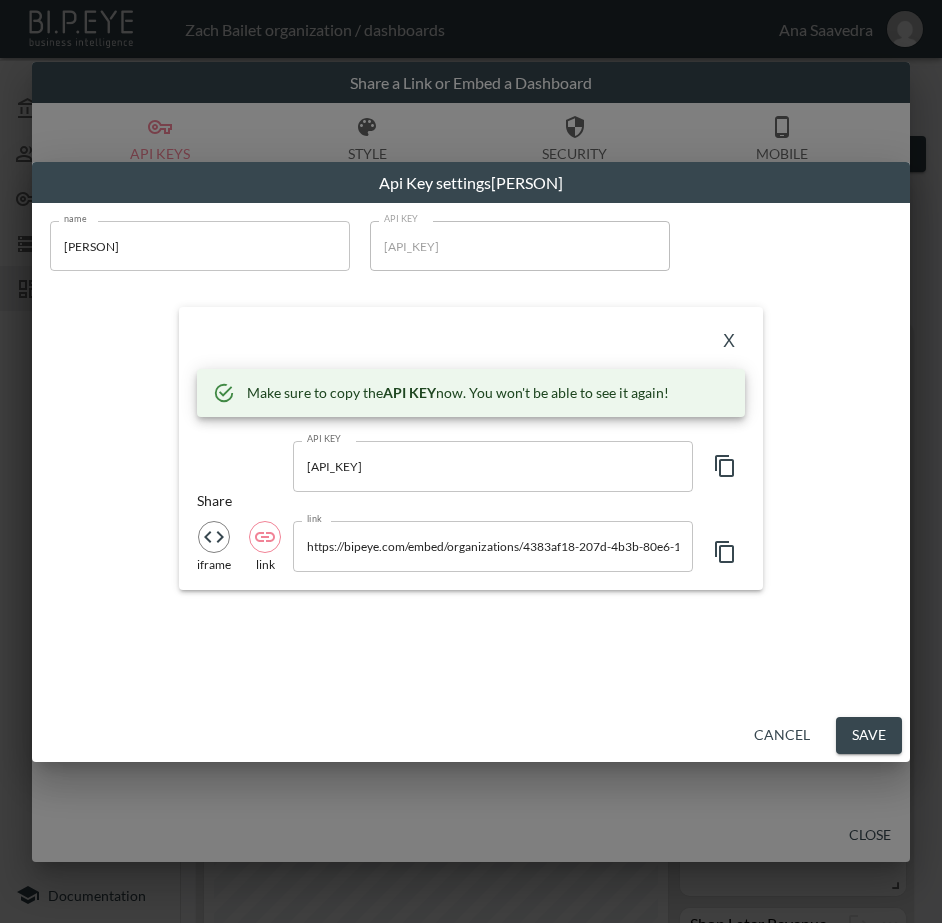 click on "X" at bounding box center (471, 341) 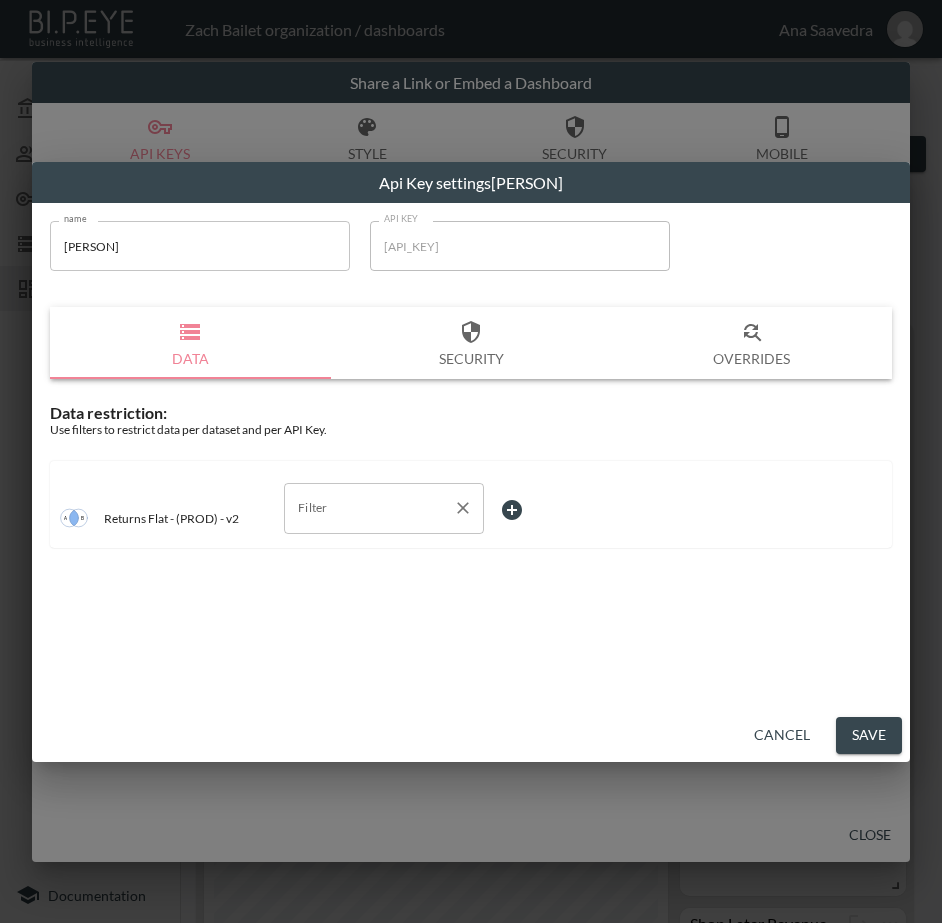 click on "Filter" at bounding box center (369, 508) 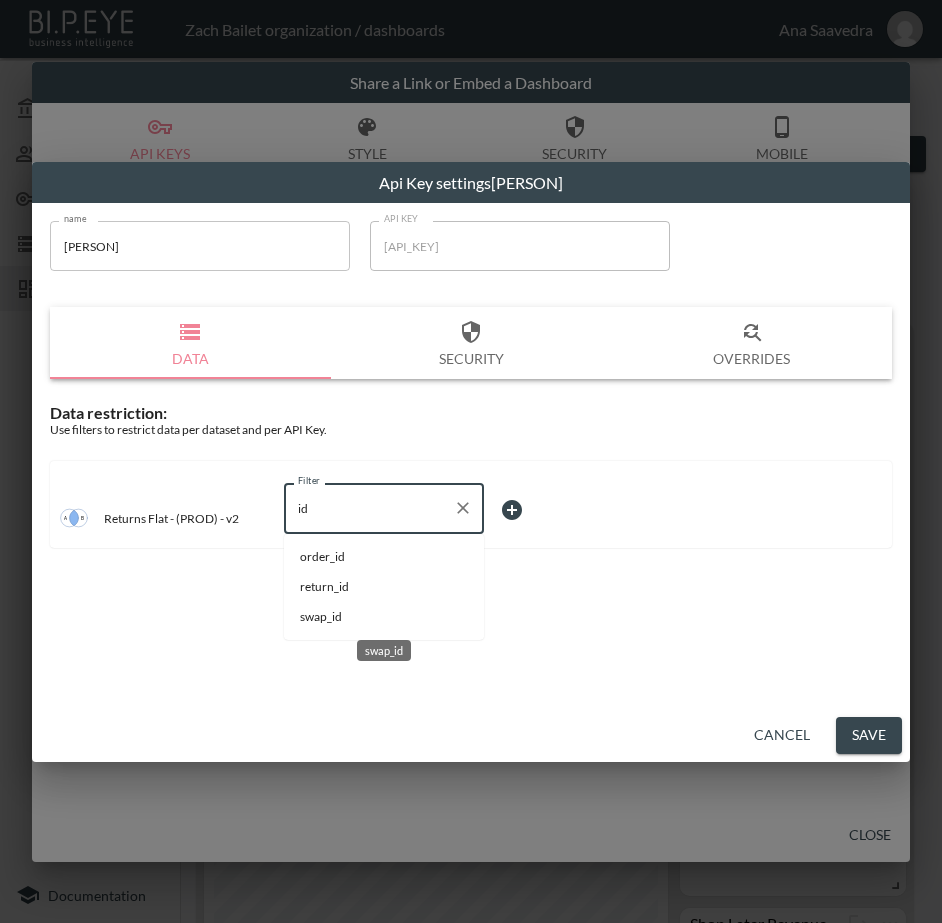 click on "swap_id" at bounding box center [384, 617] 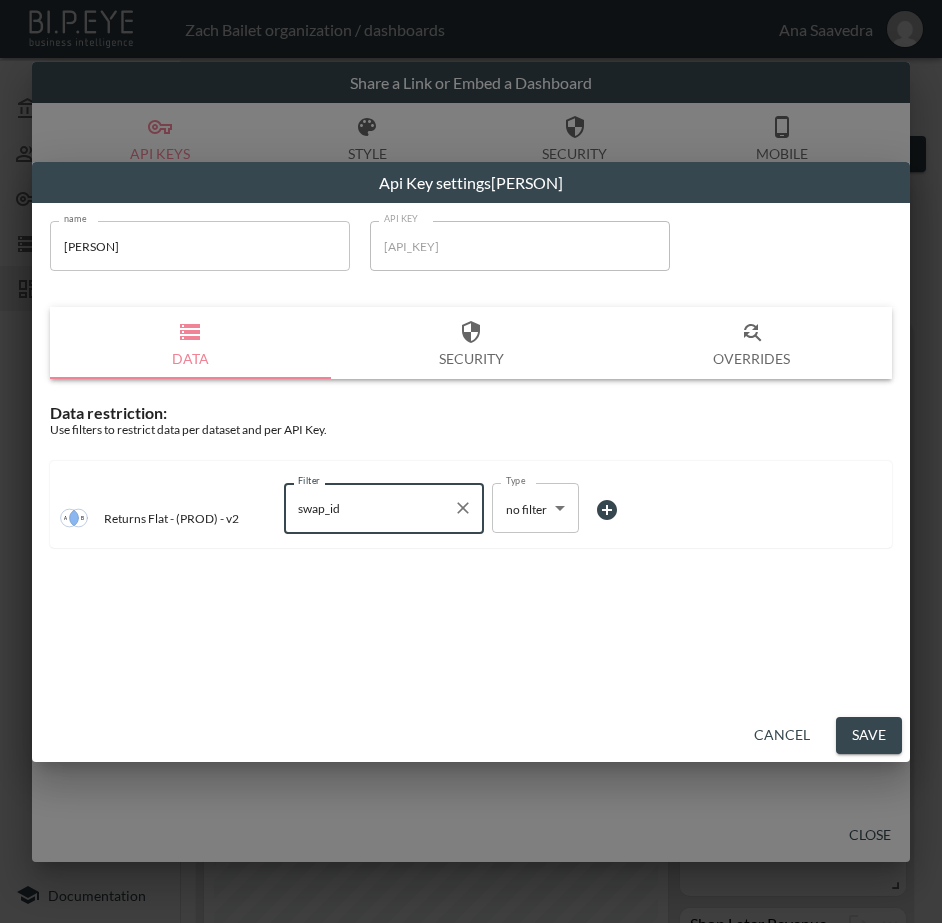 type on "swap_id" 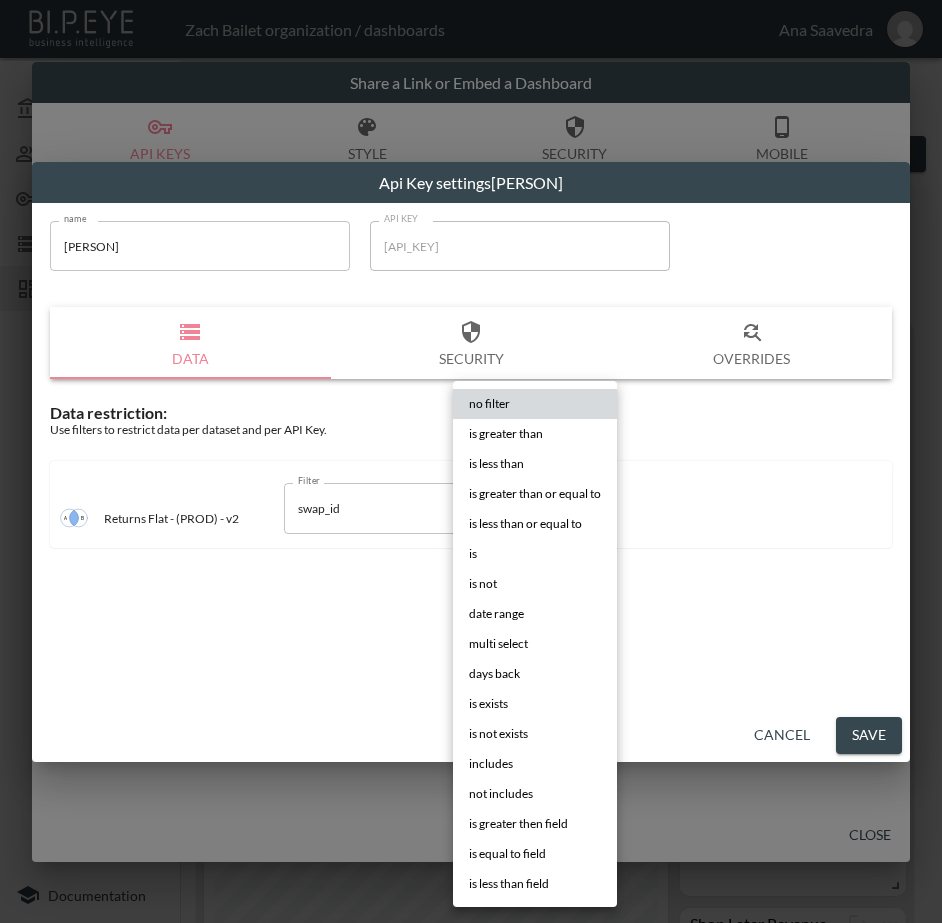 click on "BI.P.EYE, Interactive Analytics Dashboards - app [PERSON] organization / dashboards [PERSON] [PERSON] My Account Members Credentials Datasets Dashboards Documentation V2 - (PROD) - Key Indicators - GBP 0 2 Previous period Chart Share created_at DATE RANGE [DATE] swap_id IS ZTM7d9UMGZPBBsI1sBrO Revenue KPIs Retained revenue £0 [CURRENCY] -100% [DATE] - [DATE] Total Refund Requested £[CURRENCY] [CURRENCY] -99% [DATE] - [DATE] Exchange revenue £0 [CURRENCY] -100% [DATE] - [DATE] Retained revenue ratio 0% Refund vs Retained Revenue over time Refund ratio 100% Exchange ratio 0% Shop Later Revenue £0 0 0% [DATE] - [DATE] Shipping KPIs Number of orders per shipping carrier Retained revenue per shipping carrier Shipment From Address Country Analysis Shipment From Address Country Retained Ratio Refund Ratio Exchange Ratio Retained Revenue Refund Revenue Exchange Revenue 0% 100% 0% 0 [CURRENCY] 0 United Kingdom 0% 100% 0% 0 [CURRENCY] 0 Showing" at bounding box center (471, 461) 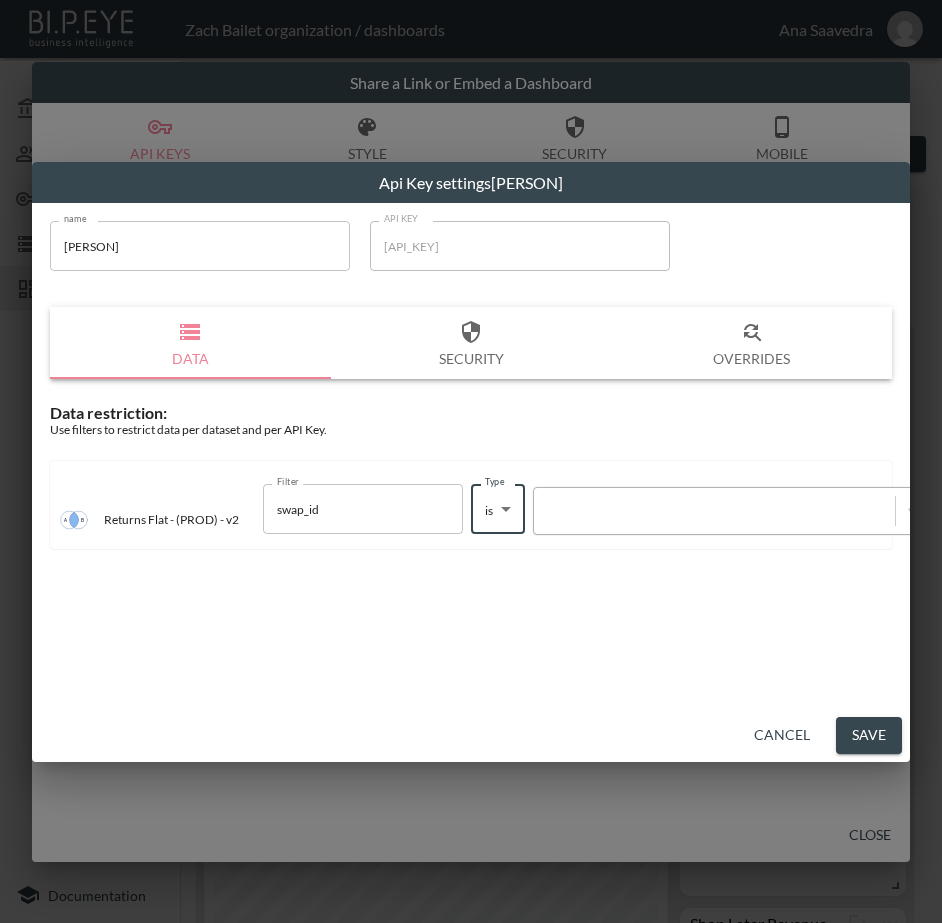 click at bounding box center (733, 511) 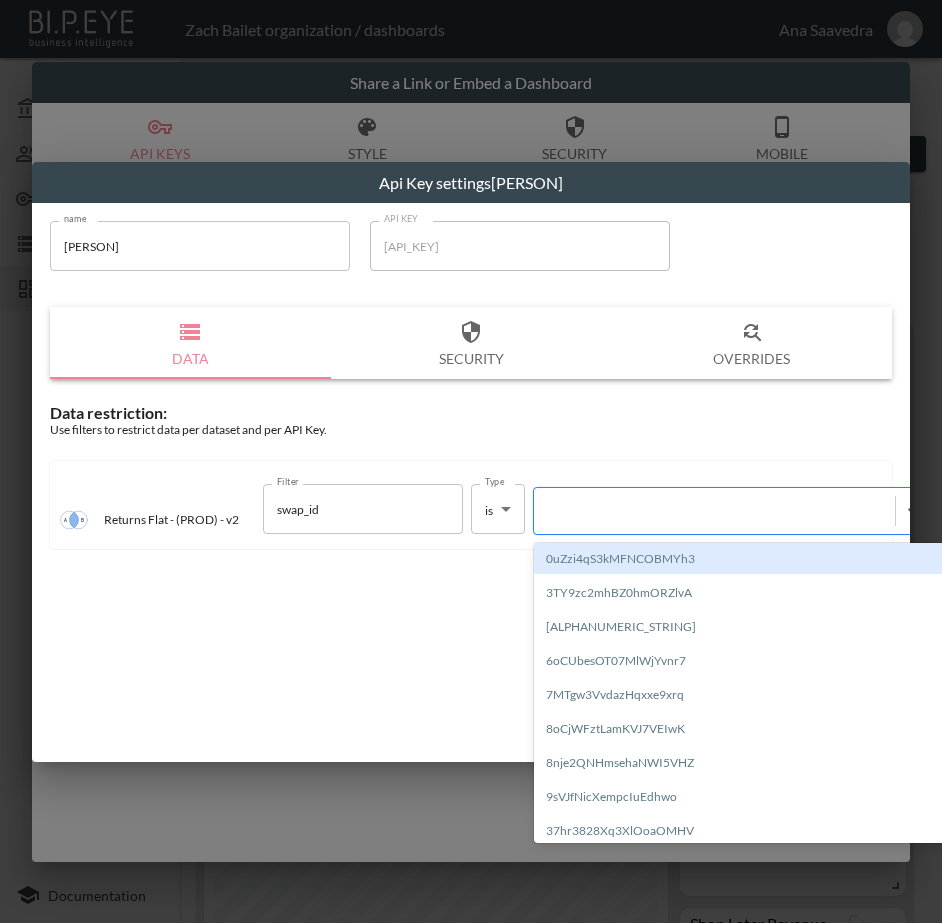paste on "[ALPHANUMERIC_STRING]" 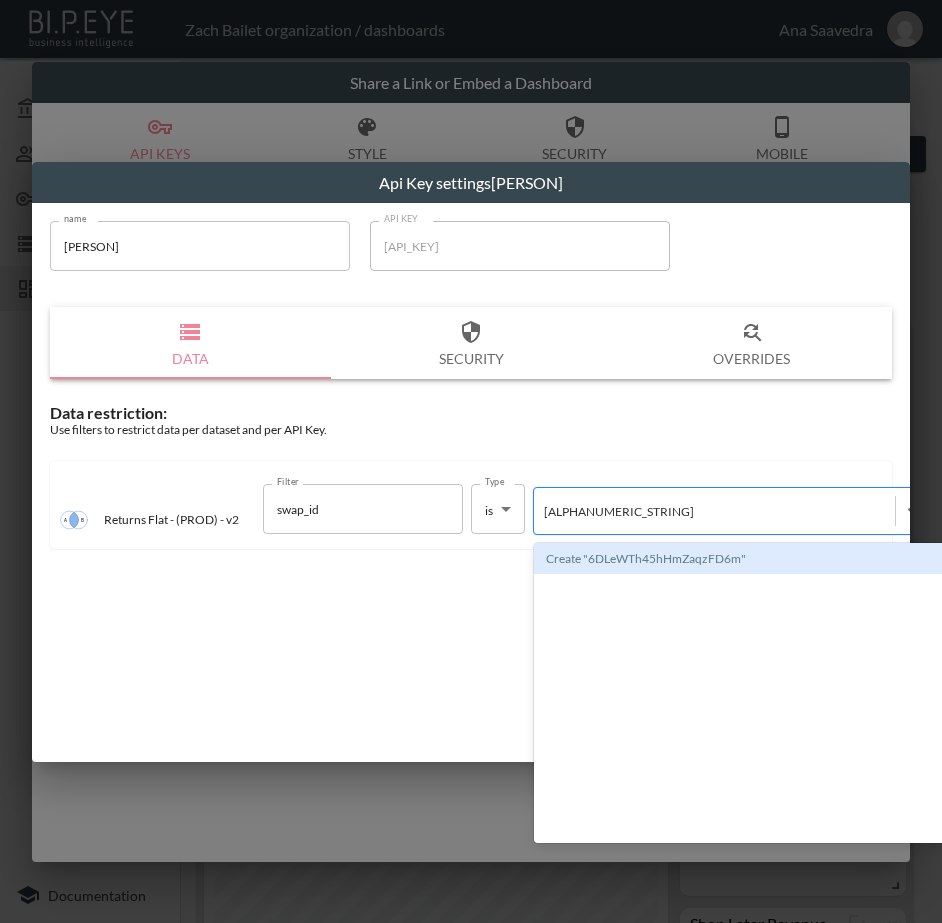 type 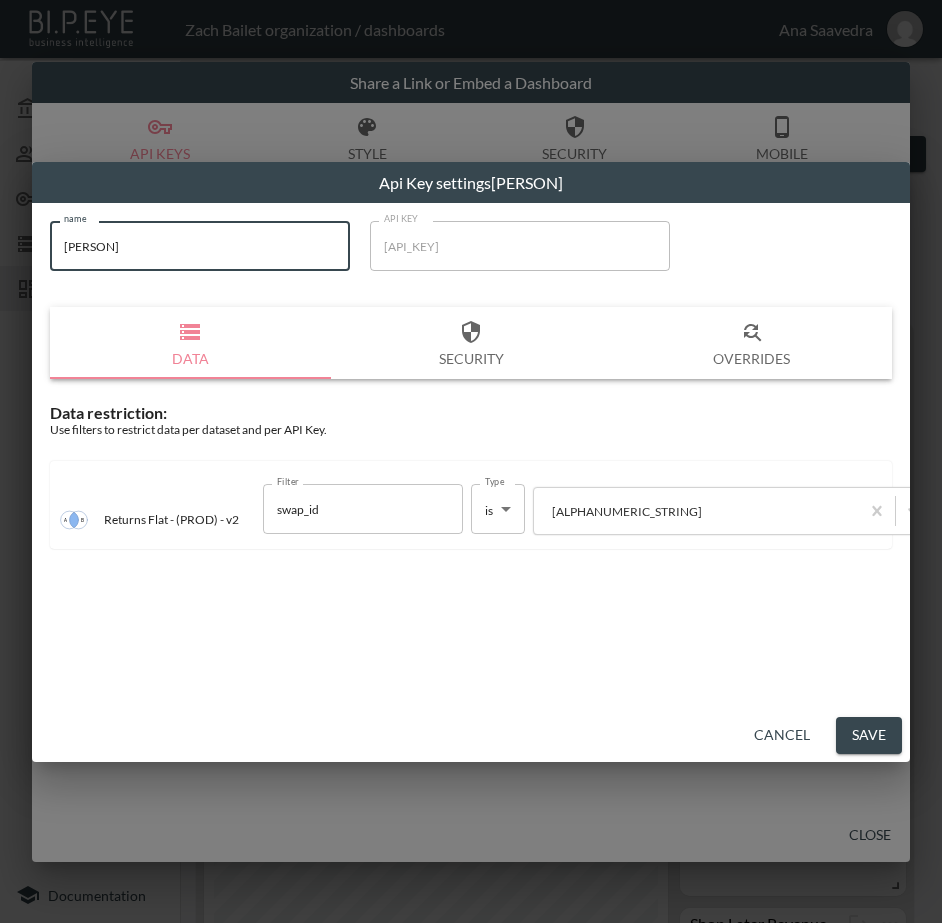 drag, startPoint x: 191, startPoint y: 257, endPoint x: 20, endPoint y: 243, distance: 171.57214 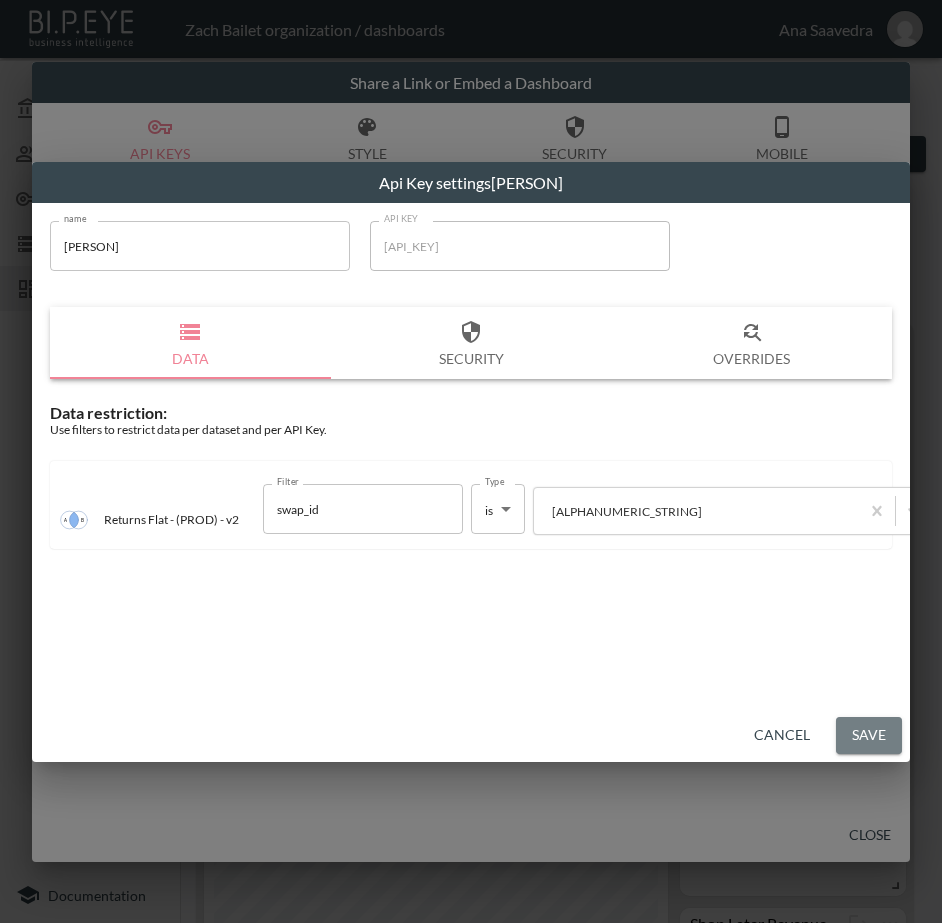 click on "Save" at bounding box center (869, 735) 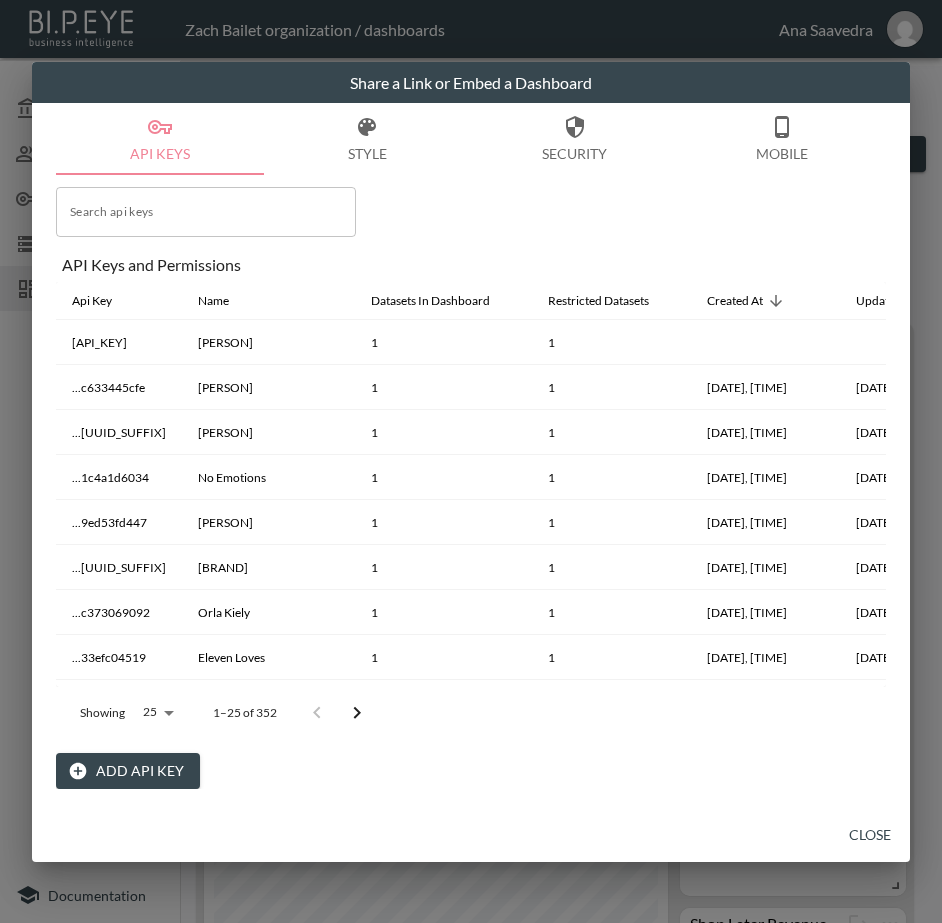 click on "Close" at bounding box center [870, 835] 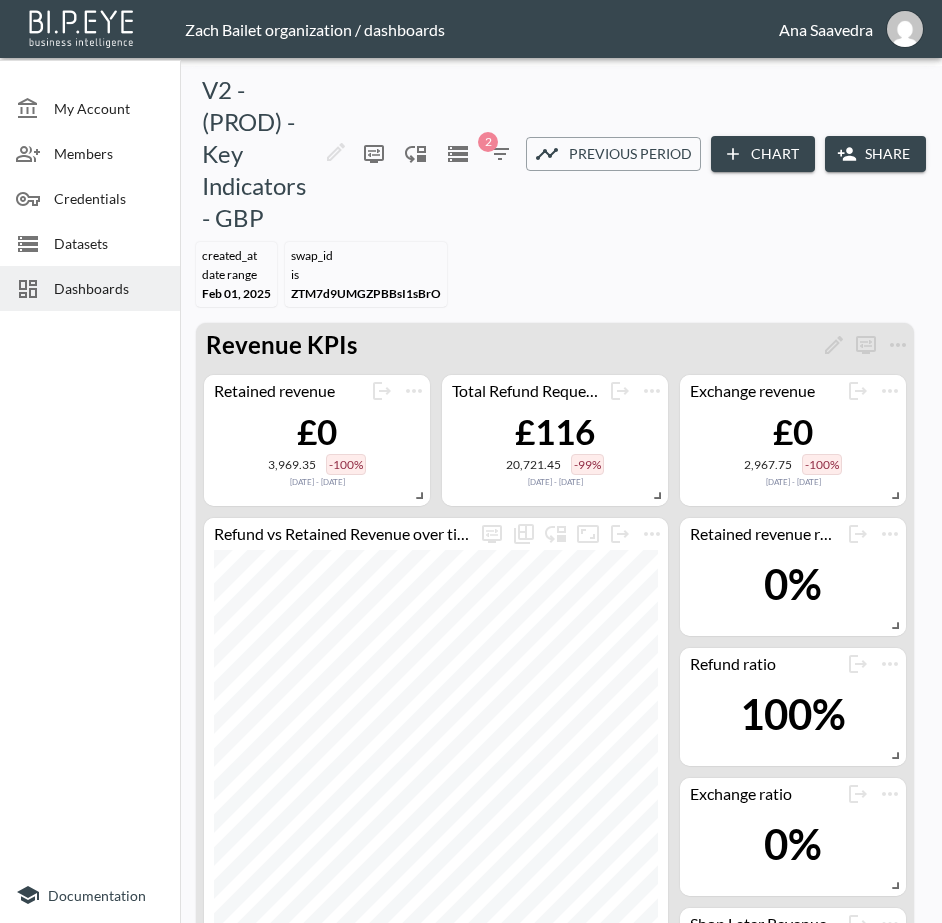 click on "Dashboards" at bounding box center [109, 288] 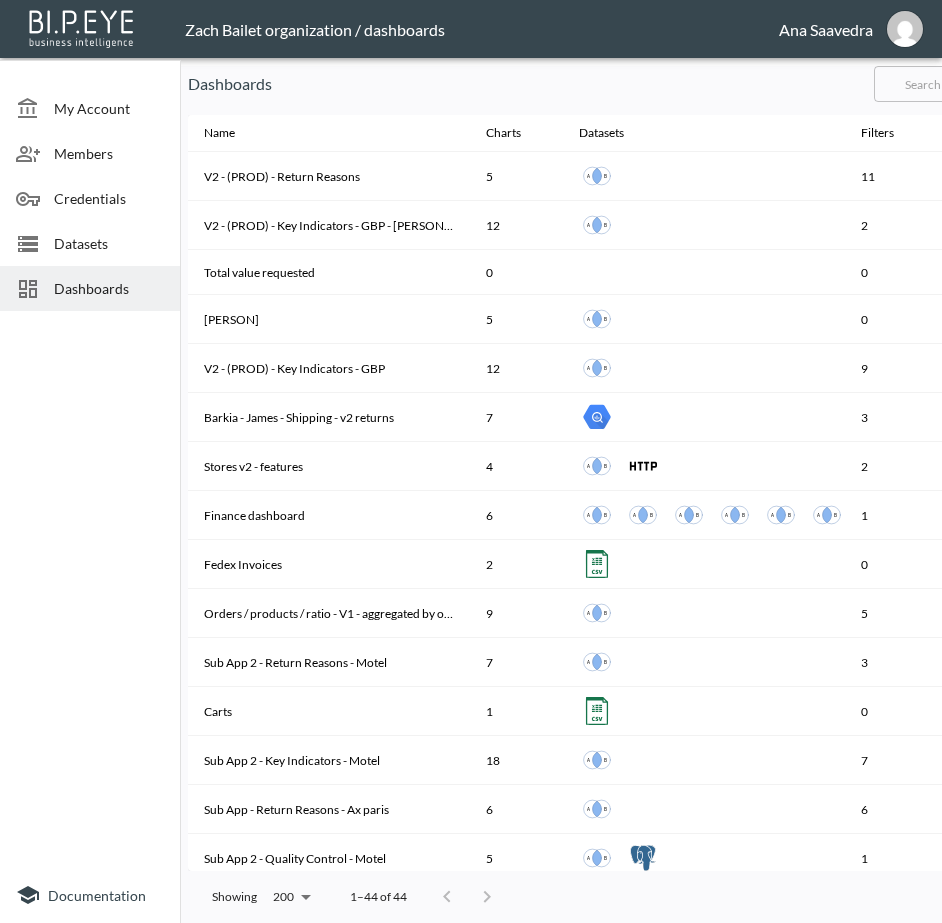 click at bounding box center (955, 84) 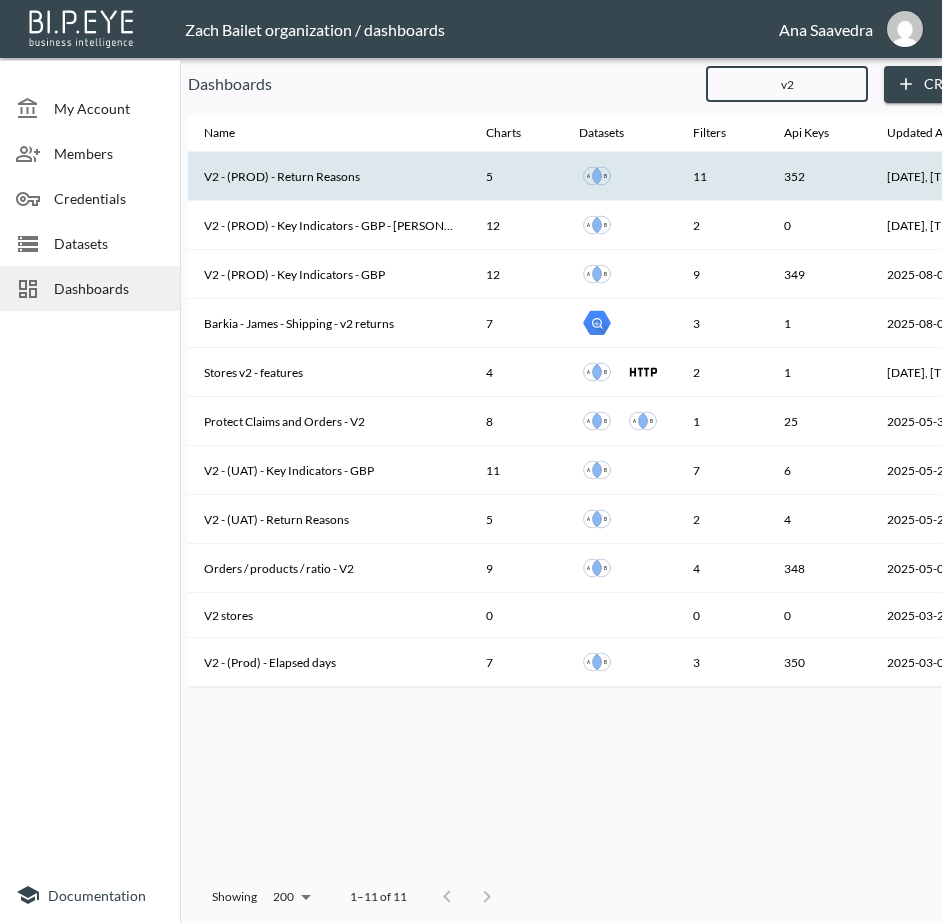 type on "v2" 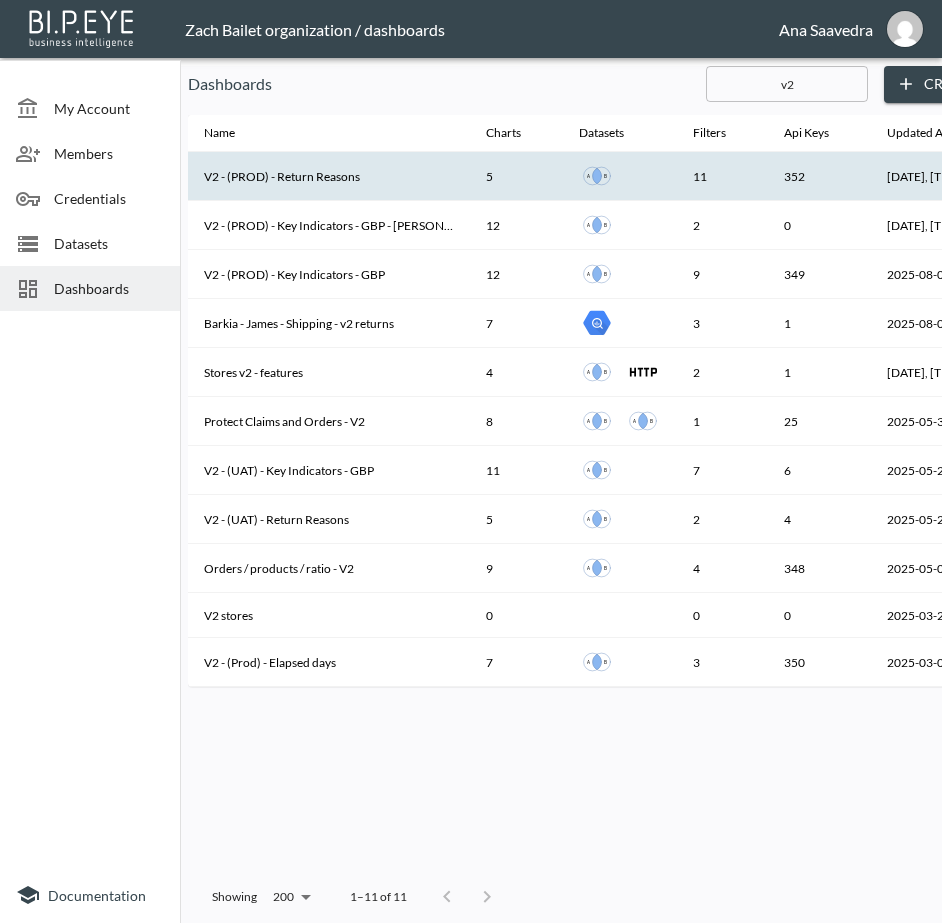 click on "V2 - (PROD) - Return Reasons" at bounding box center [329, 176] 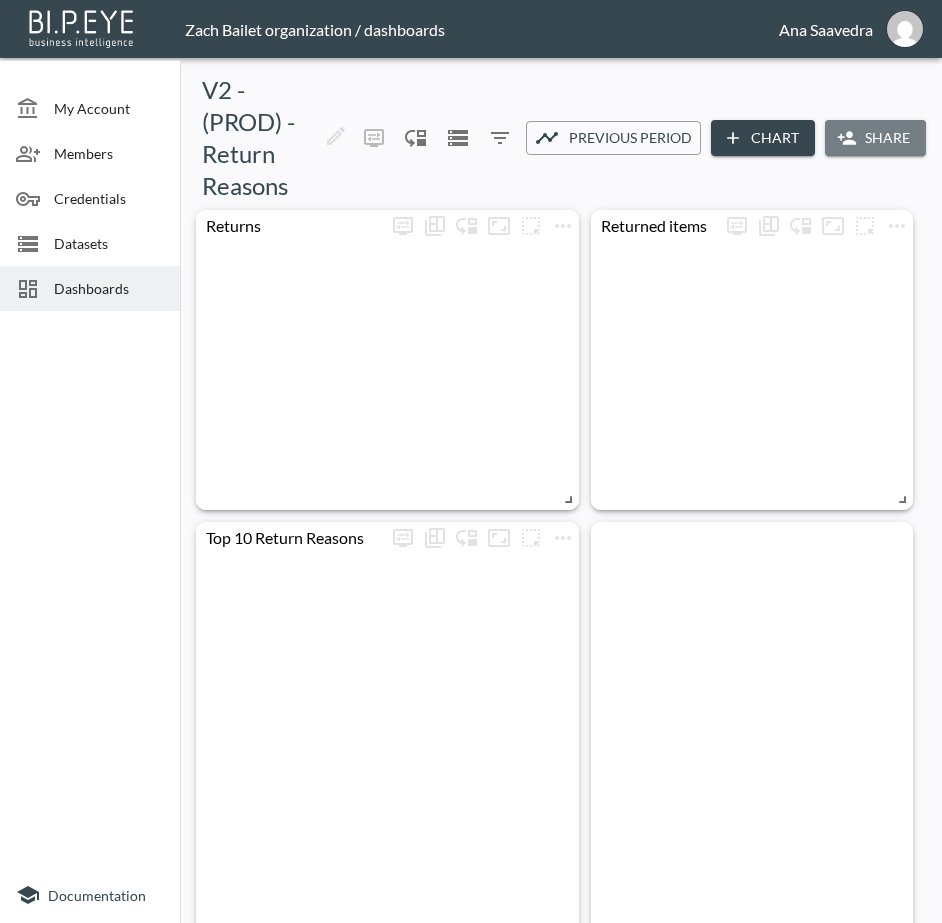click on "Share" at bounding box center (875, 138) 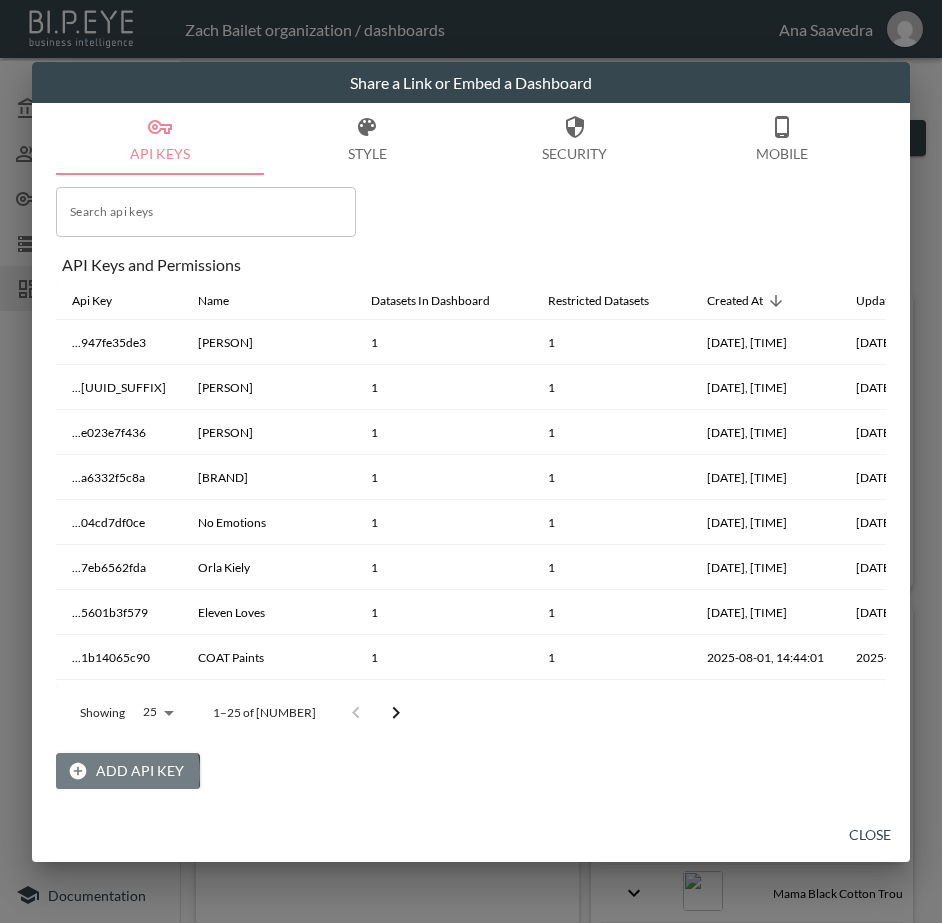 click on "Add API Key" at bounding box center [128, 771] 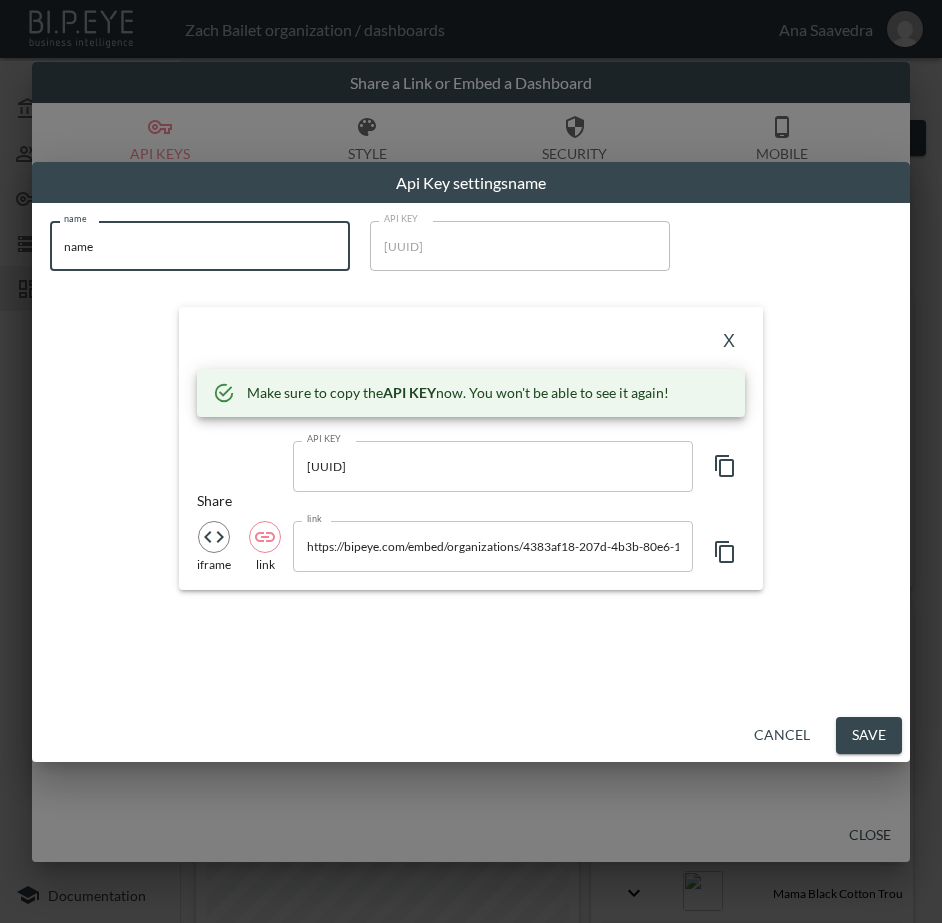 drag, startPoint x: 202, startPoint y: 245, endPoint x: 24, endPoint y: 254, distance: 178.22739 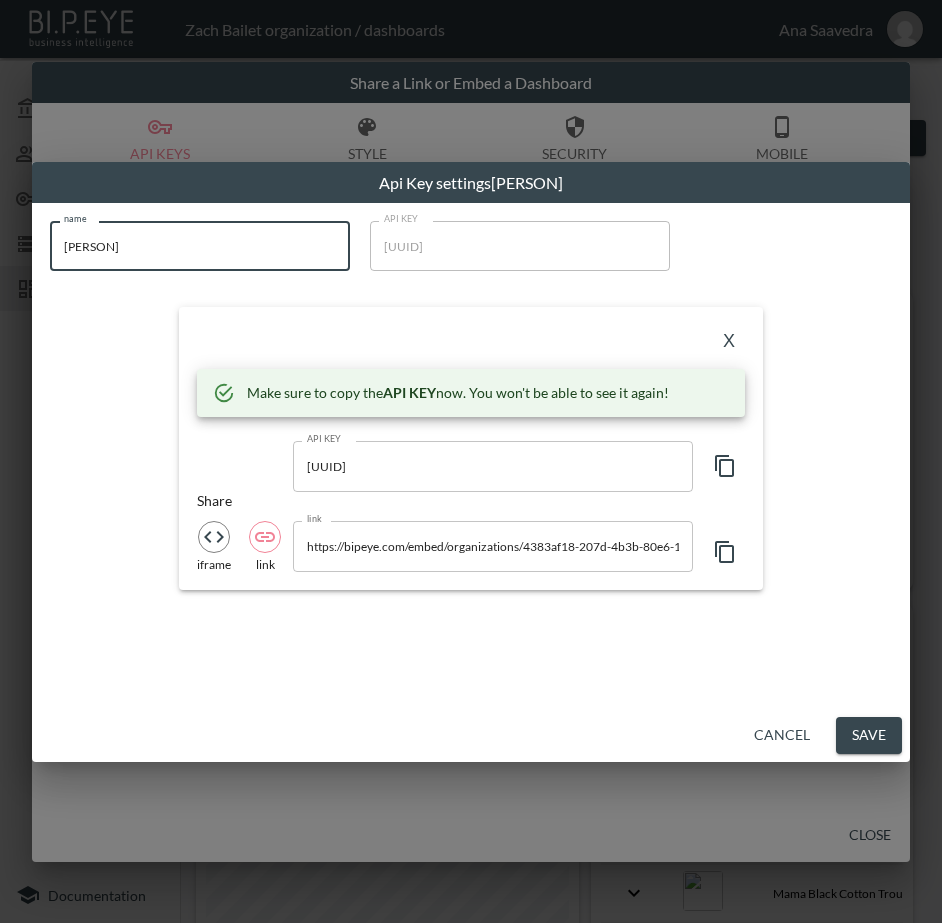 type on "[PERSON]" 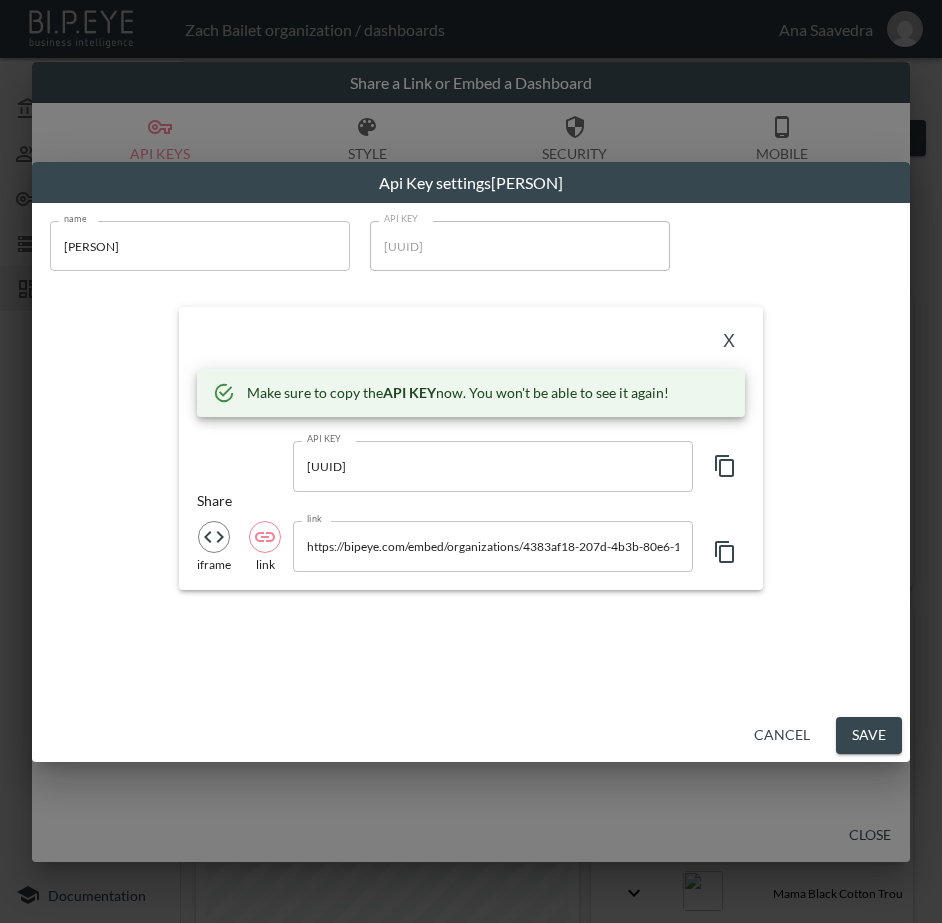 click on "X" at bounding box center (471, 341) 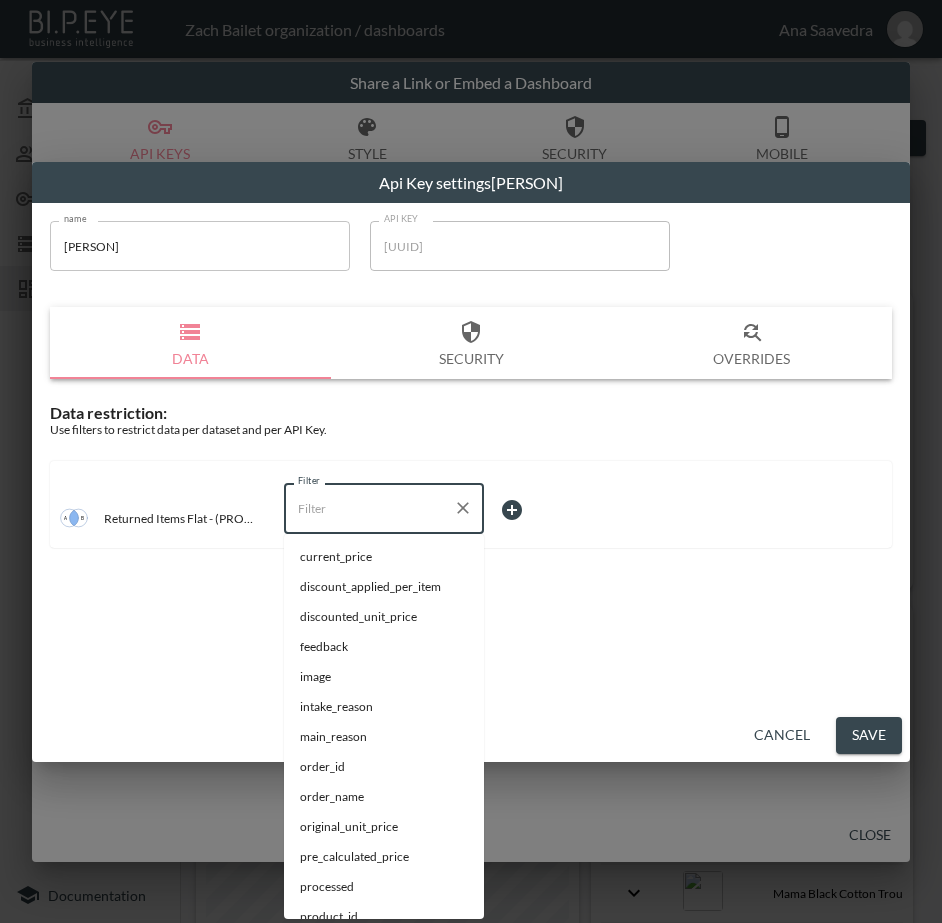 click on "Filter" at bounding box center (369, 508) 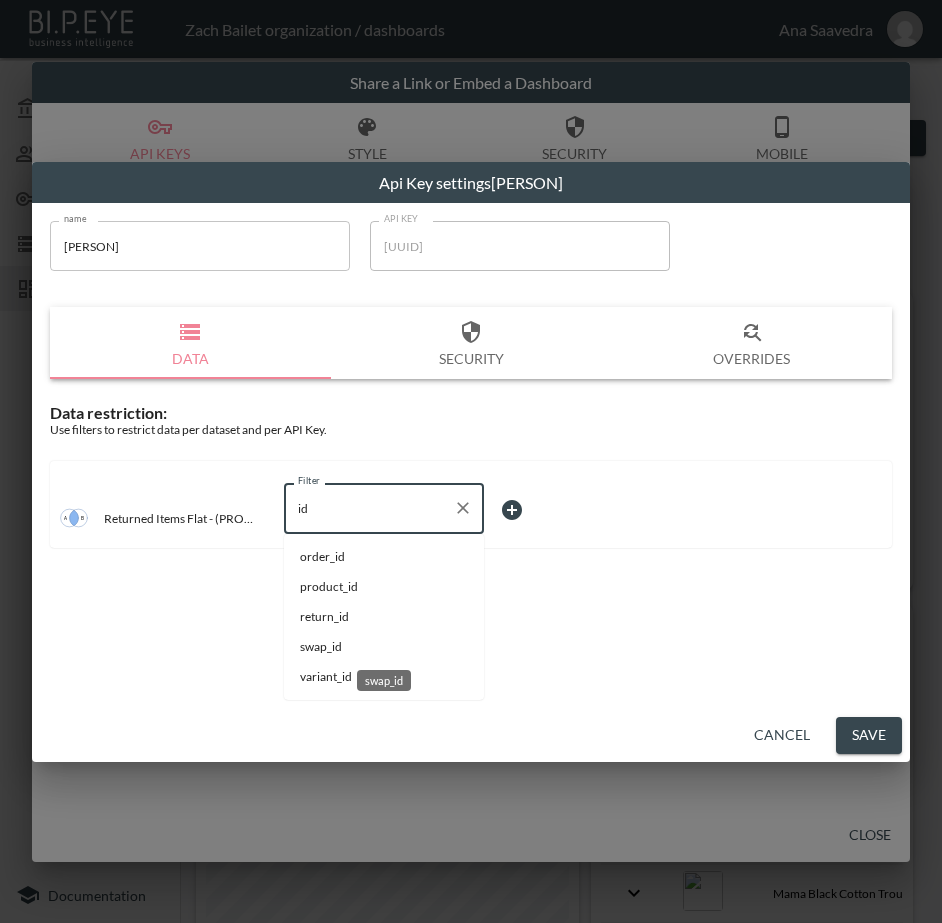 click on "swap_id" at bounding box center [384, 647] 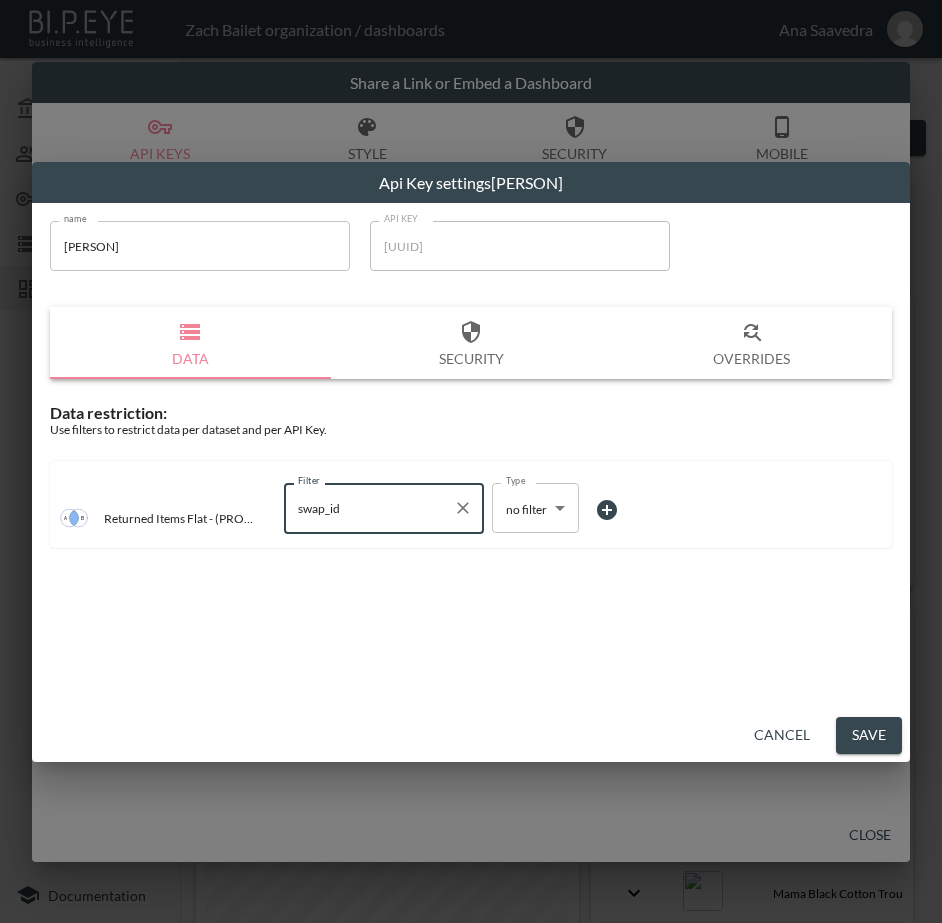 type on "swap_id" 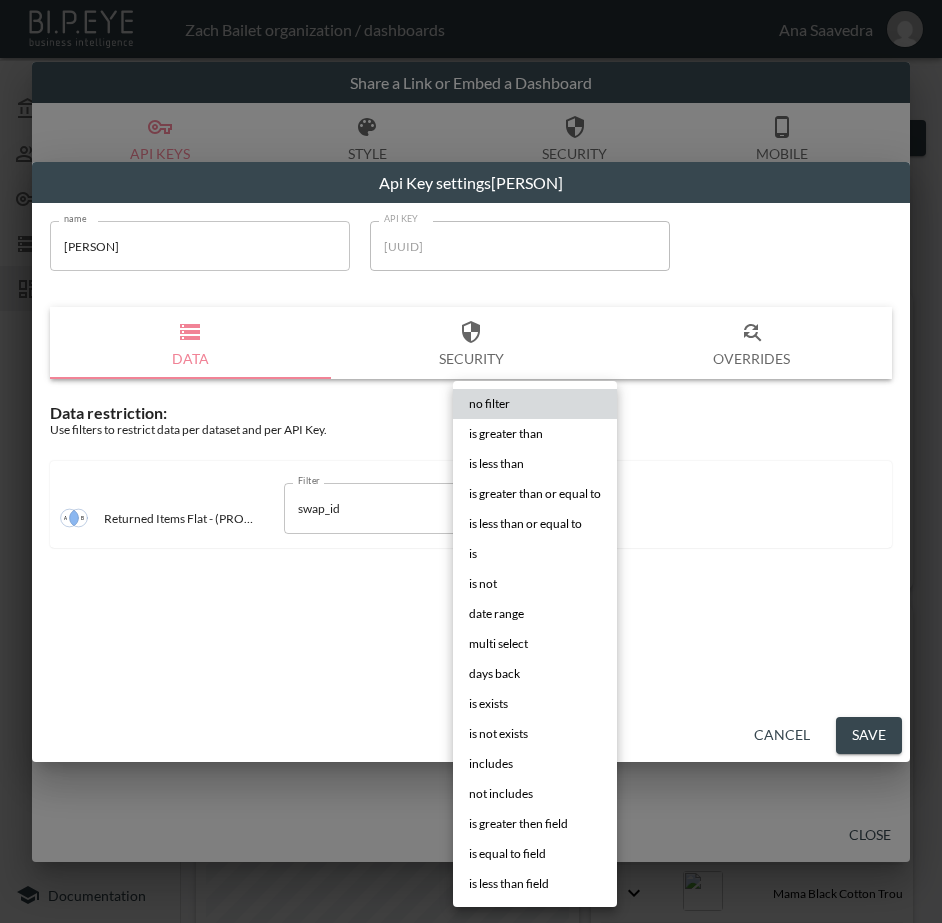 click on "BI.P.EYE, Interactive Analytics Dashboards - app [PERSON] organization / dashboards [PERSON] [PERSON] My Account Members Credentials Datasets Dashboards Documentation V2 - (PROD) - Return Reasons 0 2 Previous period Chart Share return_date DATE RANGE [DATE] swap_id IS ZTM7d9UMGZPBBsI1sBrO Products returned Shopify Order Date Image Product Name Return Type Shipment From Address Country Title Sku Quantity Main Reason Sub Reason Feedback Original Unit Price Pre Calculated Price Variant Id Tax Applied Per Item Weight Discounted Unit Price Processed Weight Unit Product Id Return Id Return Date Current Price Discount Applied Per Item Intake Reason Order Id Order Name Reason Key Word Return Status Shipping Status Taxable Updated At Store Name [DATE] Mama Black Cotton Trouser Set Refund United Kingdom 18/20 Maternity Black Cotton Trouser Set 18/20 1 Item does not fit Item is too big for me 15 15 gid://shopify/ProductVariant/45327338504422 2.5 0.3 15 false KILOGRAMS 8827582021862" at bounding box center (471, 461) 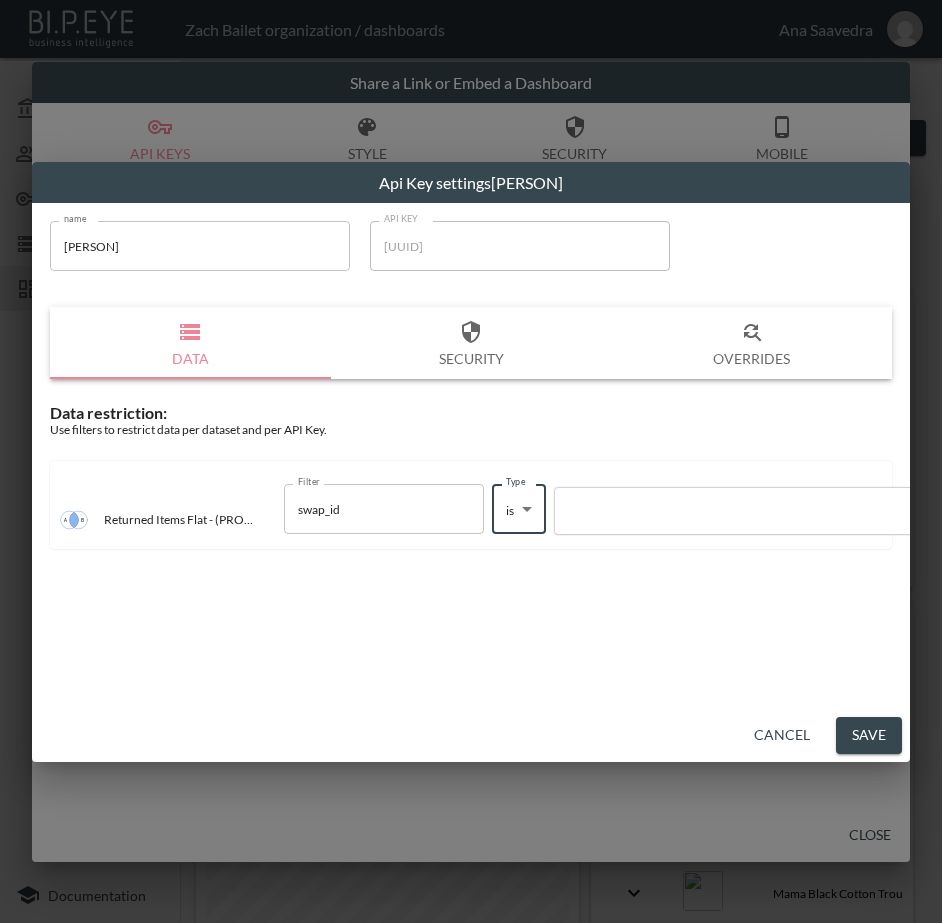 type on "is" 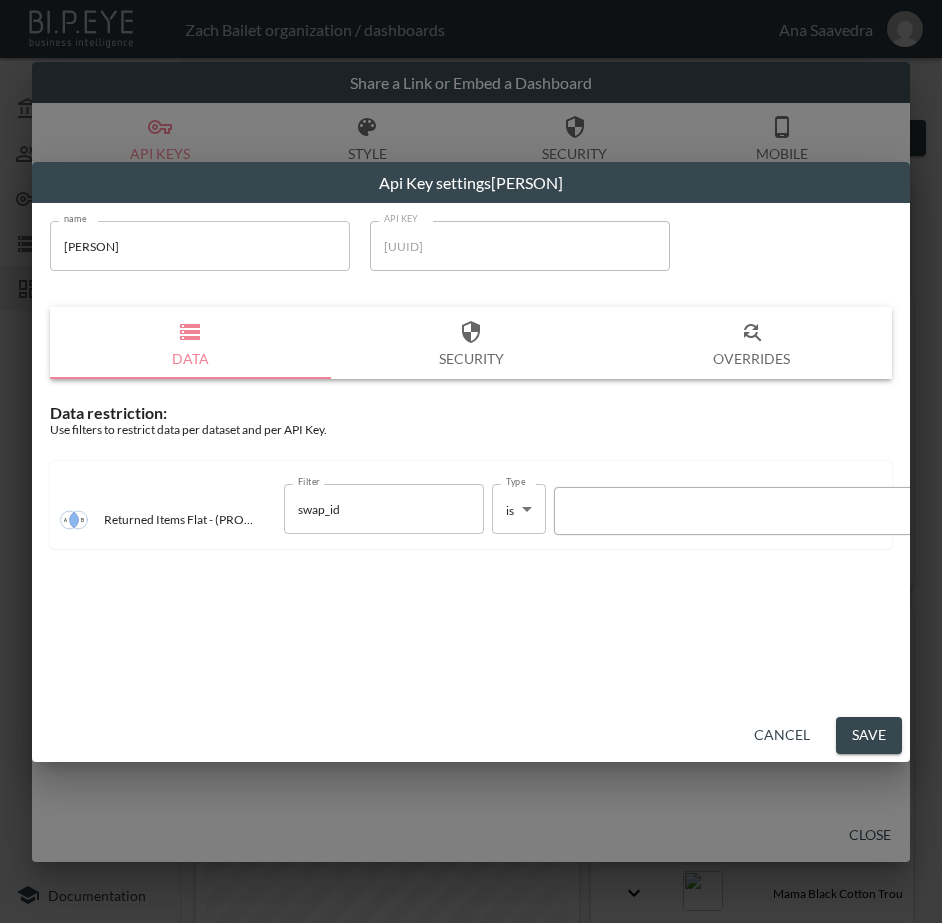 click at bounding box center [735, 511] 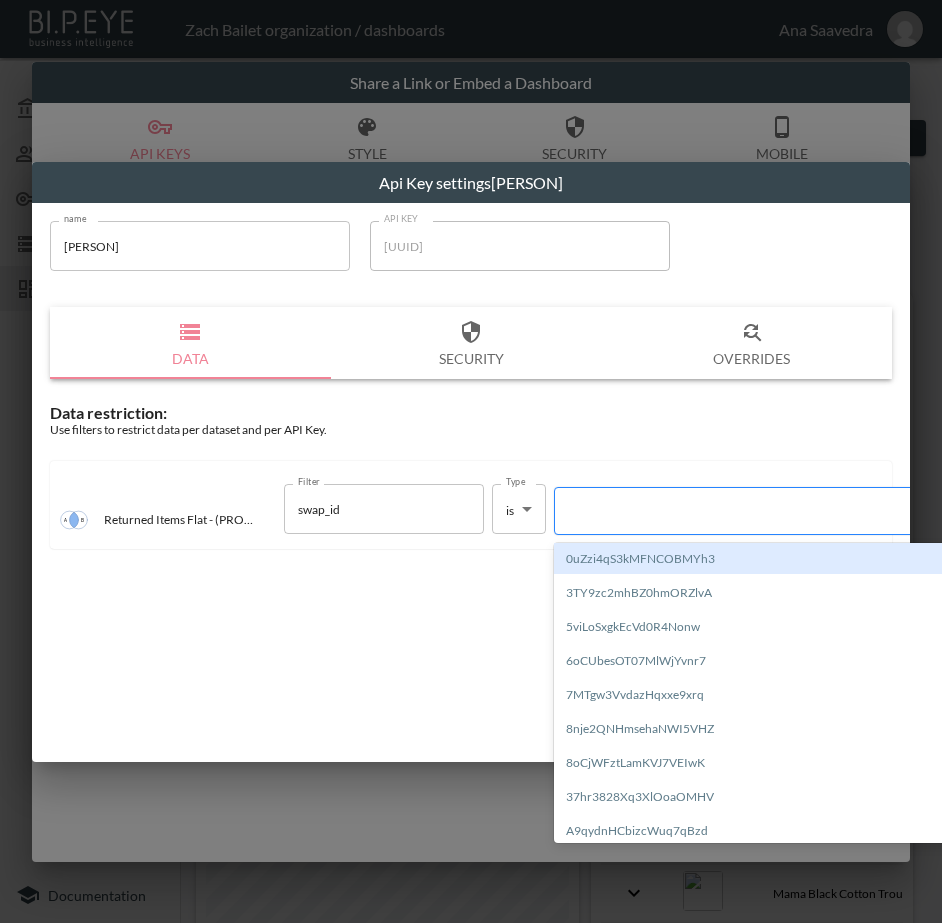 paste on "[ALPHANUMERIC_STRING]" 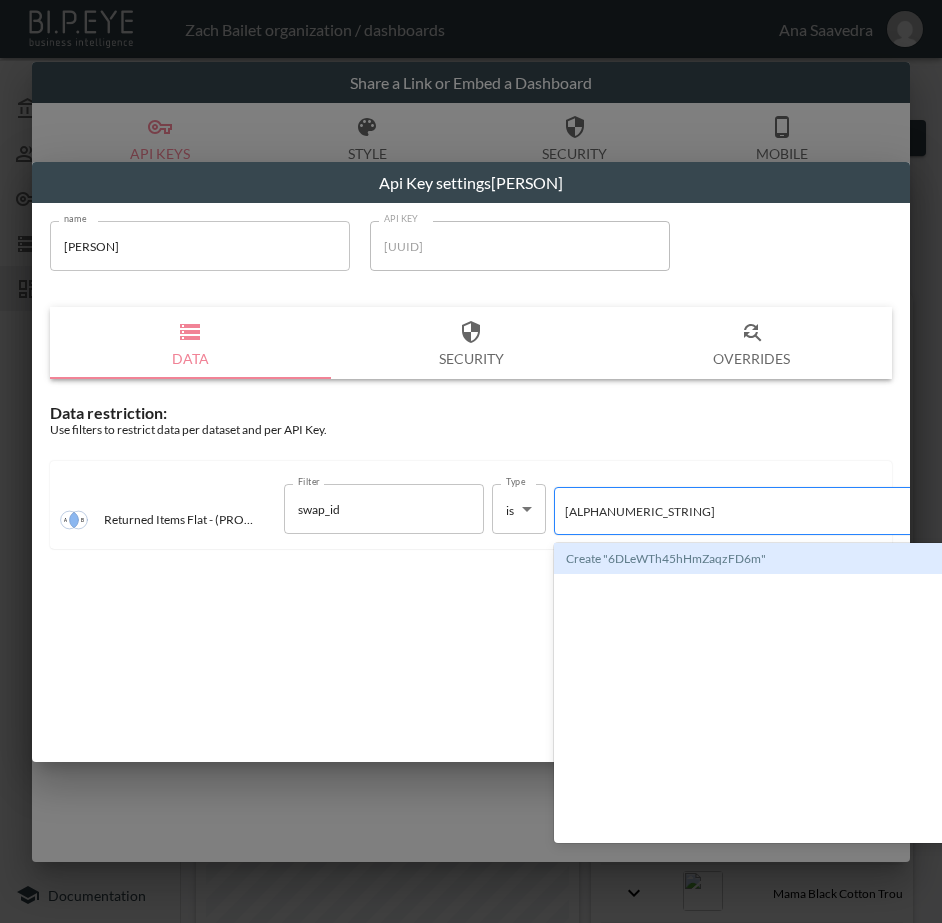 type 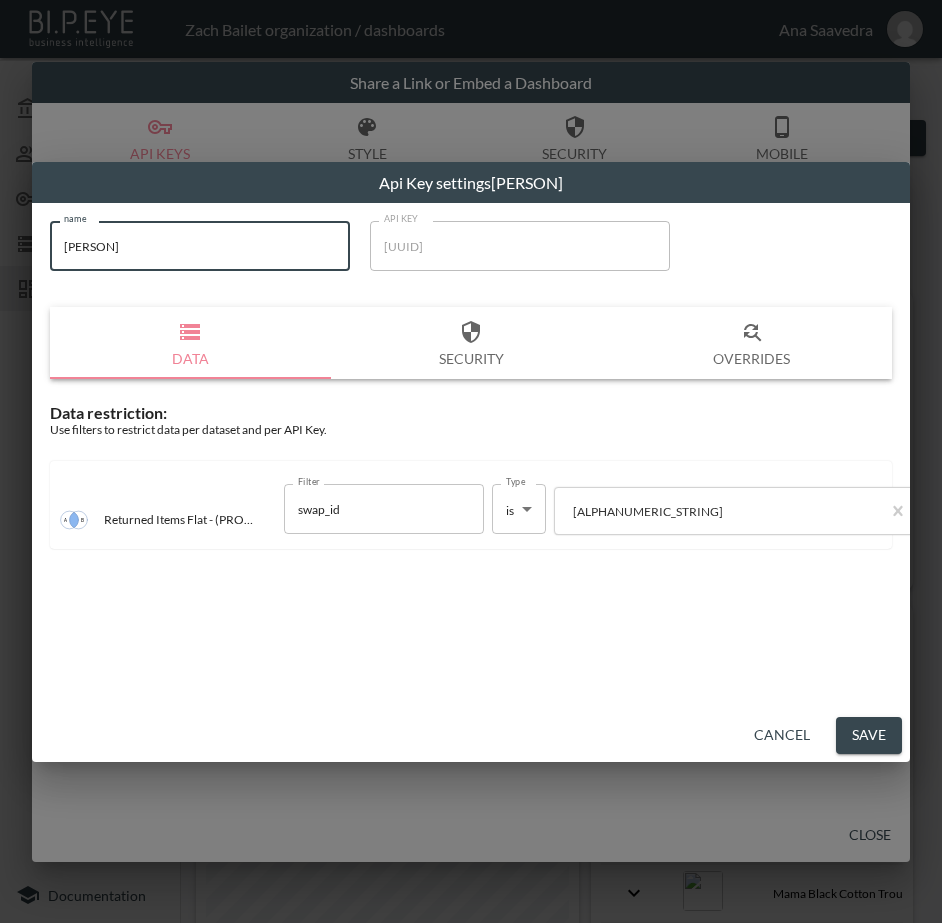 drag, startPoint x: 158, startPoint y: 254, endPoint x: 7, endPoint y: 266, distance: 151.47607 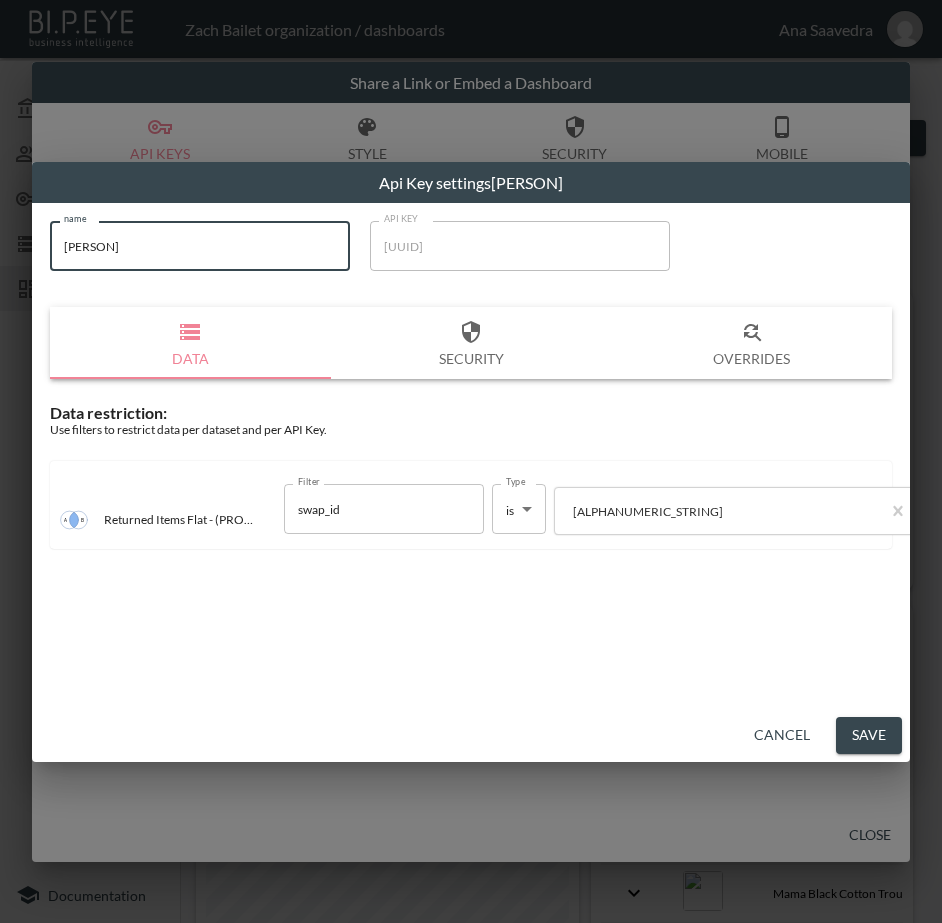 click on "Save" at bounding box center [869, 735] 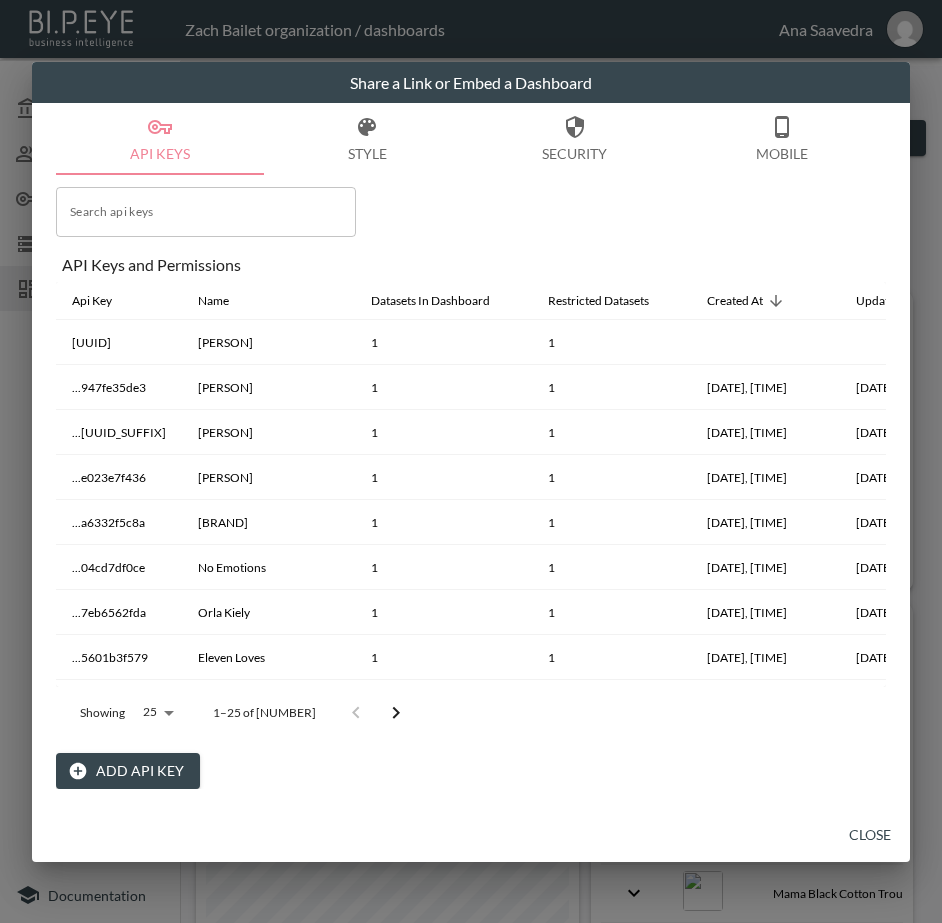 click on "Close" at bounding box center [870, 835] 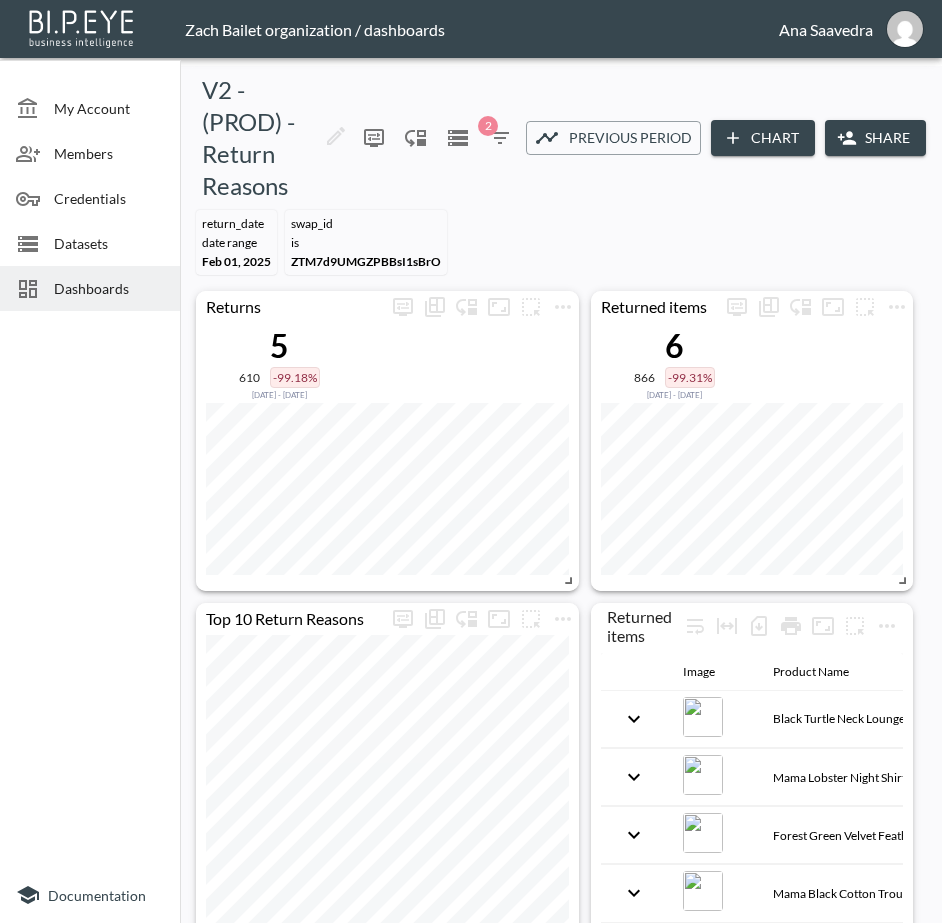 click on "Dashboards" at bounding box center (90, 288) 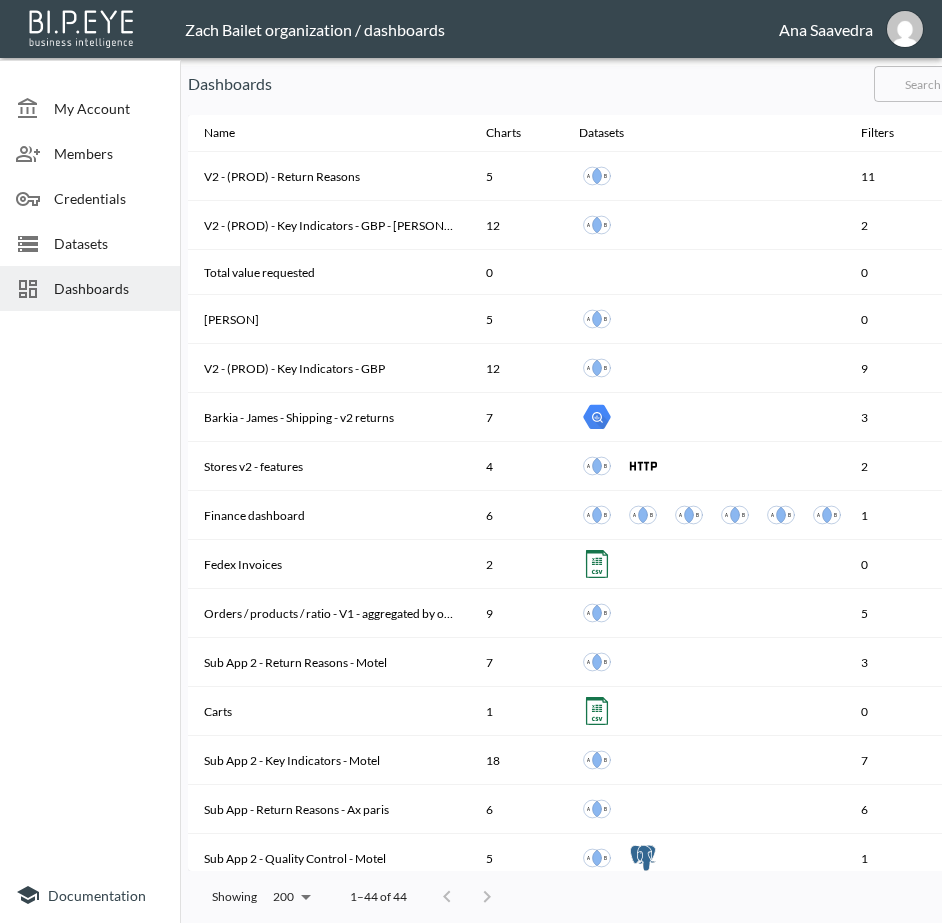 click at bounding box center [955, 84] 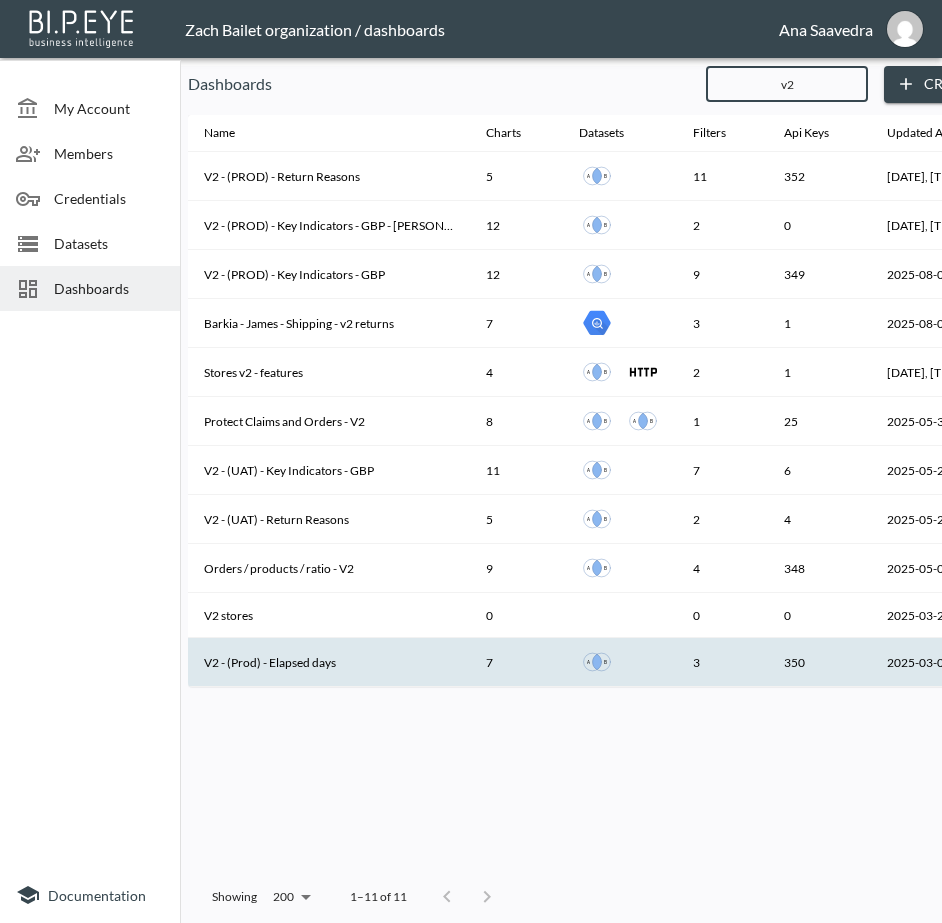 type on "v2" 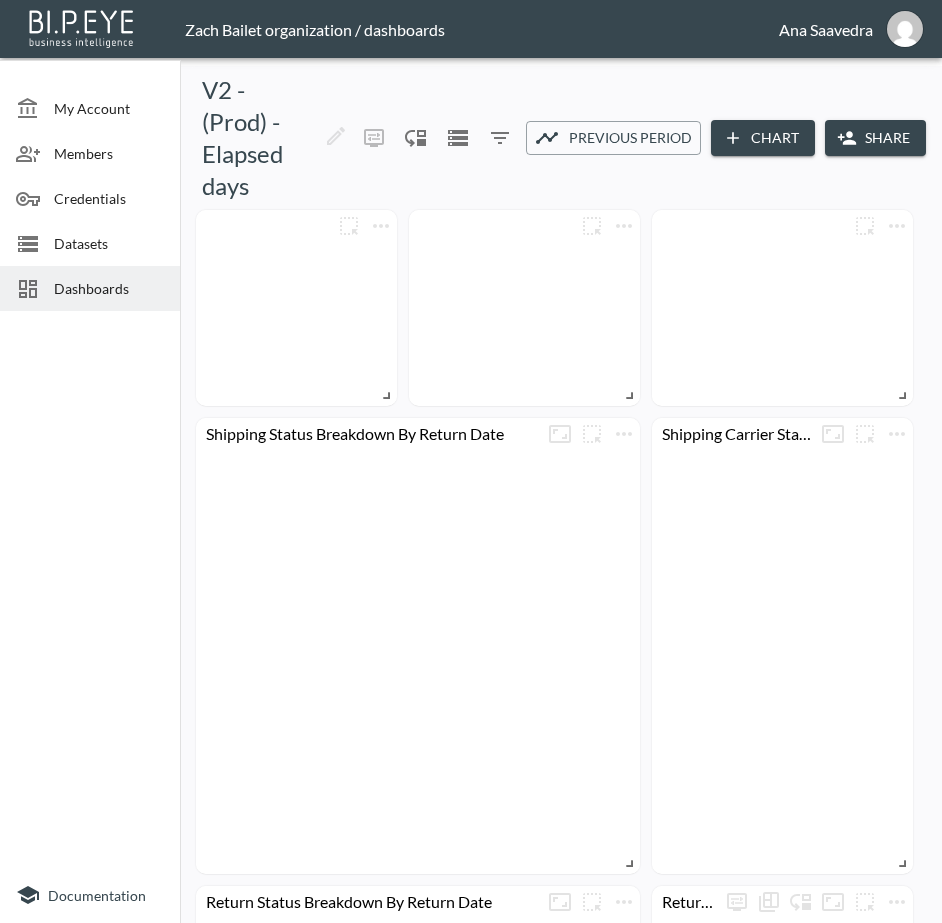 click on "Share" at bounding box center (875, 138) 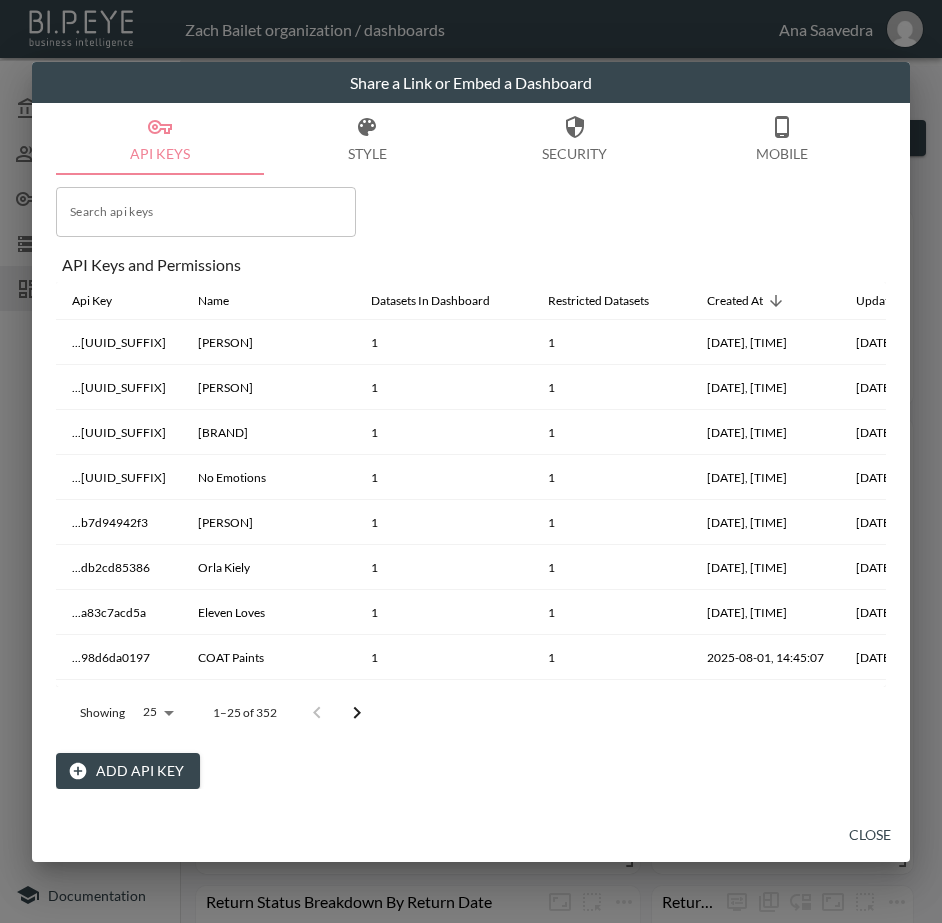 click on "Add API Key" at bounding box center (128, 771) 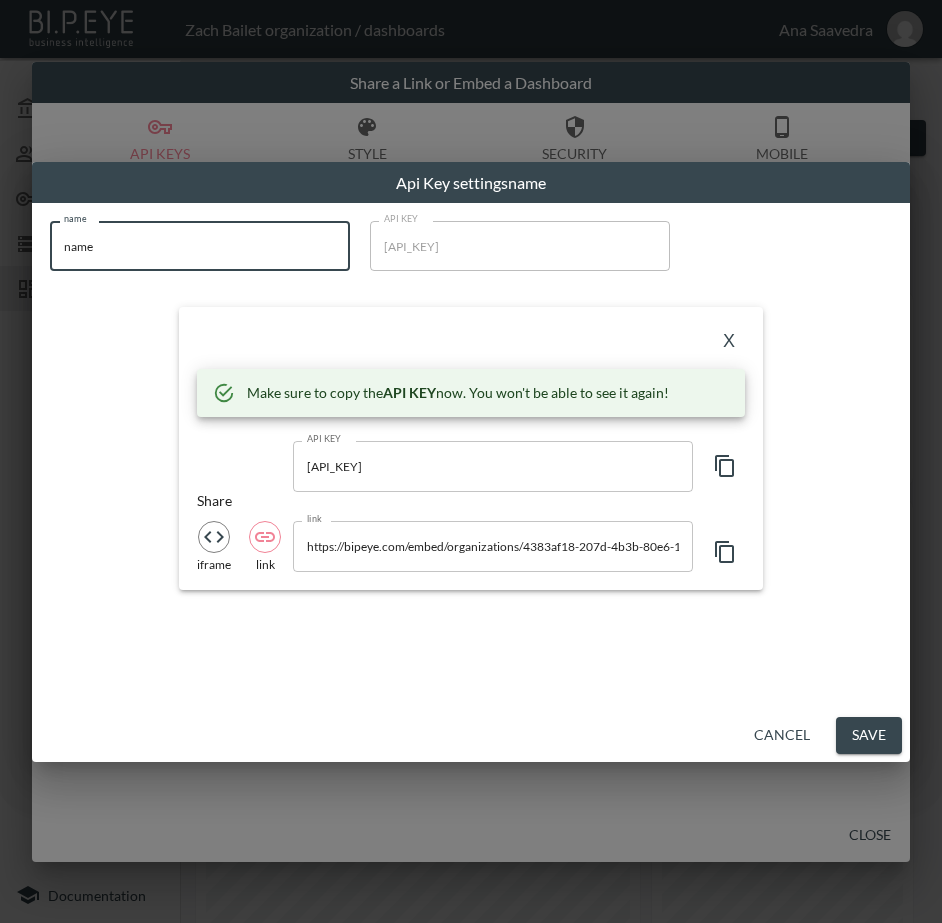 drag, startPoint x: 13, startPoint y: 258, endPoint x: -22, endPoint y: 262, distance: 35.22783 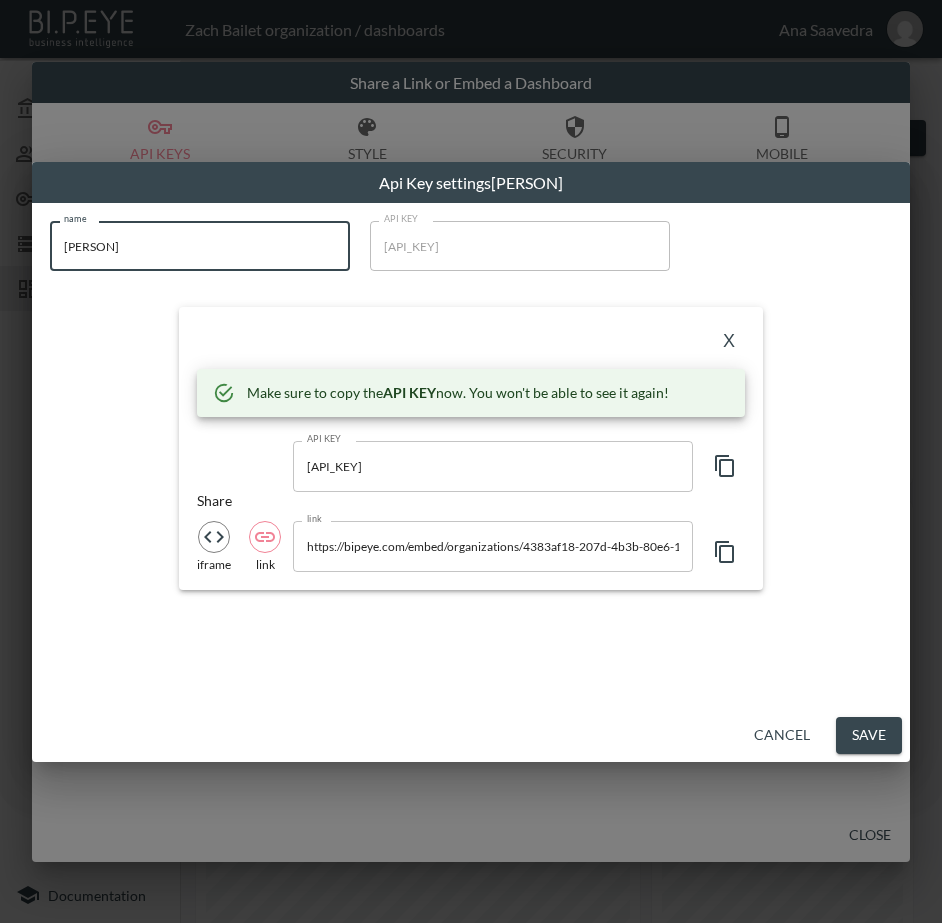 type on "[PERSON]" 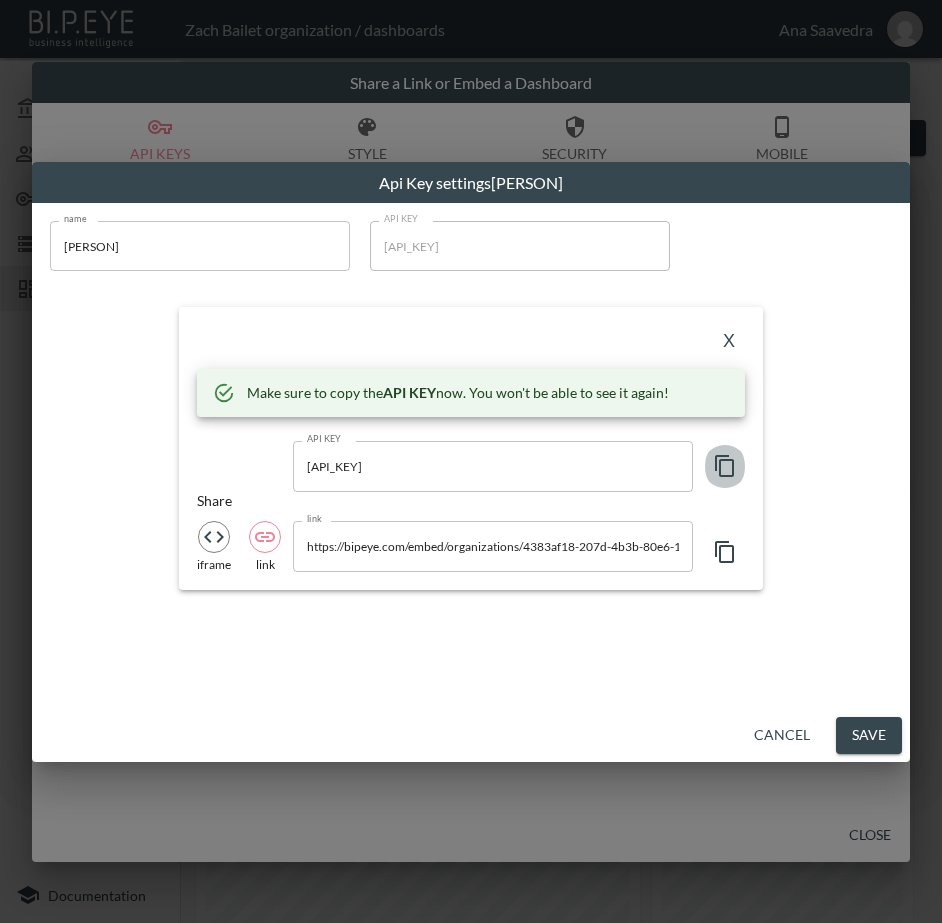 click 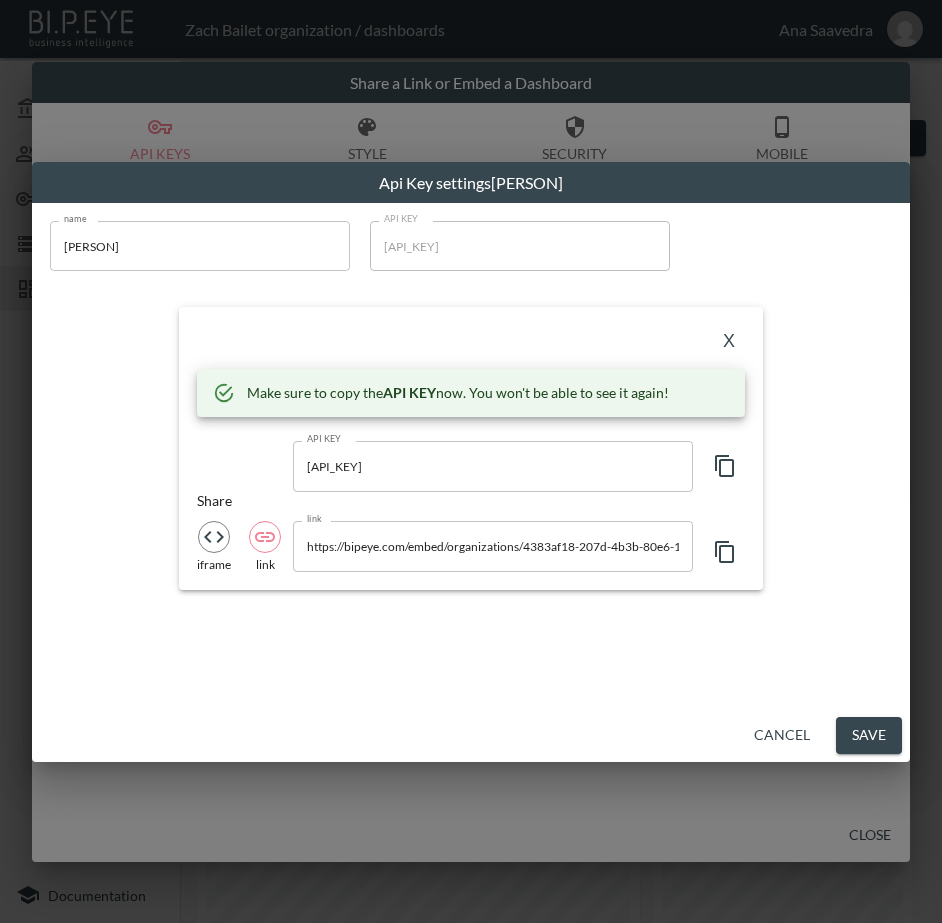 drag, startPoint x: 429, startPoint y: 334, endPoint x: 445, endPoint y: 338, distance: 16.492422 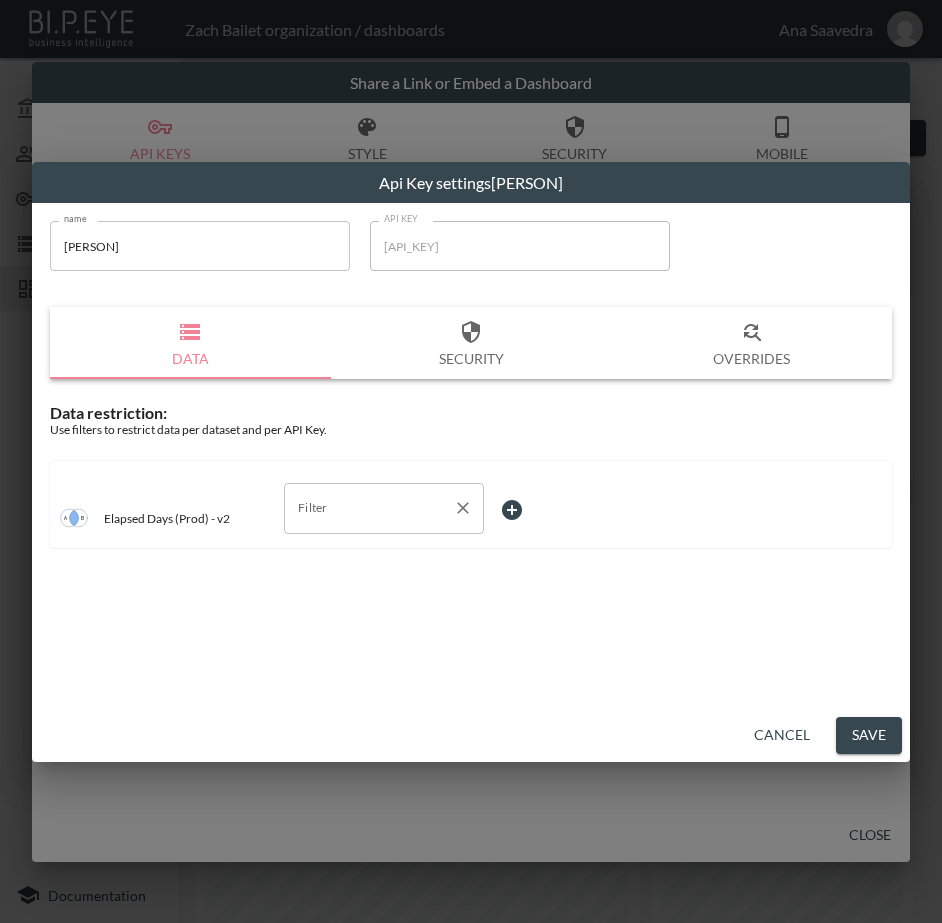 click on "Filter" at bounding box center (369, 508) 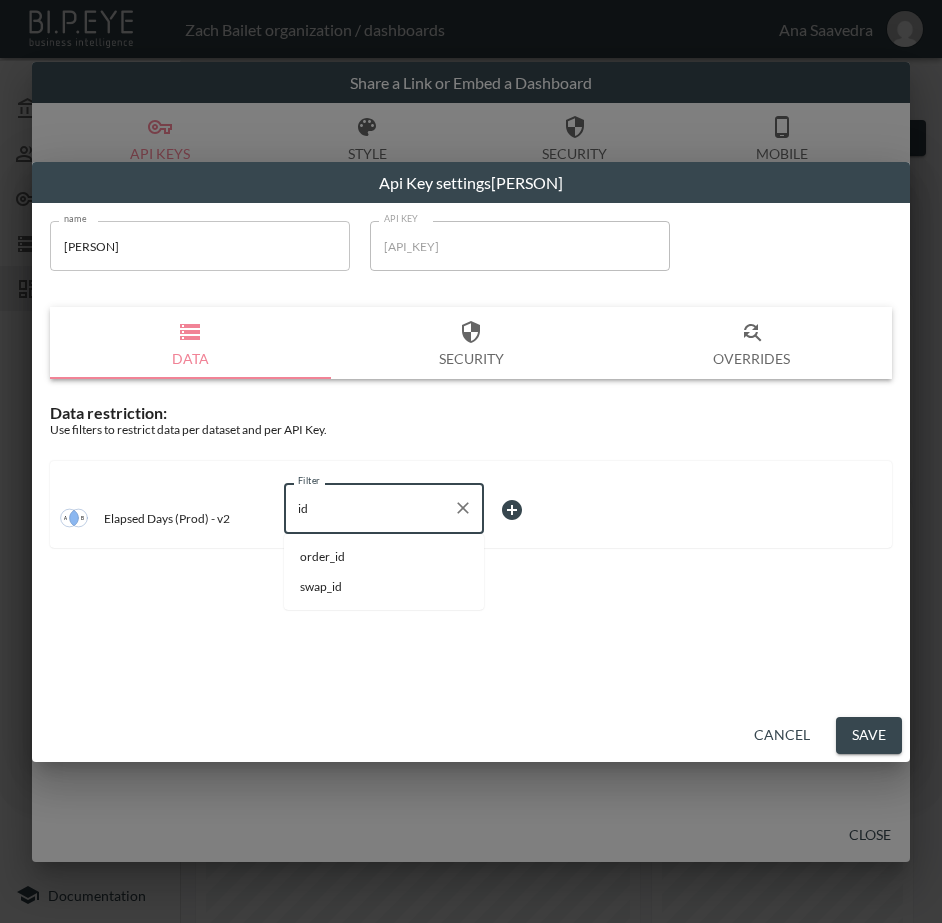 click on "swap_id" at bounding box center (384, 587) 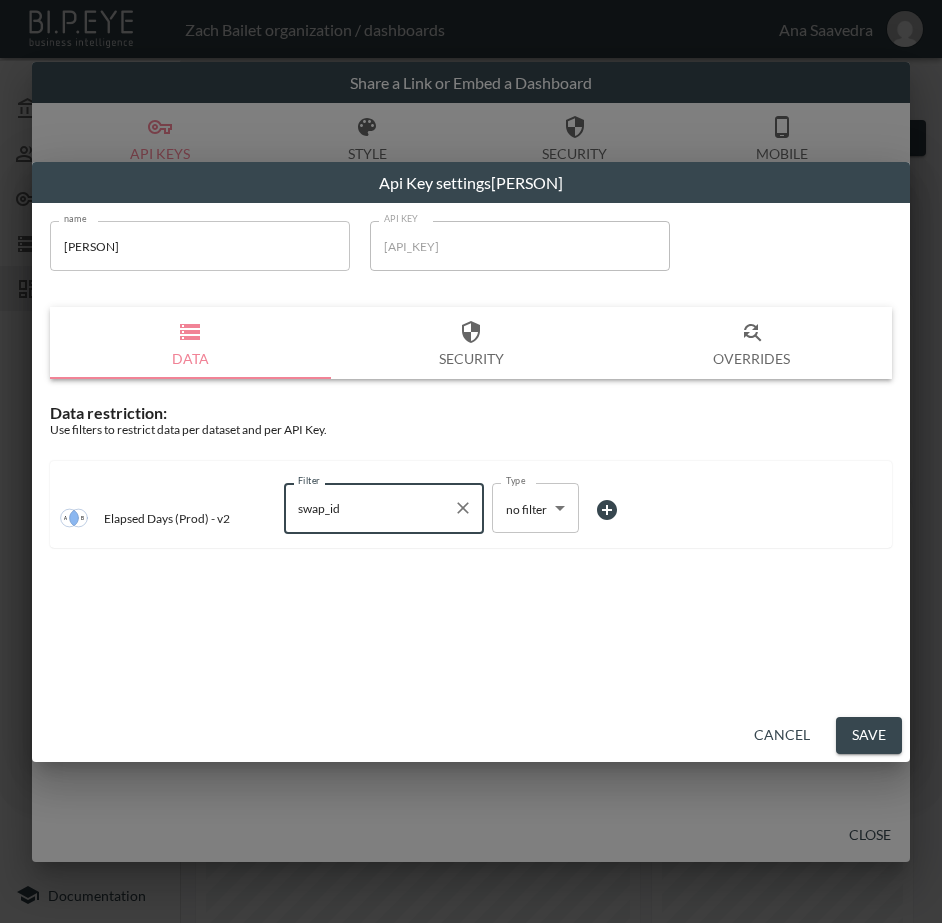 type on "swap_id" 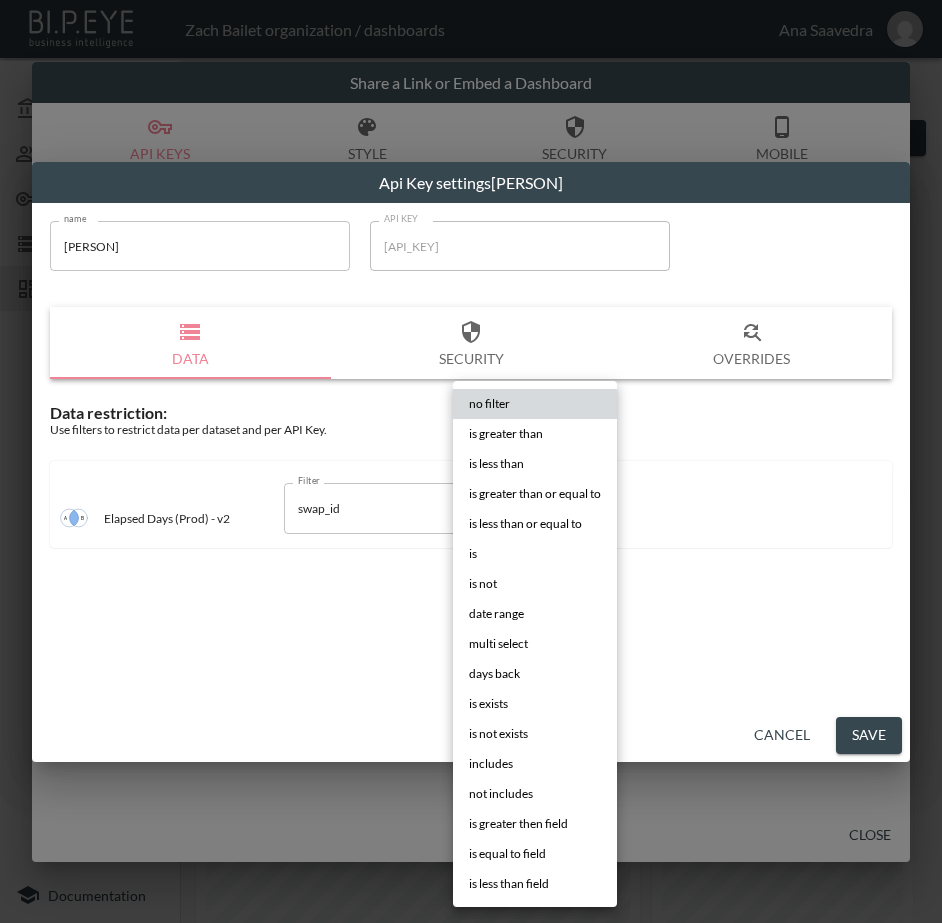 click on "BI.P.EYE, Interactive Analytics Dashboards - app [PERSON] organization / dashboards [PERSON] [PERSON] My Account Members Credentials Datasets Dashboards Documentation V2 - (Prod) - Elapsed days 0 2 Previous period Chart Share return_created_at DATE RANGE [DATE] swap_id IS ZTM7d9UMGZPBBsI1sBrO 0 Average Elapsed Days Purchase To Return 0 Average Elapsed Days Return To Delivery Shipping Carrier Statuses Return Status Breakdown By Return Date Shipping Status Breakdown By Return Date Returns Over Time 0 28 -100% [DATE] - [DATE] 0 Average Elapsed Days from Delivery to Closed No comparison Previous period Previous year Share a Link or Embed a Dashboard API Keys Style Security Mobile Close Api Key settings [PERSON] name [PERSON] name API KEY [API_KEY] API KEY Data Security Overrides Data restriction: Use filters to restrict data per dataset and per API Key. Elapsed Days (Prod) - v2 Filter swap_id Filter Type no filter no filter Type" at bounding box center [471, 461] 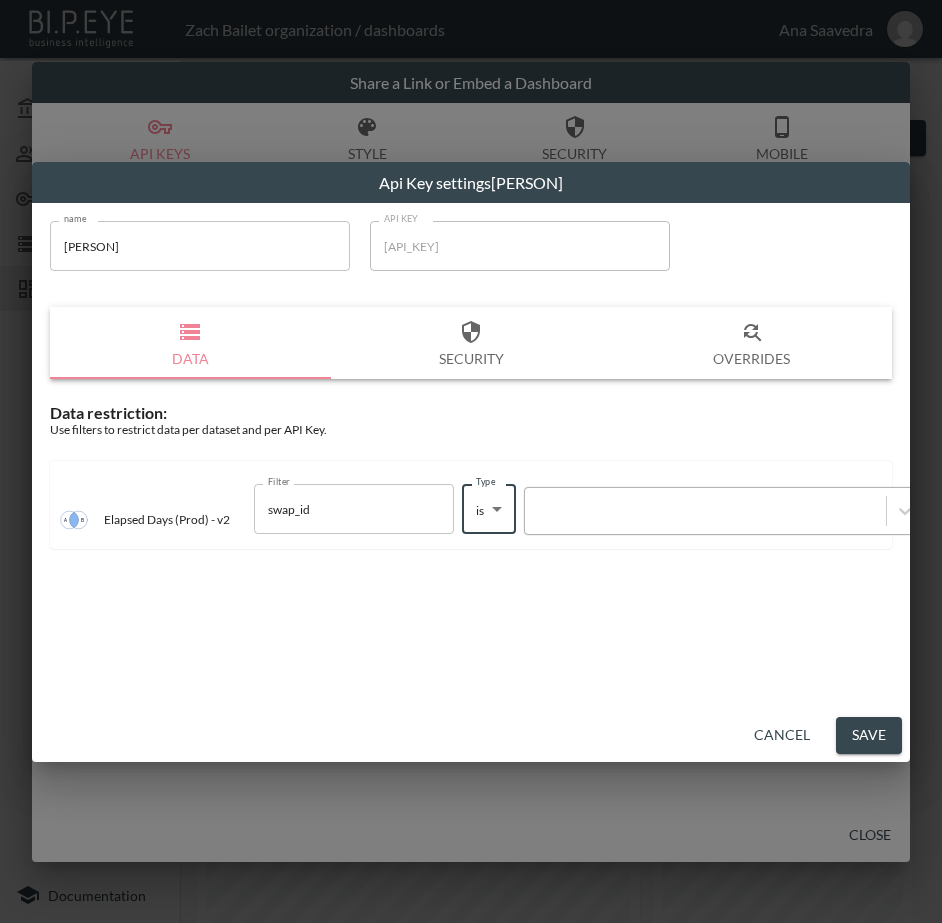click at bounding box center [705, 511] 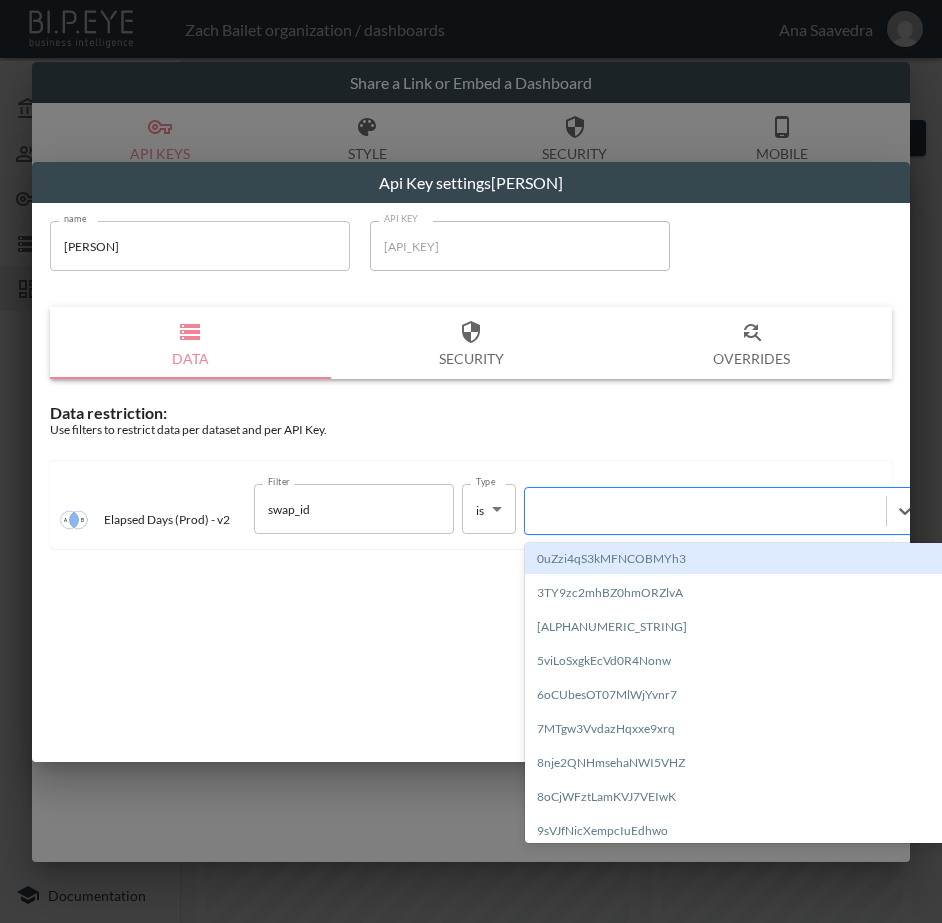 paste on "[ALPHANUMERIC_STRING]" 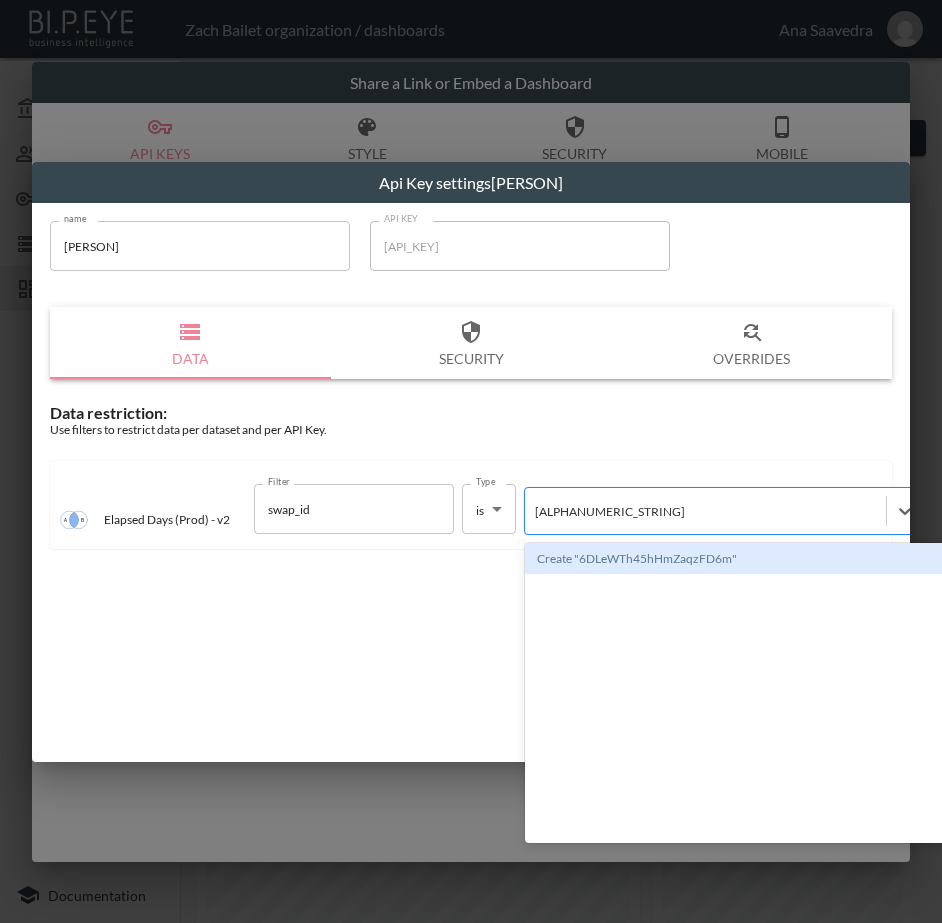 type 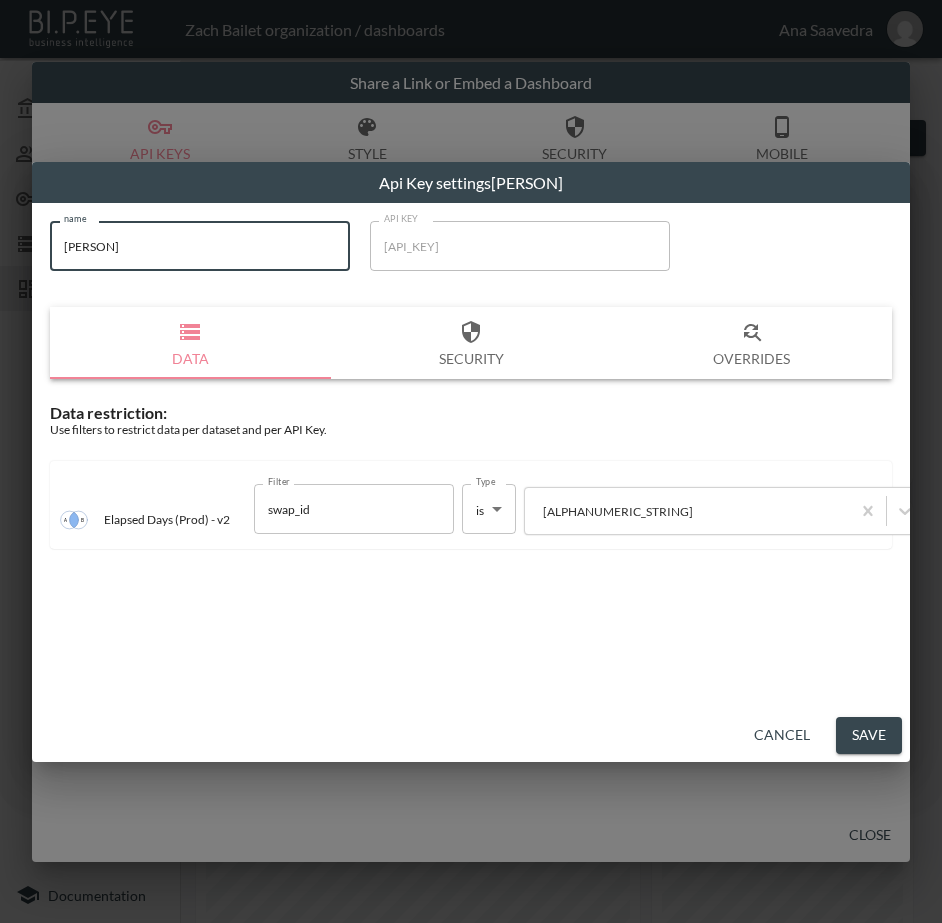 drag, startPoint x: 188, startPoint y: 246, endPoint x: -23, endPoint y: 269, distance: 212.24985 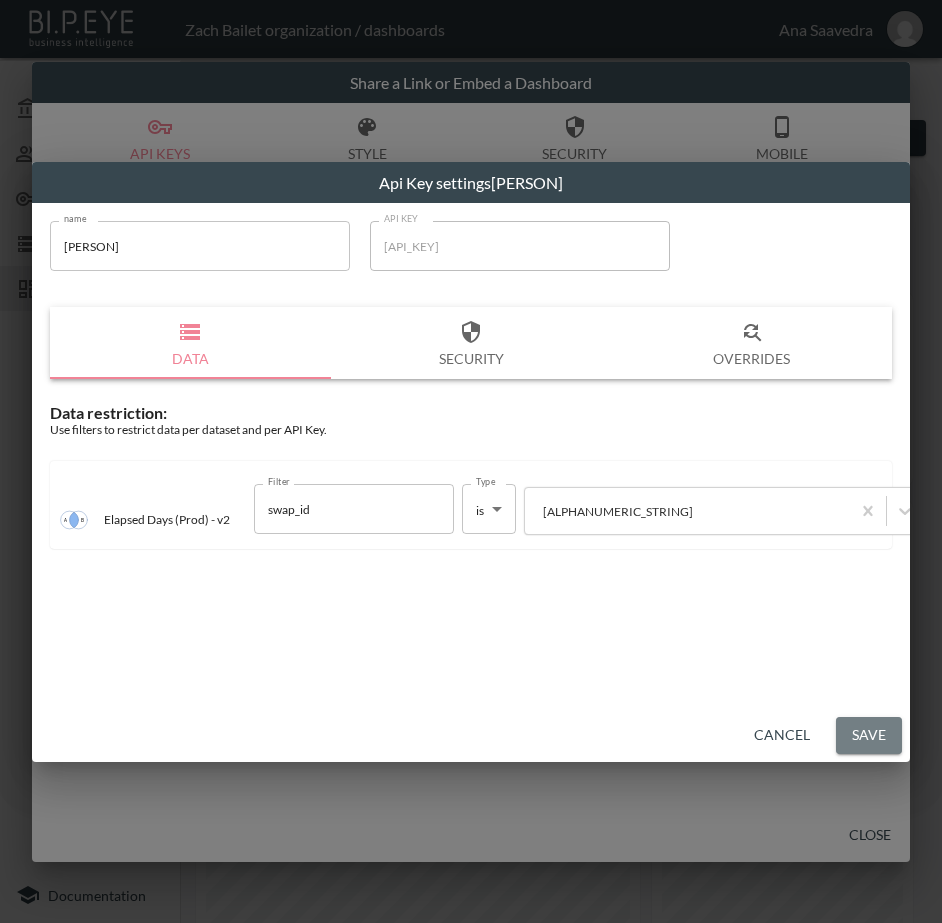 click on "Save" at bounding box center (869, 735) 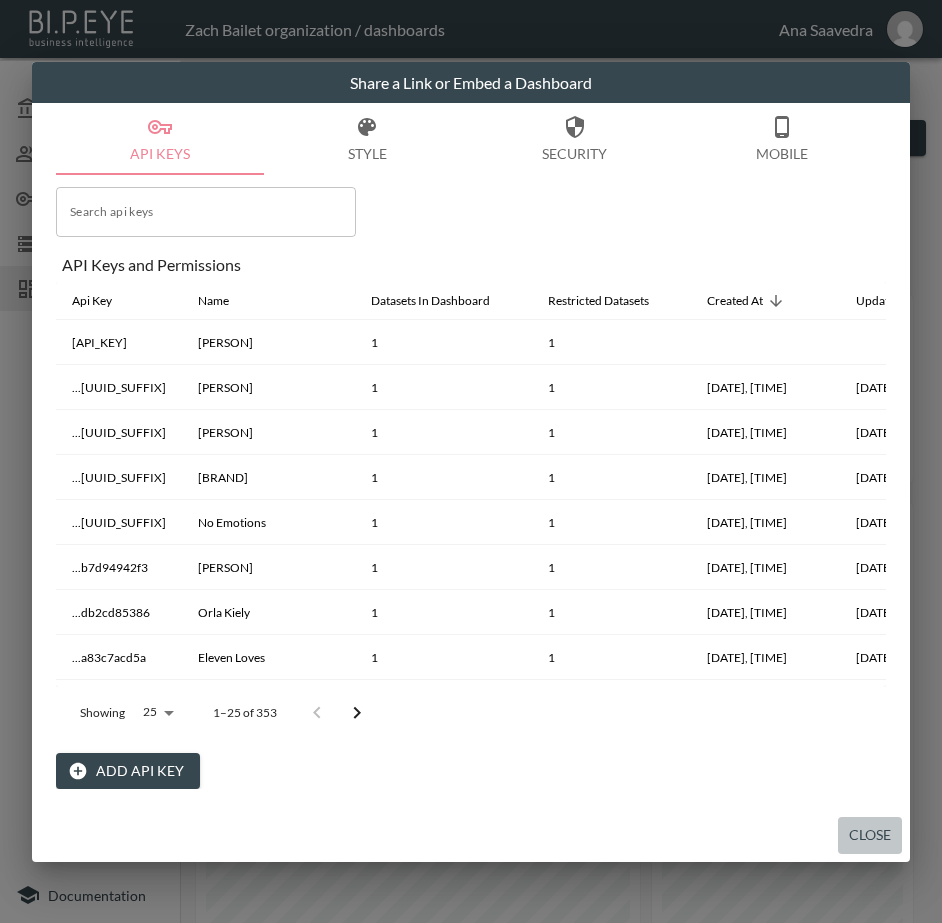 click on "Close" at bounding box center (870, 835) 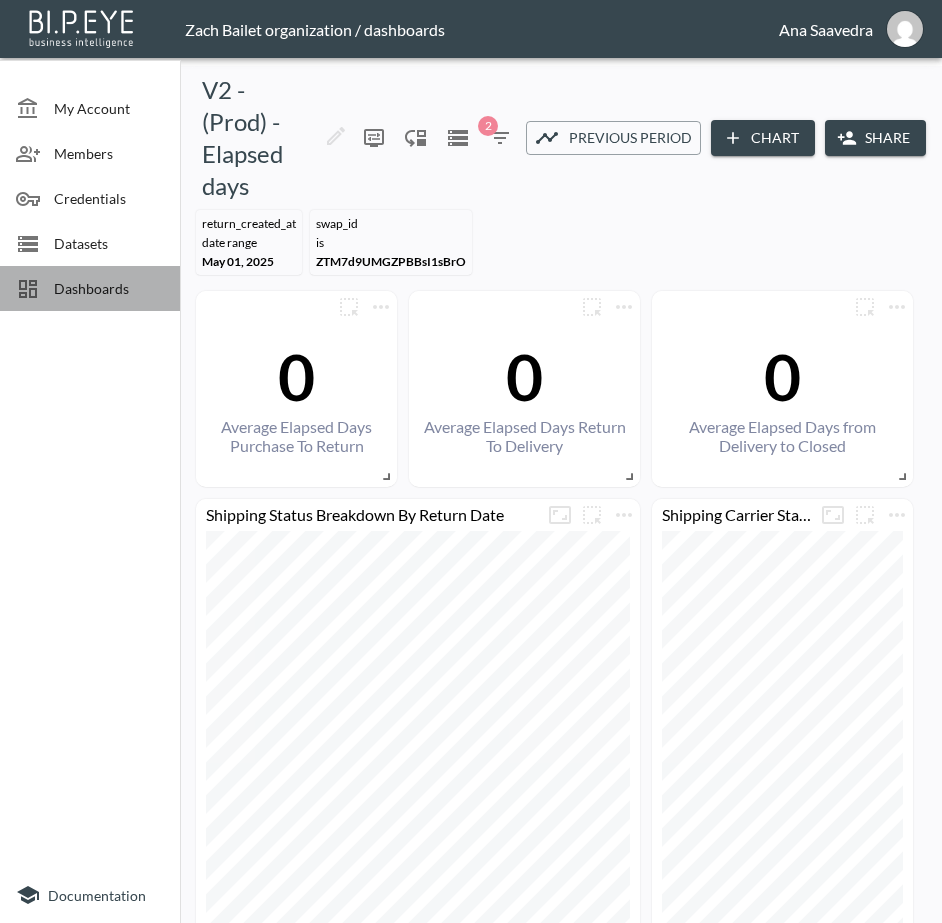 click on "Dashboards" at bounding box center (109, 288) 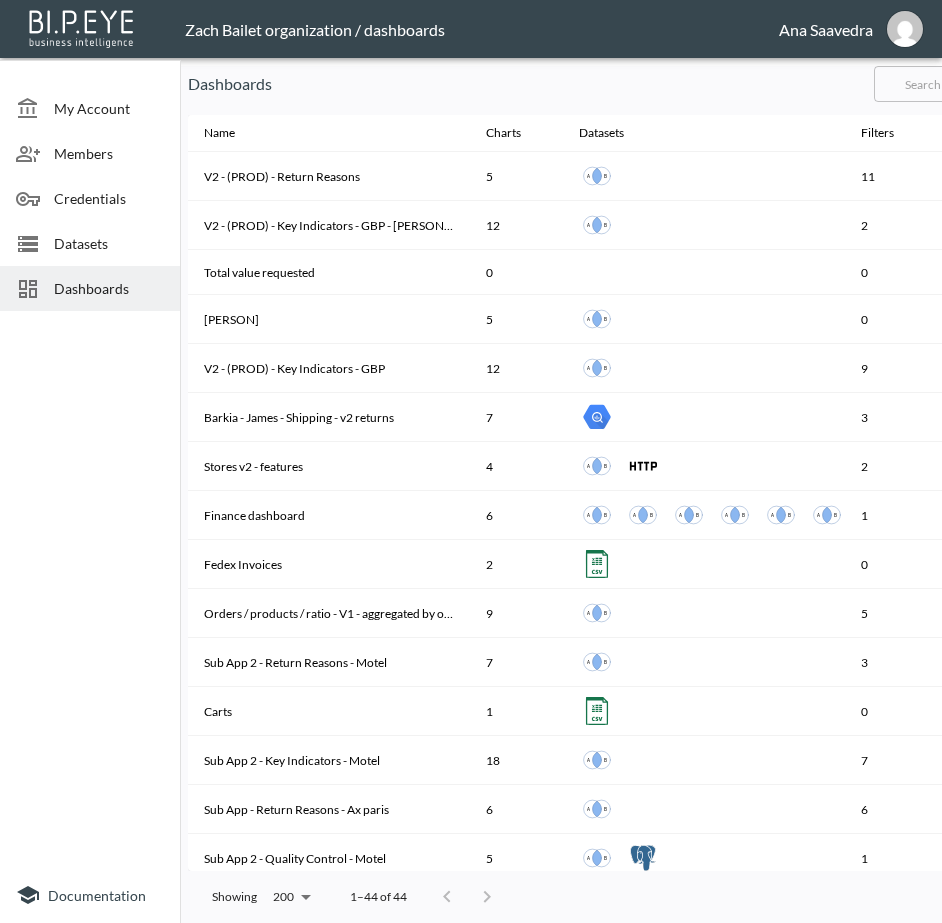 click at bounding box center (955, 84) 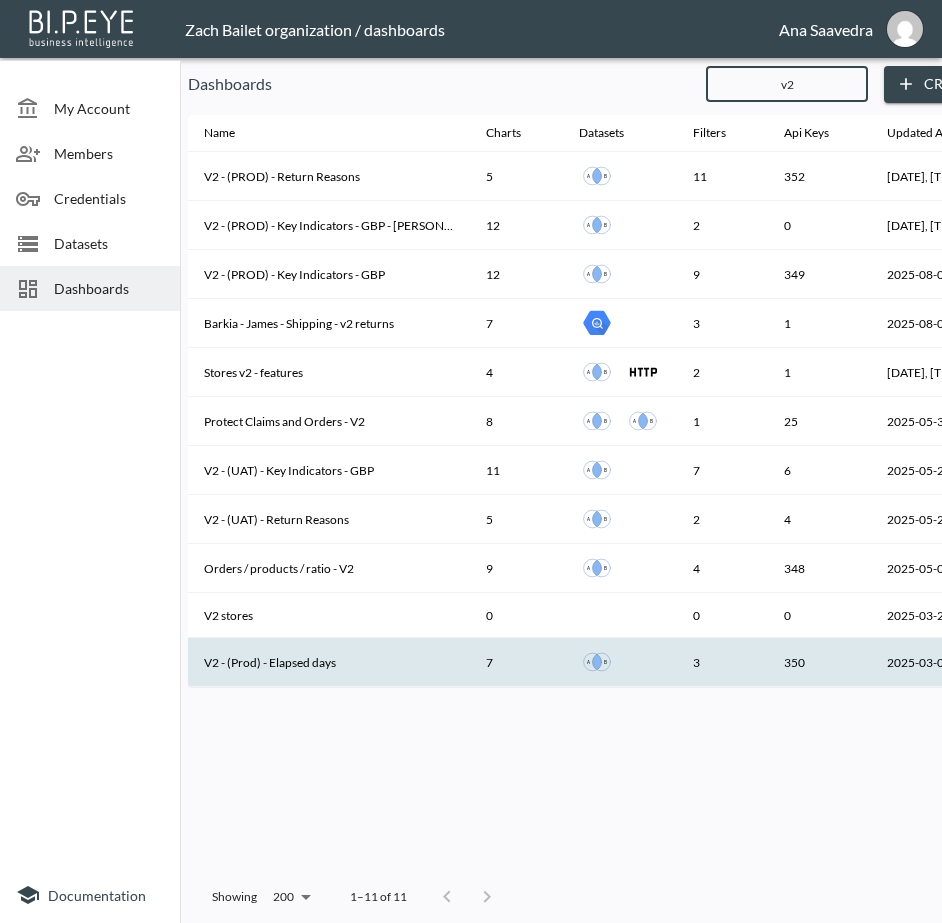 type on "v2" 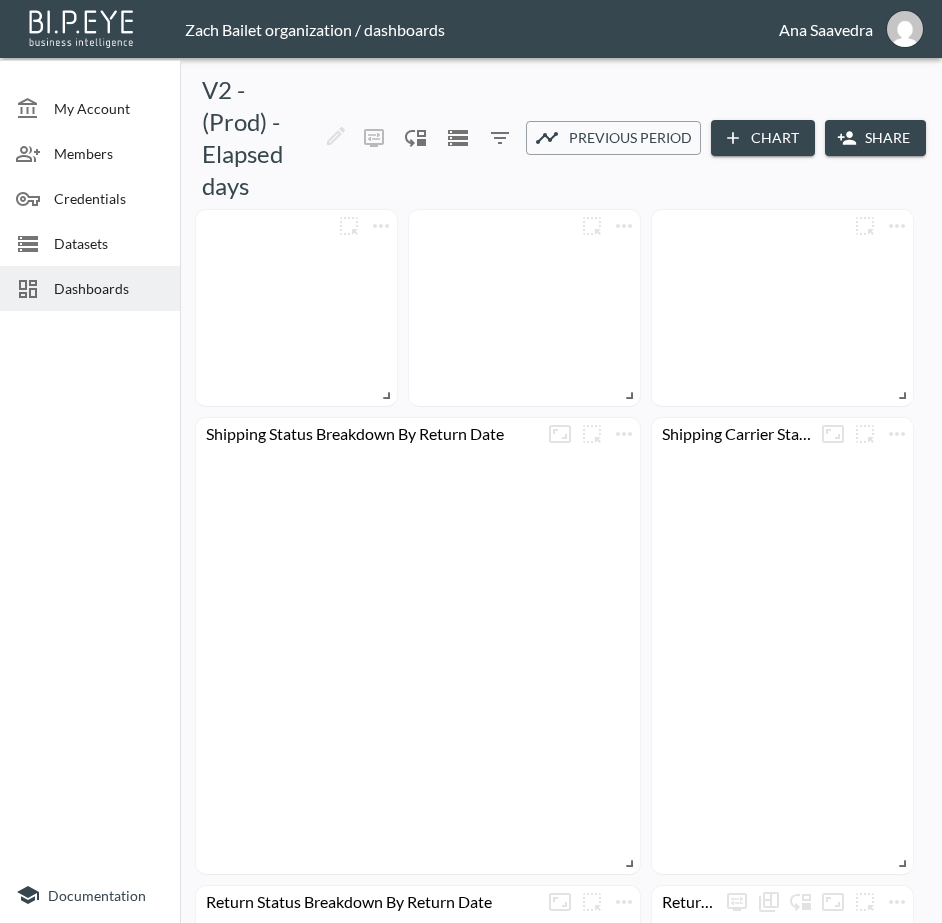 click on "Share" at bounding box center [875, 138] 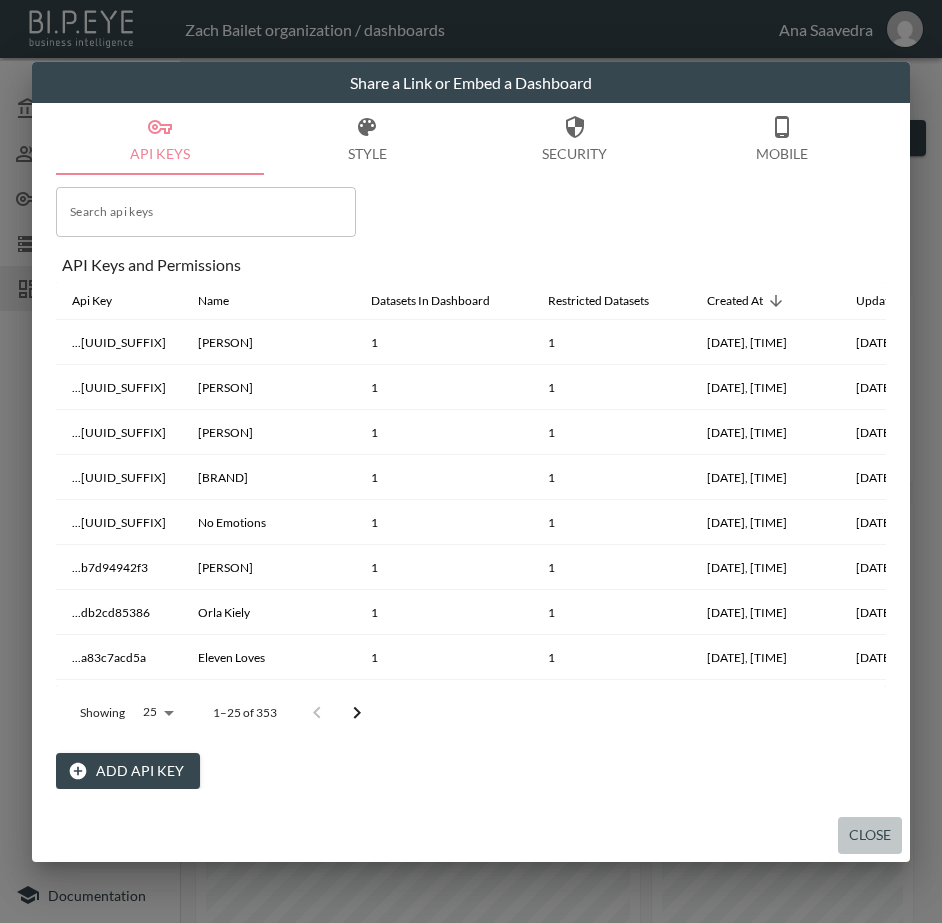 click on "Close" at bounding box center [870, 835] 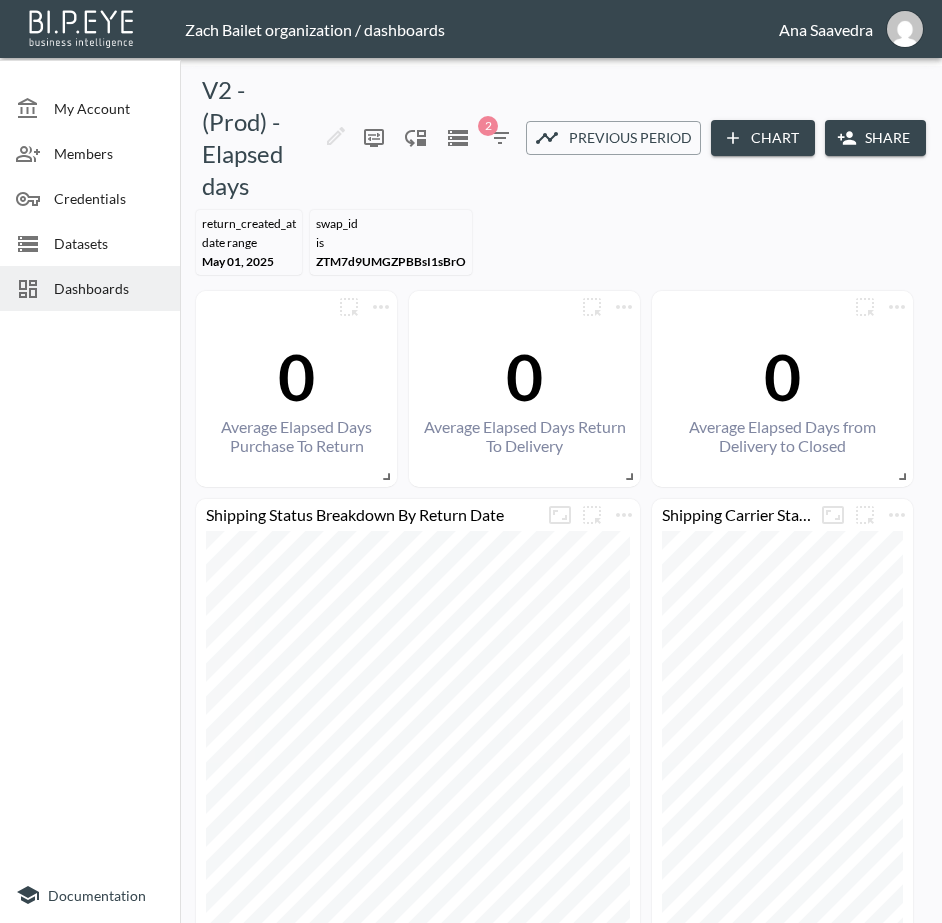 click on "Dashboards" at bounding box center (109, 288) 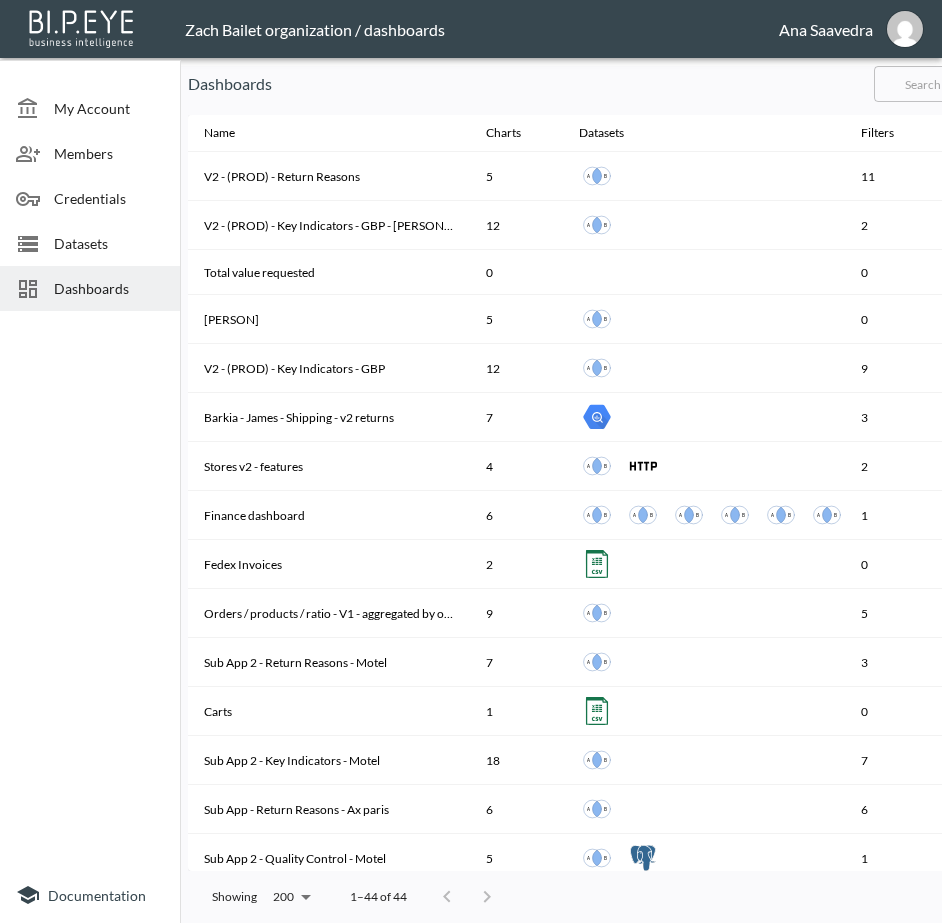 click at bounding box center [955, 84] 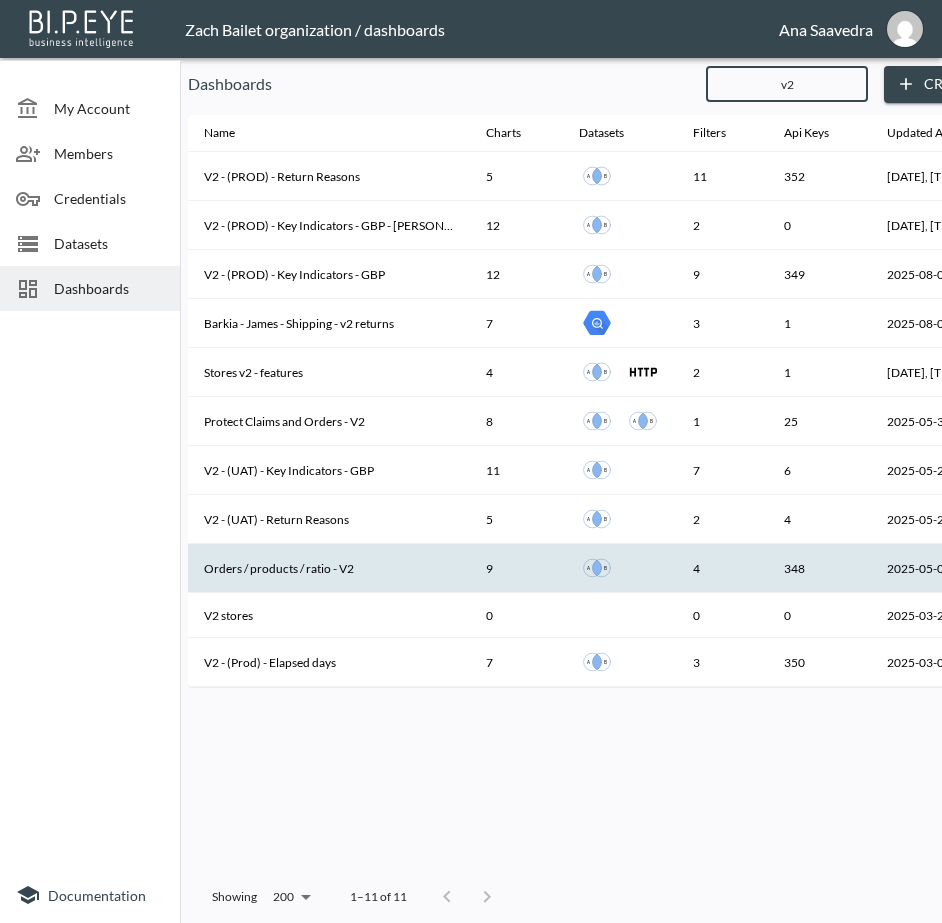 type on "v2" 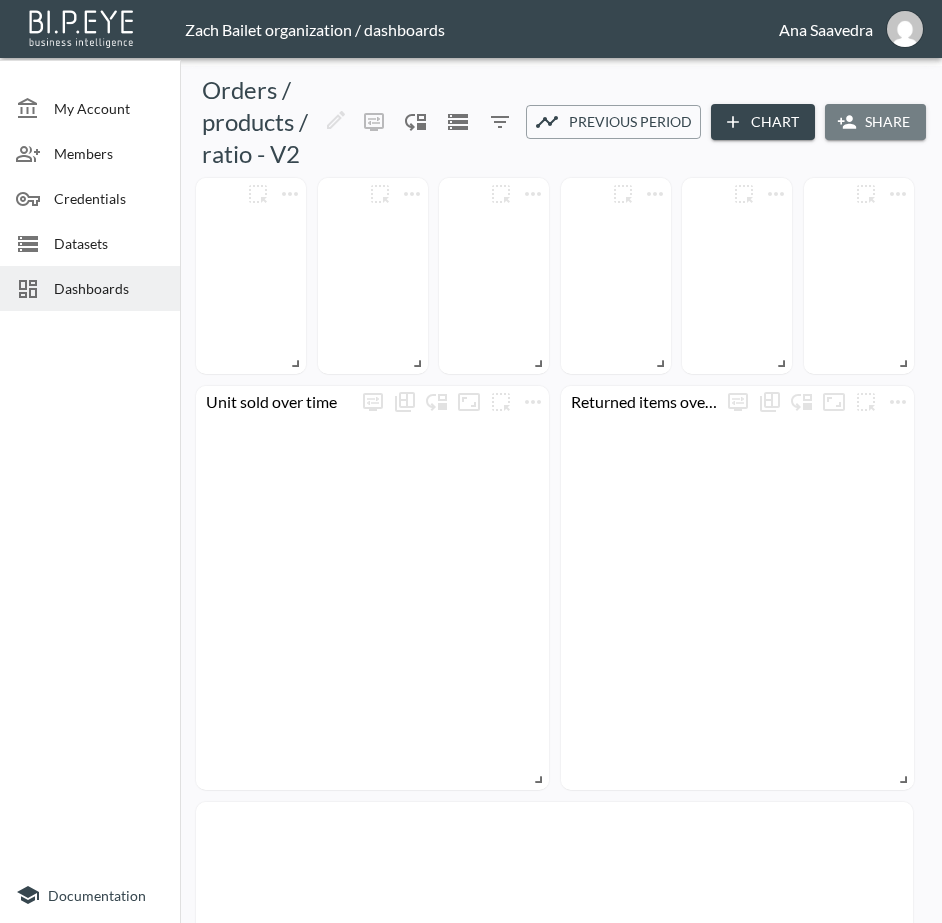 click on "Share" at bounding box center [875, 122] 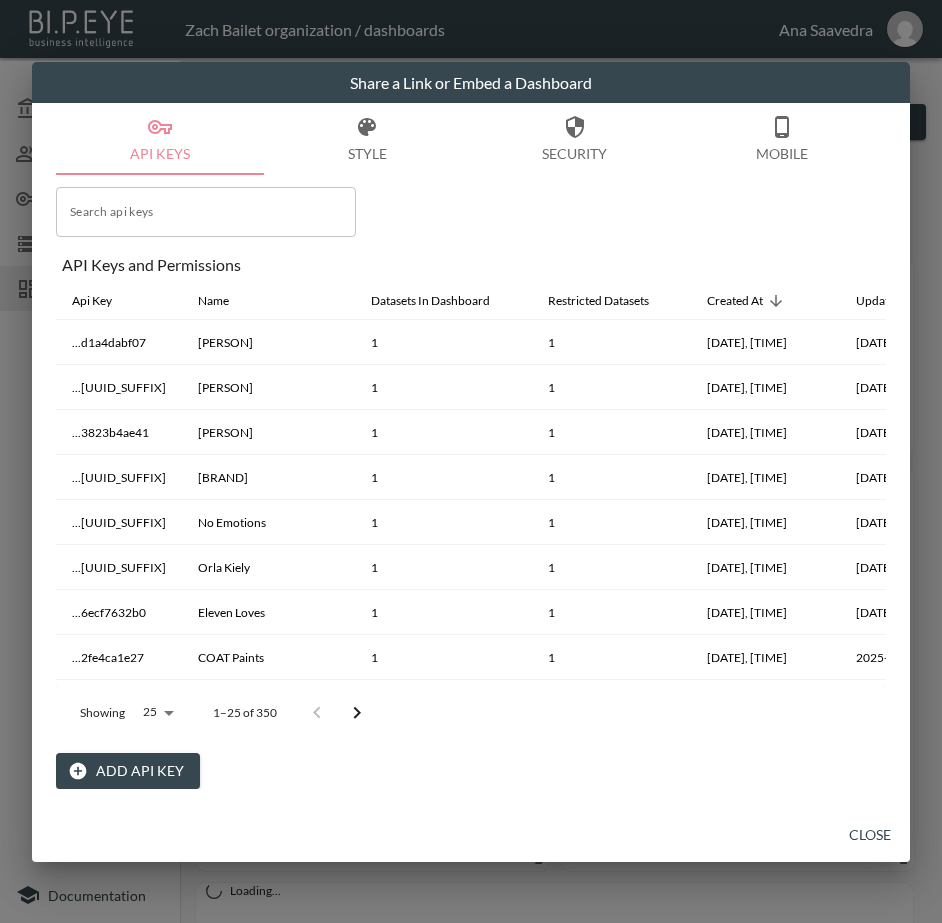 click on "Add API Key" at bounding box center [128, 771] 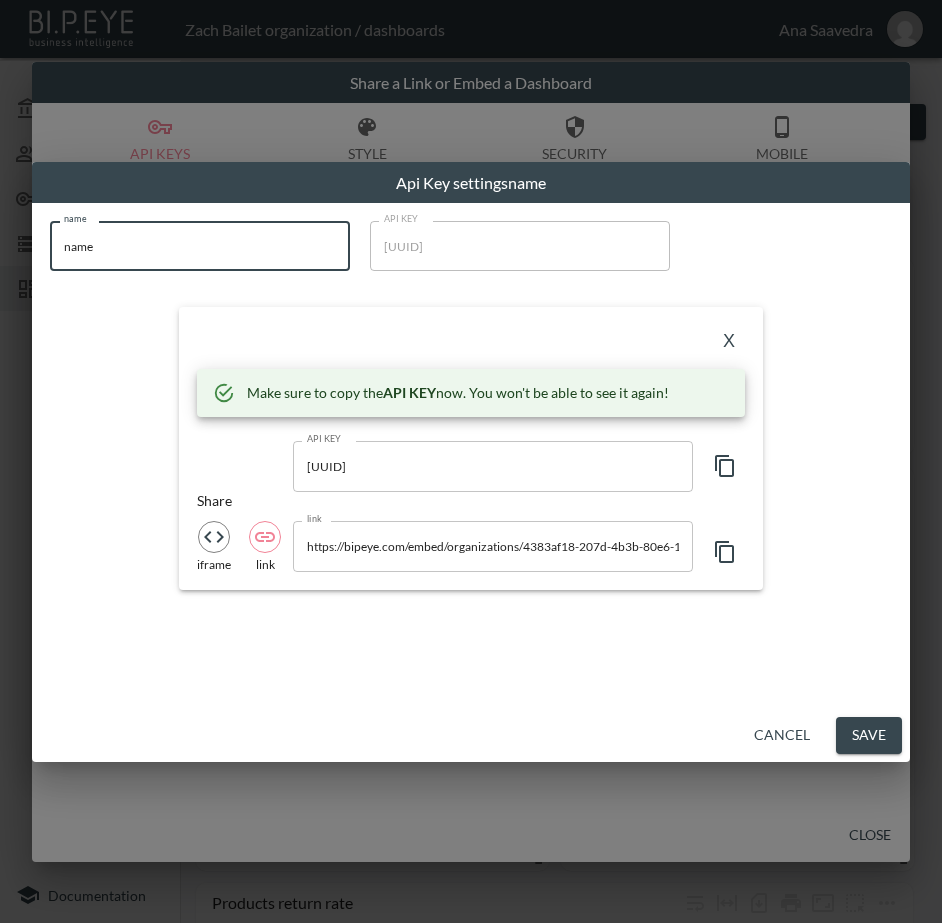 drag, startPoint x: 17, startPoint y: 246, endPoint x: -23, endPoint y: 268, distance: 45.65085 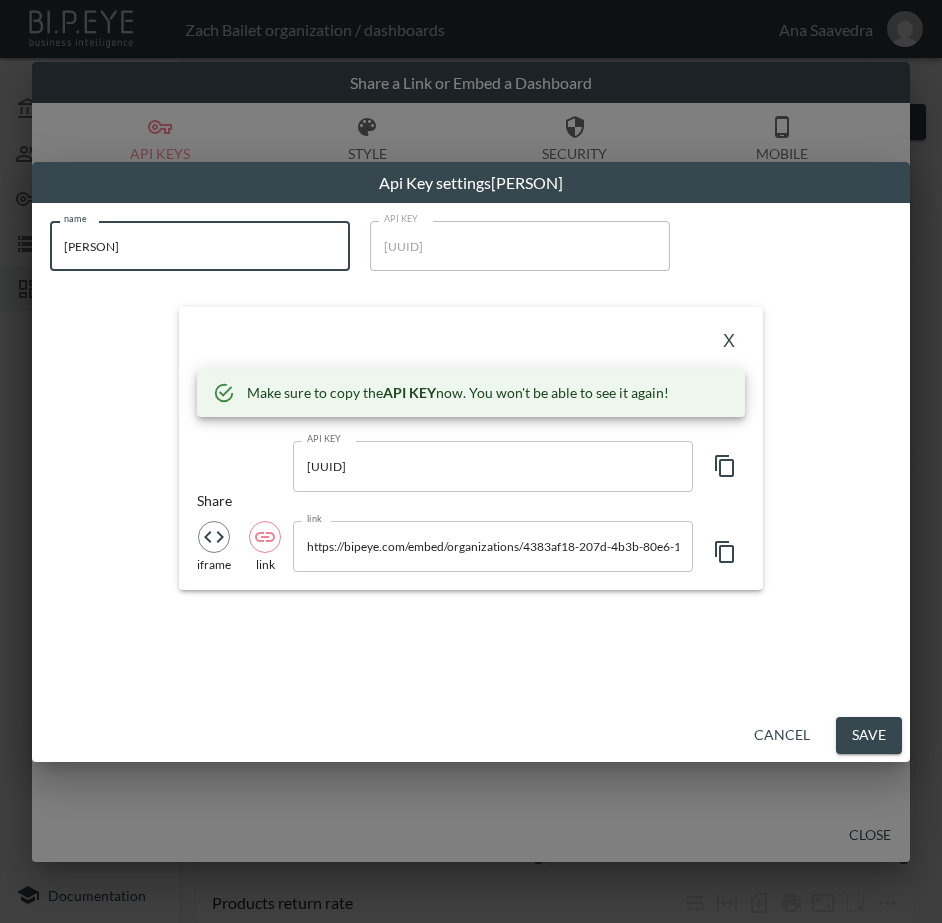 type on "[PERSON]" 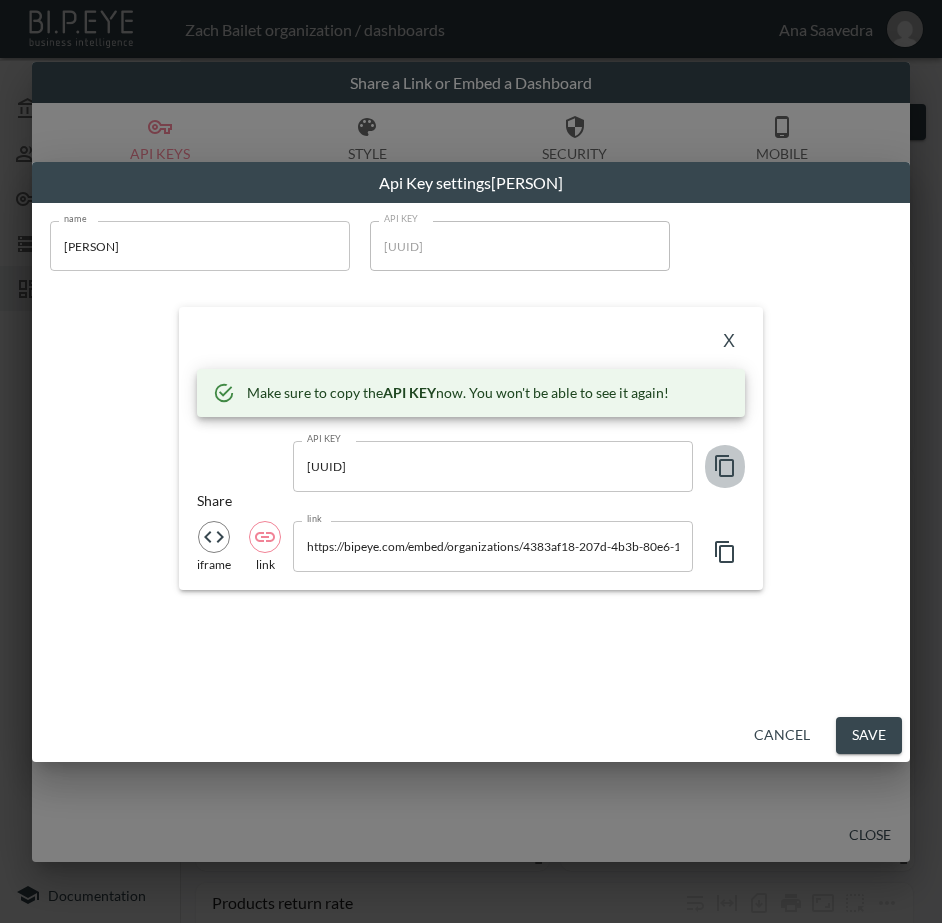 click 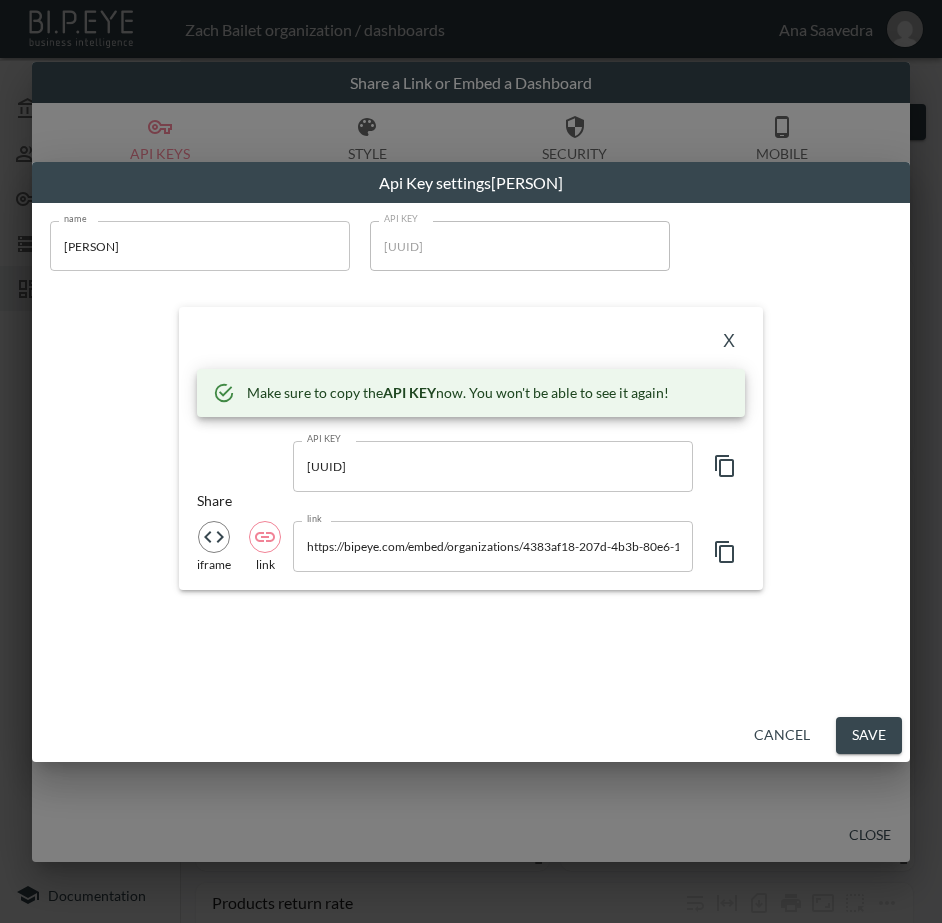 drag, startPoint x: 292, startPoint y: 342, endPoint x: 305, endPoint y: 342, distance: 13 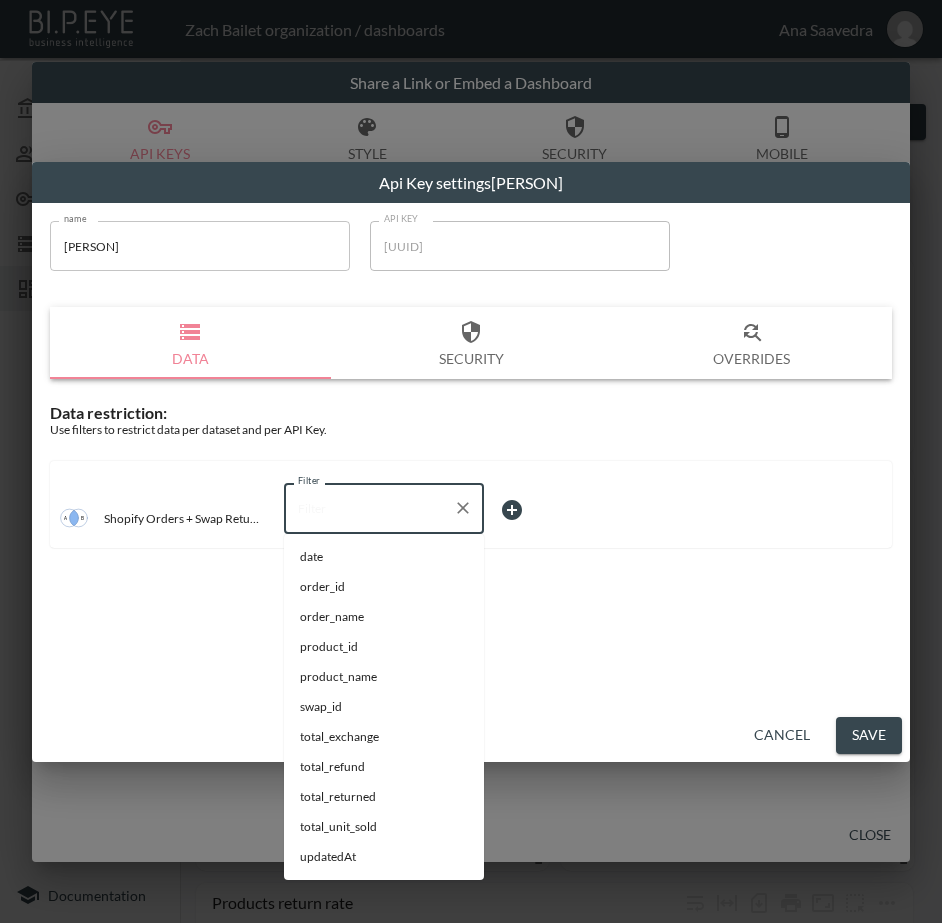 click on "Filter" at bounding box center [369, 508] 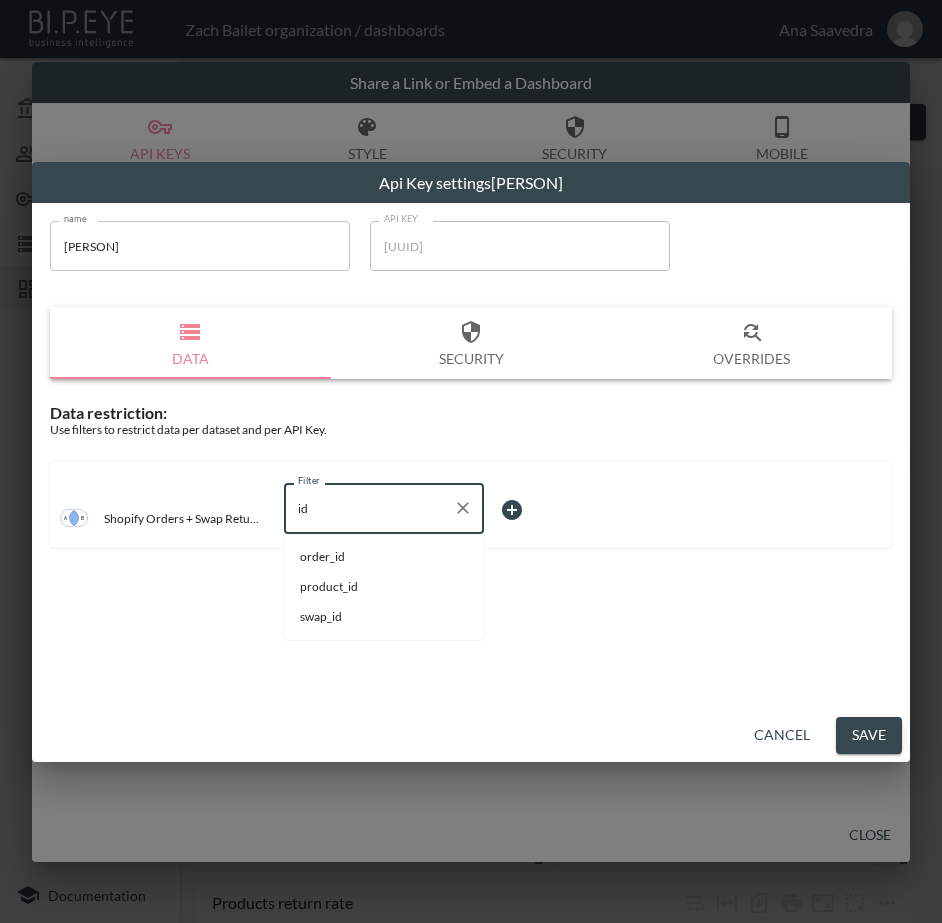 click on "swap_id" at bounding box center (384, 617) 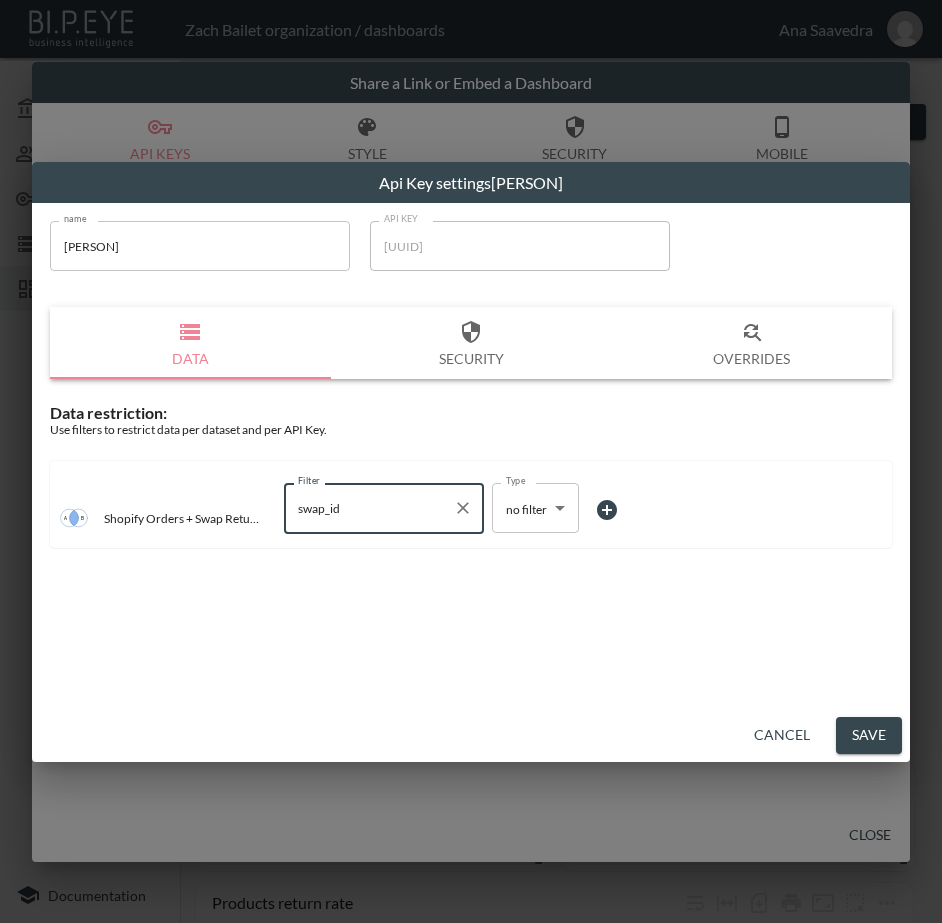 type on "swap_id" 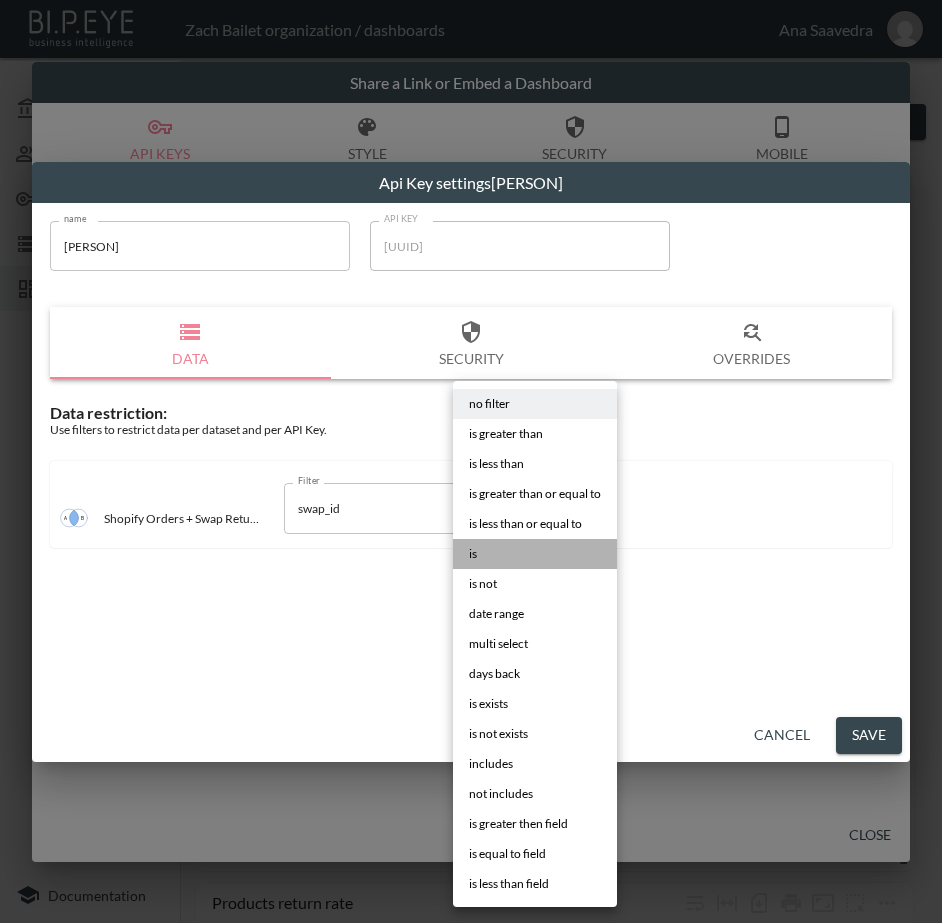 click on "is" at bounding box center [535, 554] 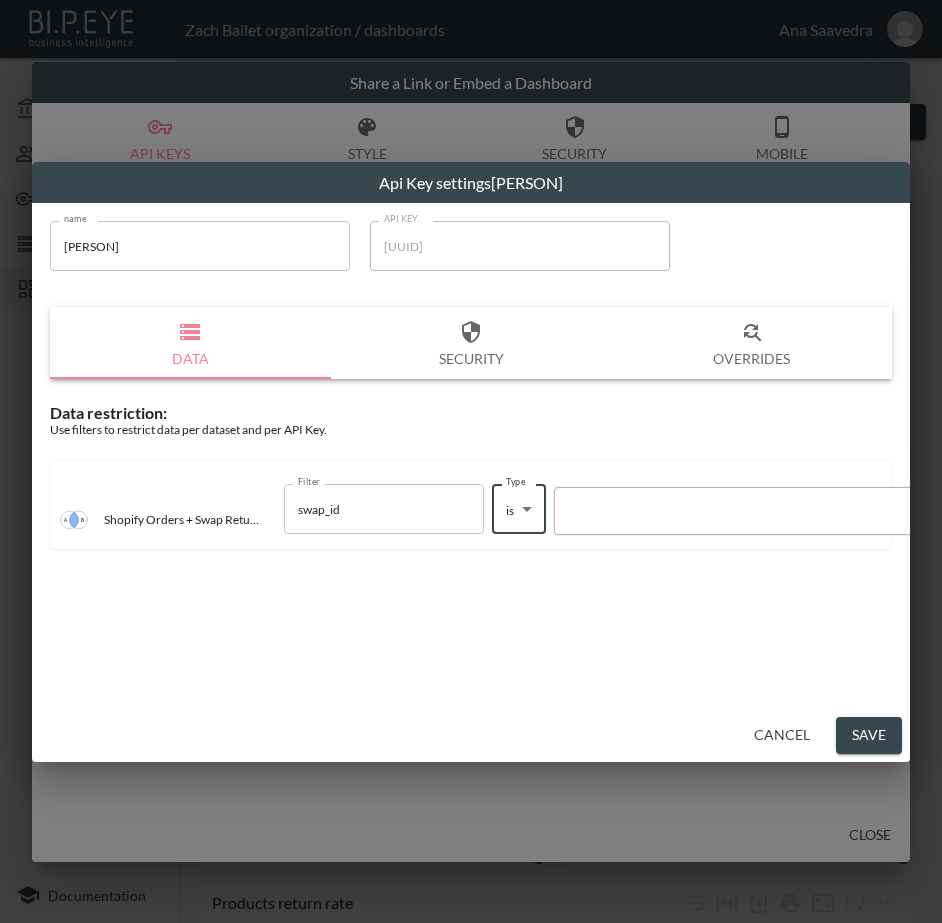 click at bounding box center [735, 511] 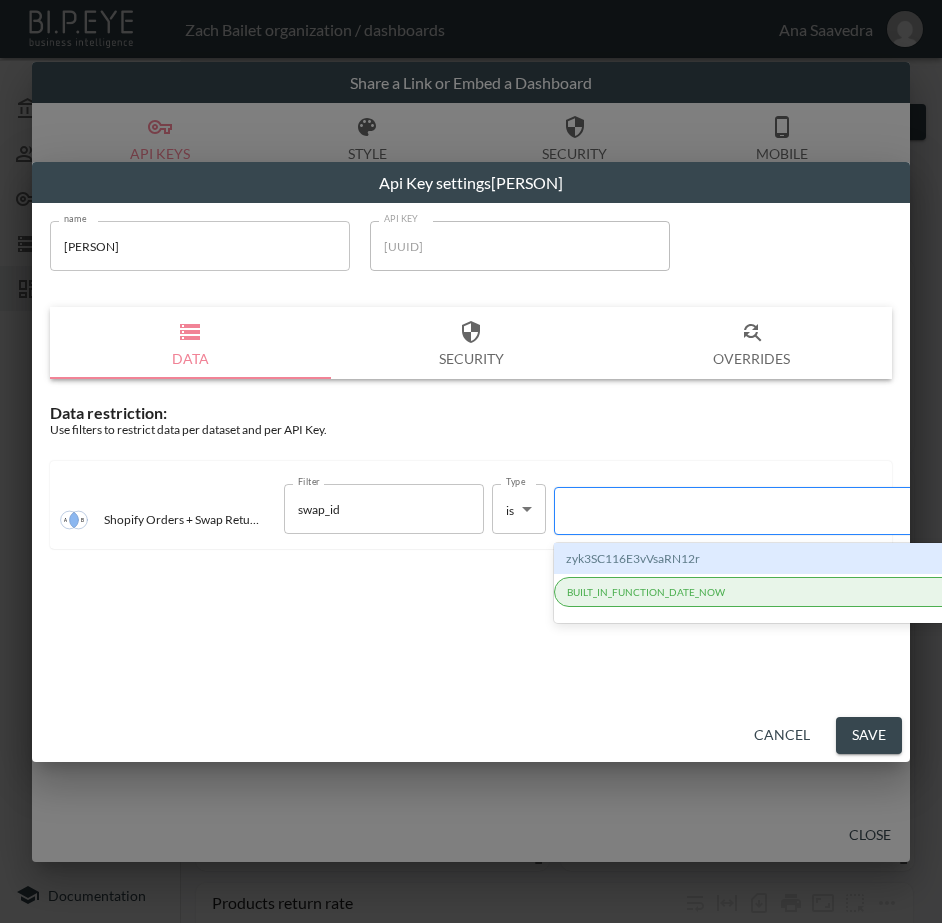 paste on "[ALPHANUMERIC_STRING]" 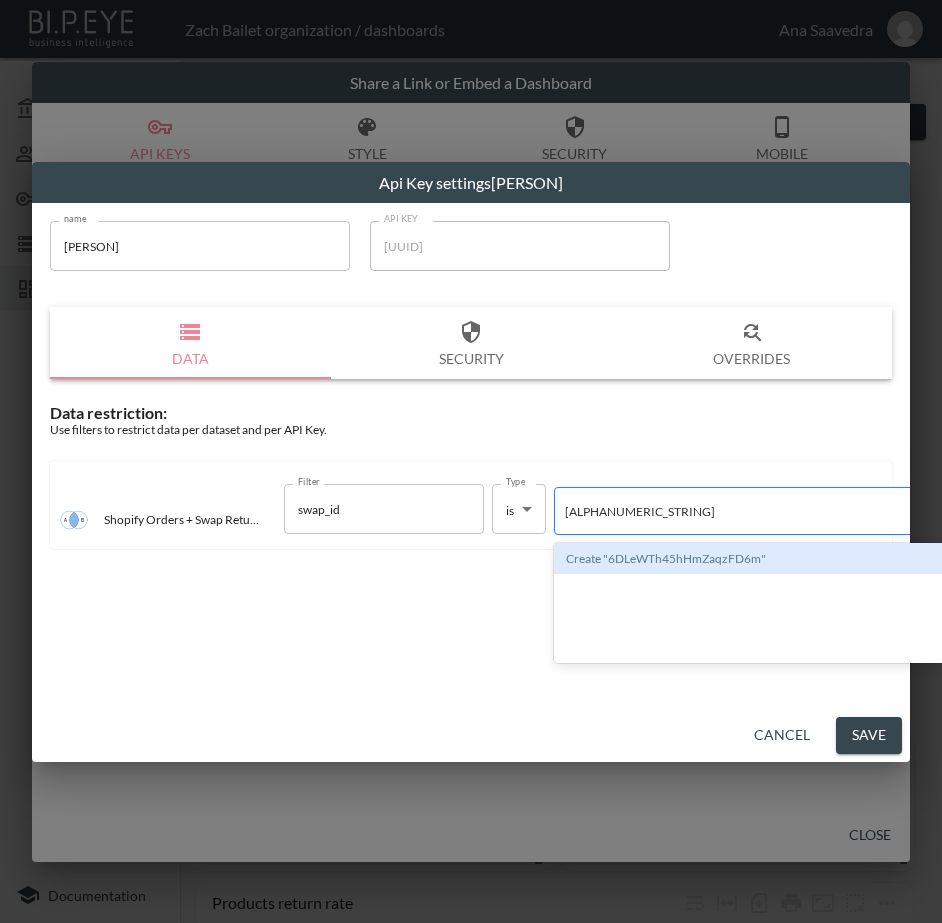 type 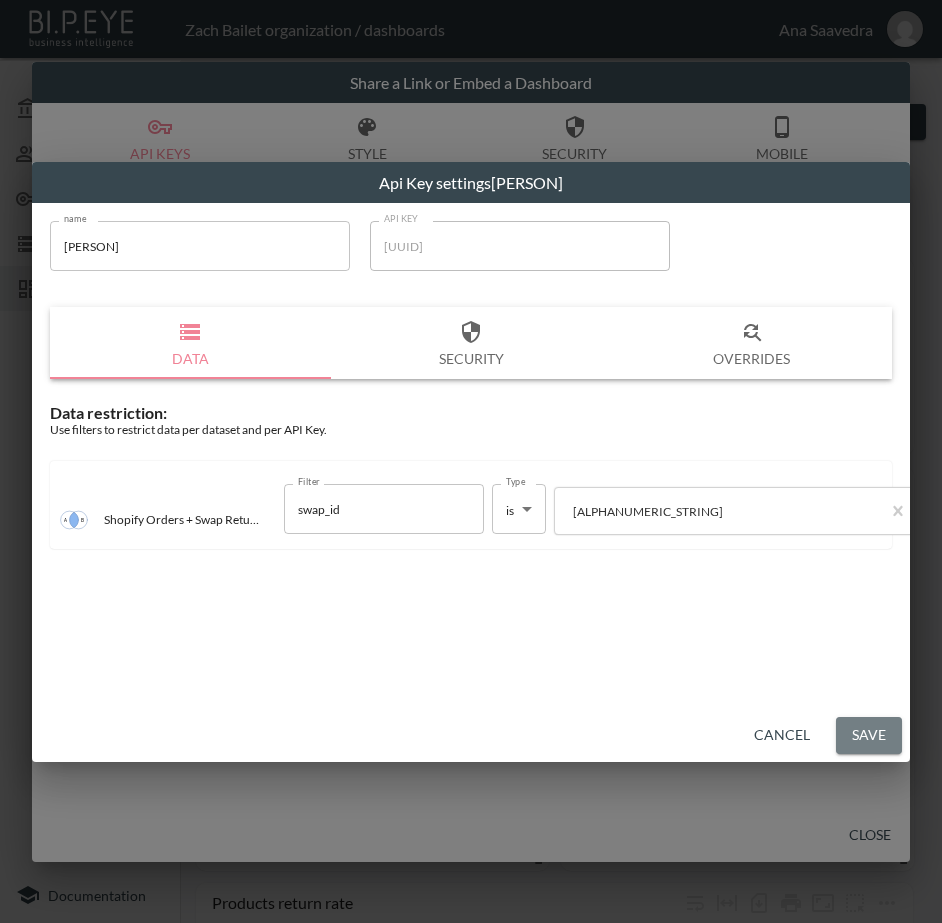 click on "Save" at bounding box center [869, 735] 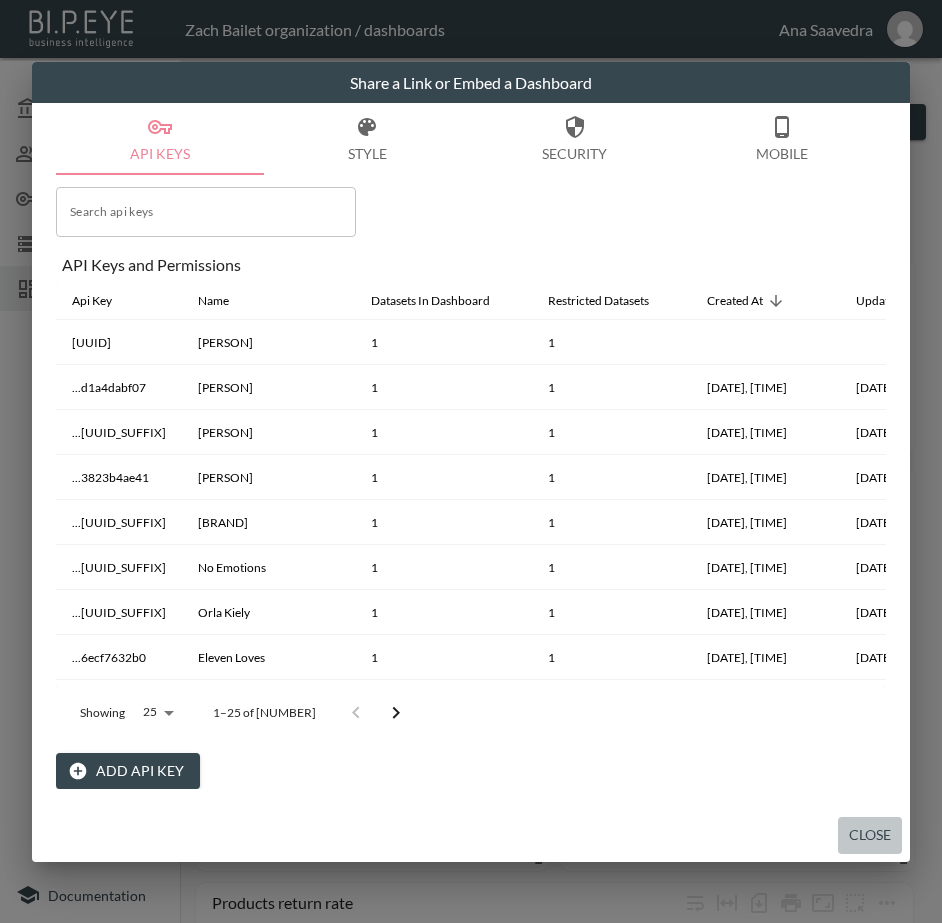 click on "Close" at bounding box center [870, 835] 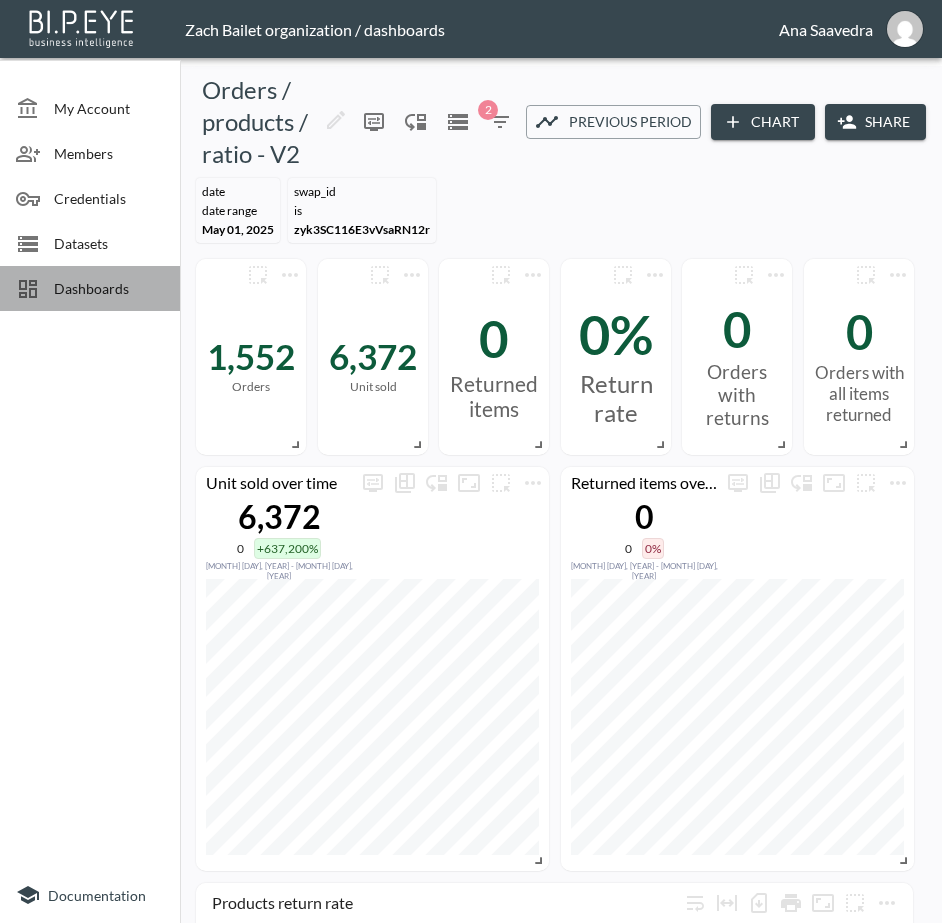 click on "Dashboards" at bounding box center (109, 288) 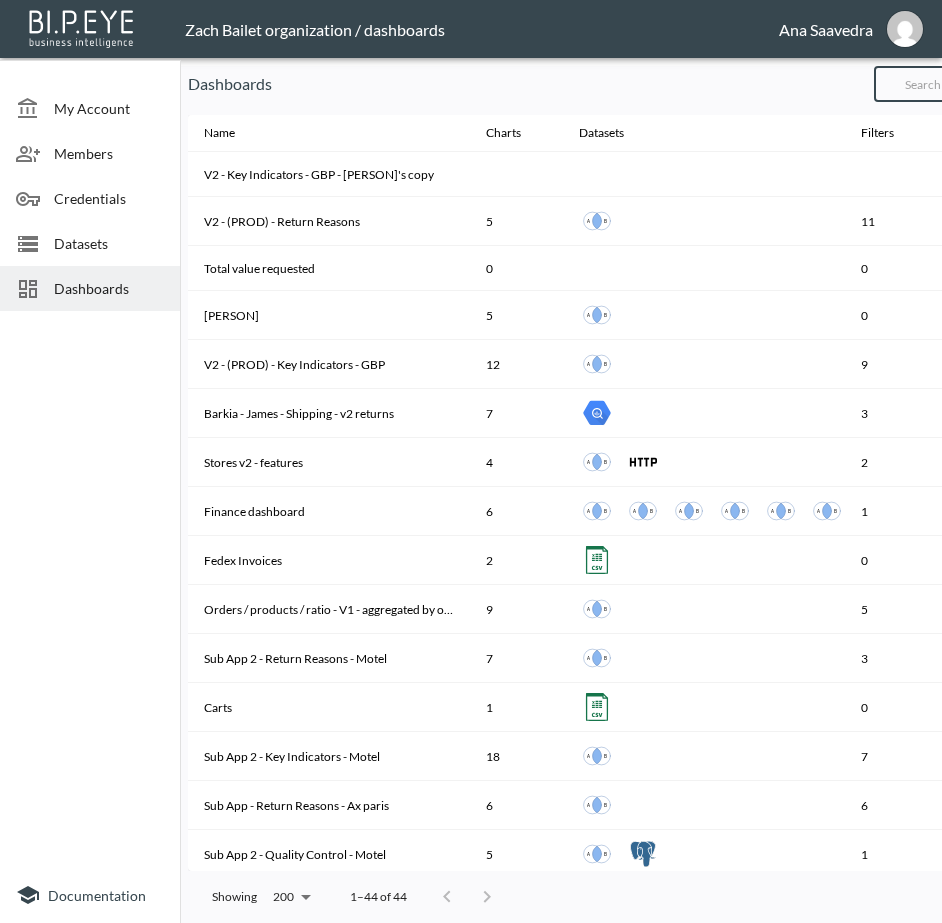 click at bounding box center (955, 84) 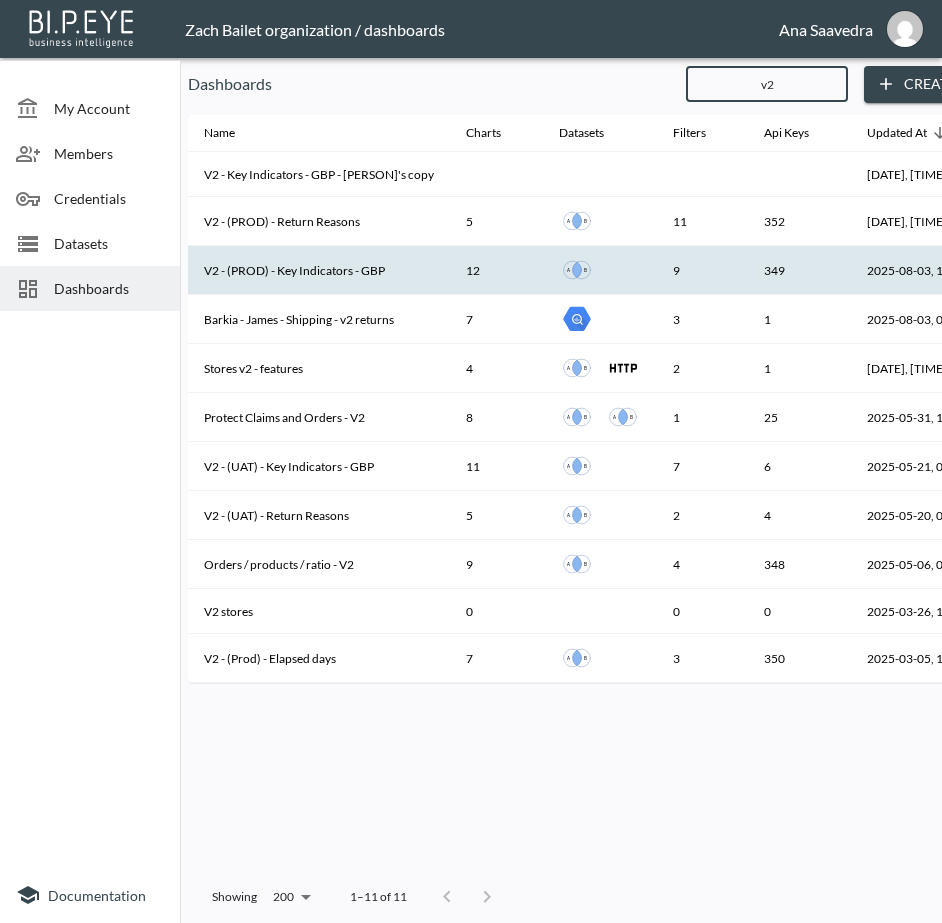 type on "v2" 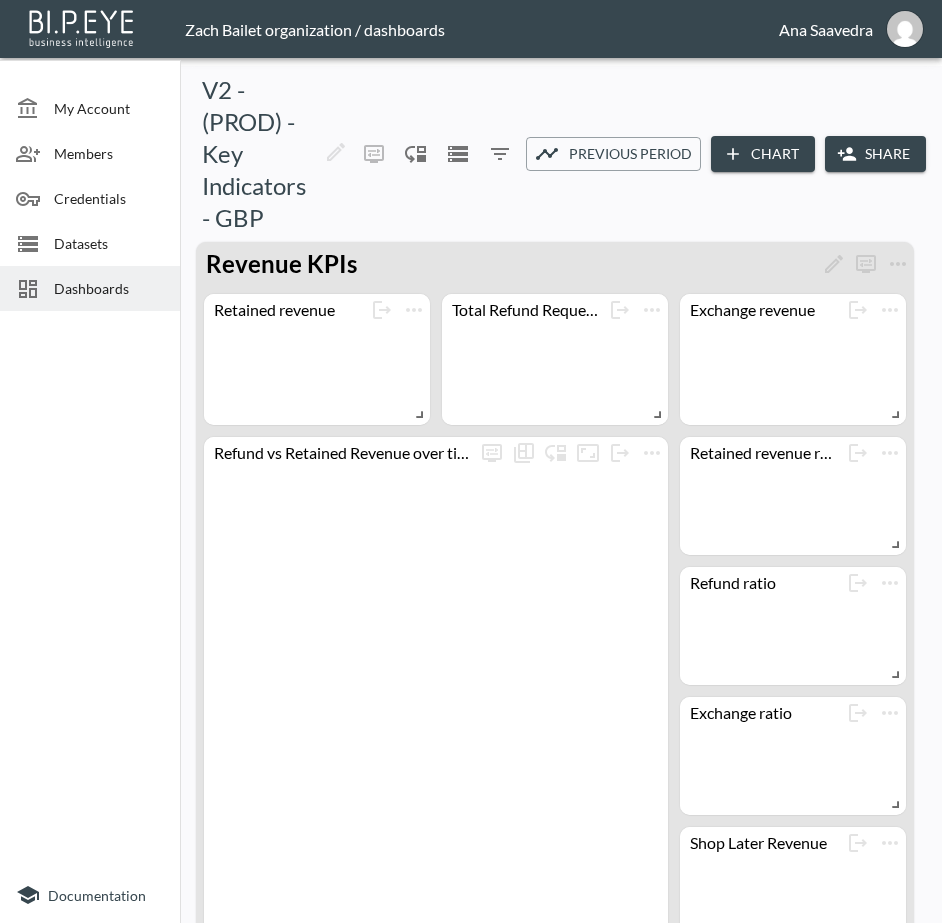 click on "Share" at bounding box center [875, 154] 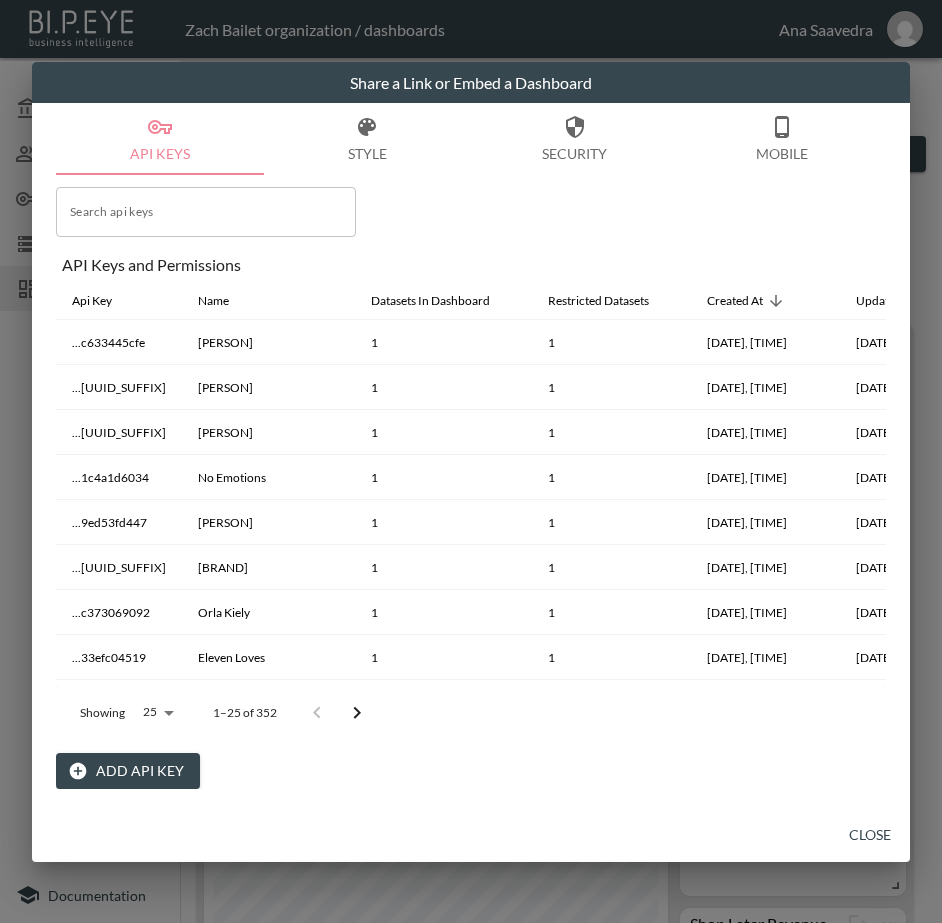 click on "Add API Key" at bounding box center (128, 771) 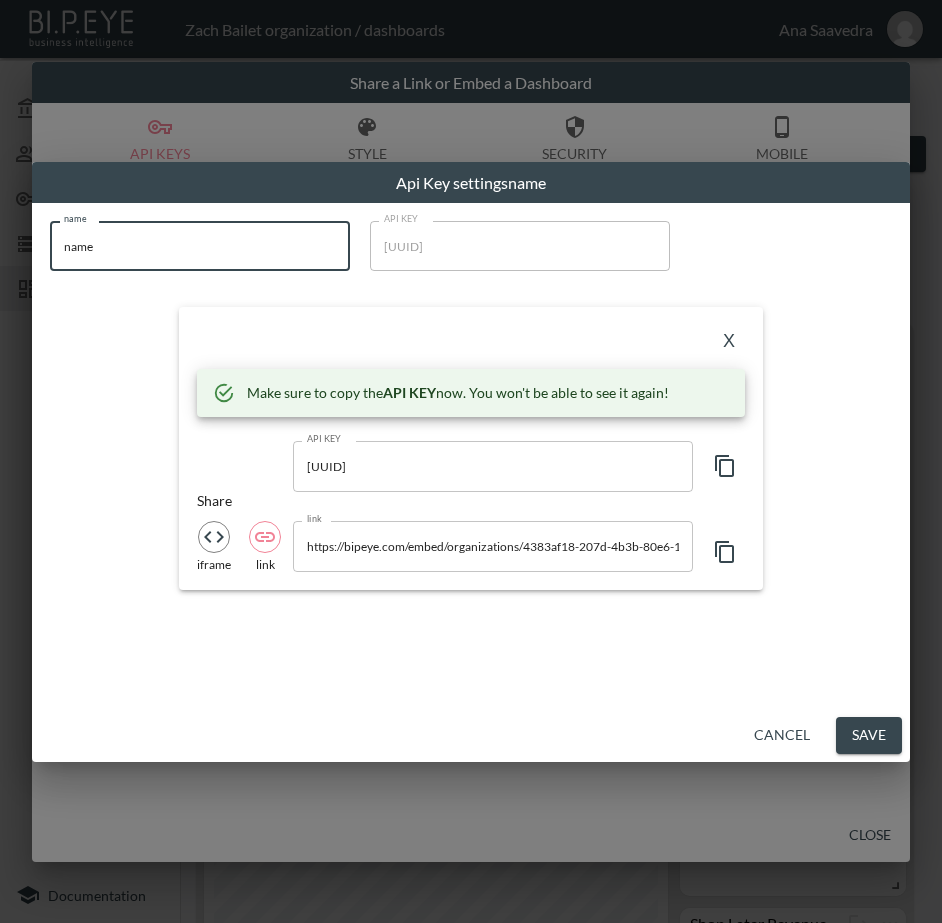 drag, startPoint x: 202, startPoint y: 257, endPoint x: 42, endPoint y: 257, distance: 160 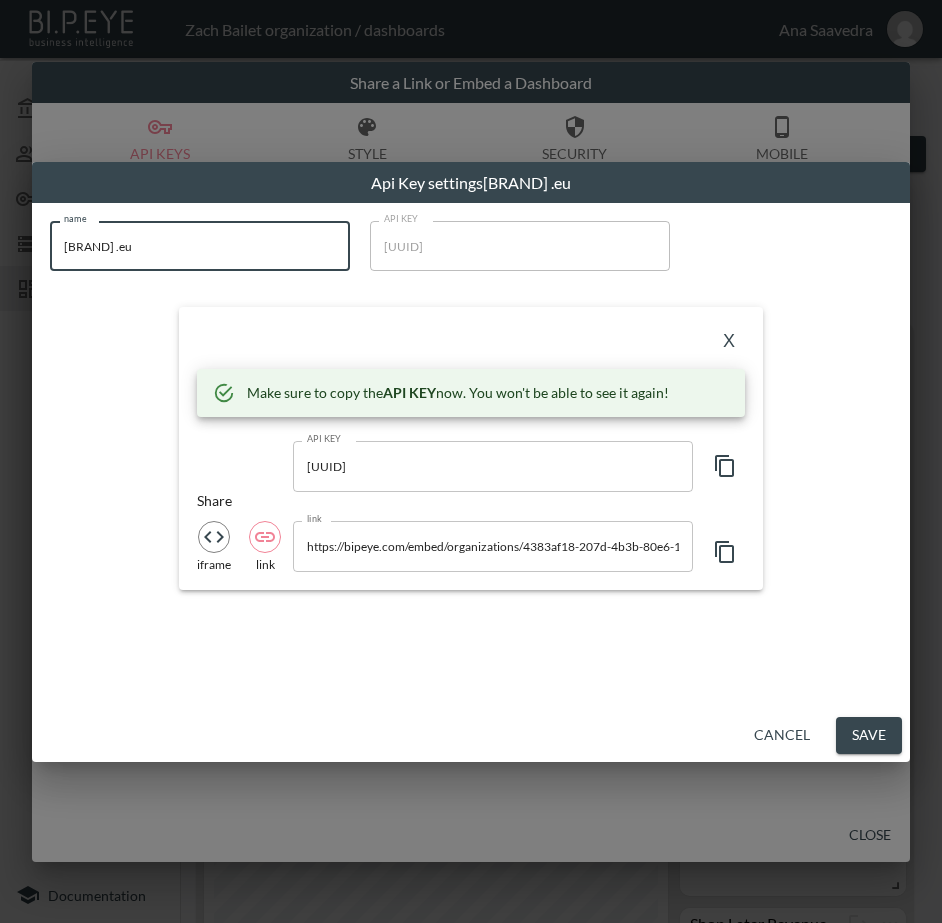 type on "[BRAND] .eu" 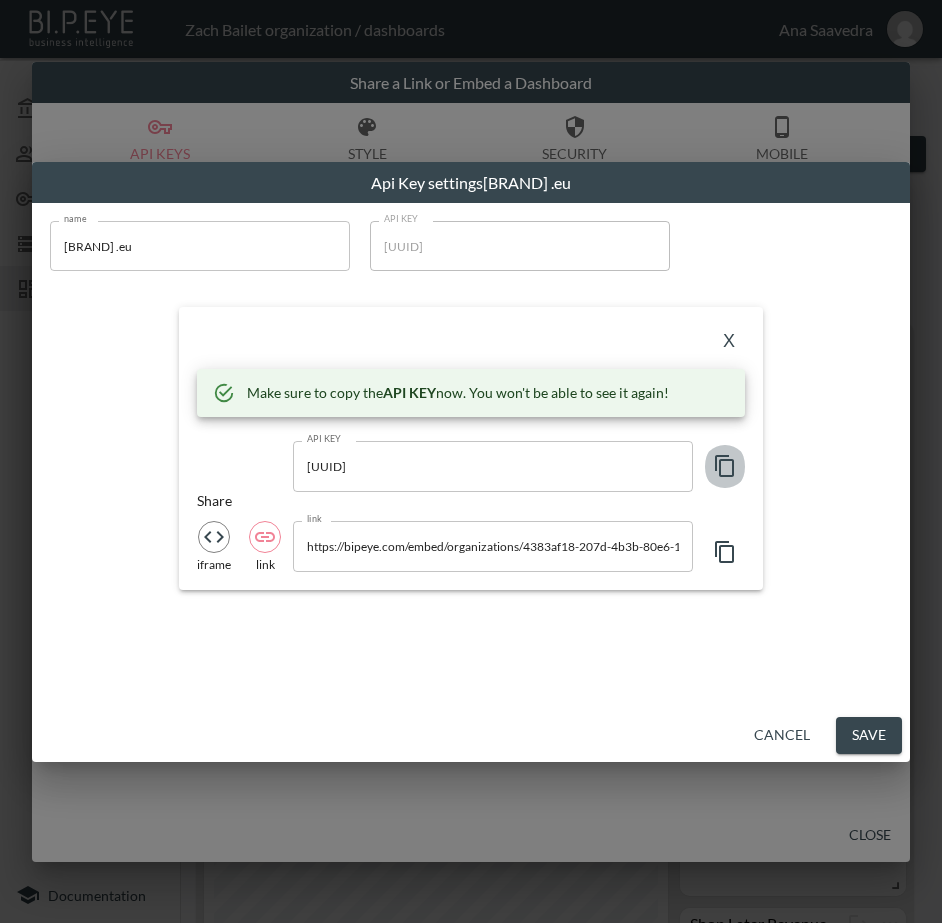 click 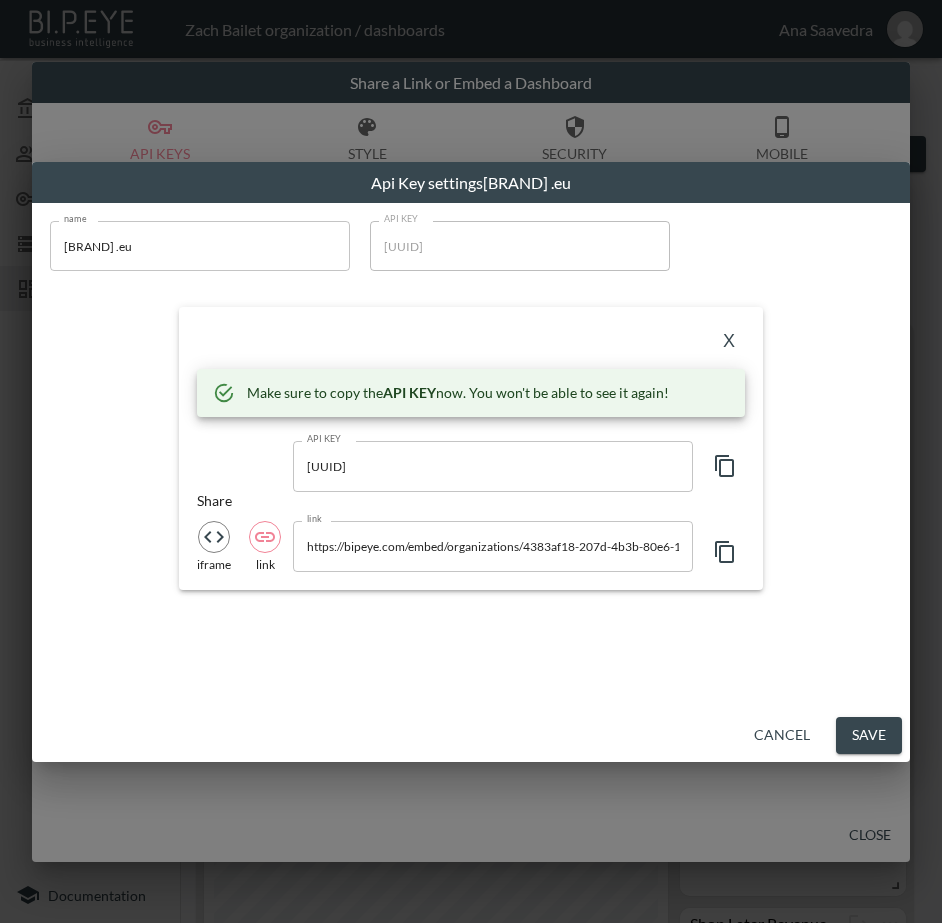 drag, startPoint x: 377, startPoint y: 338, endPoint x: 467, endPoint y: 344, distance: 90.199776 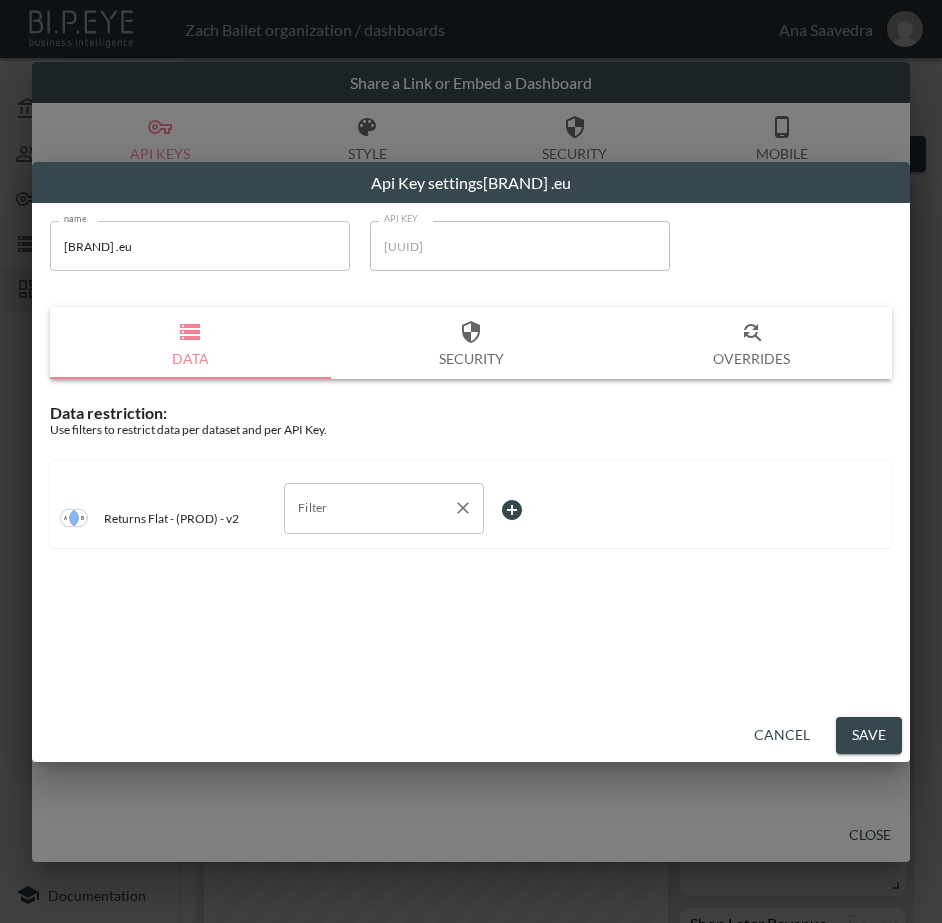 click on "Filter" at bounding box center (369, 508) 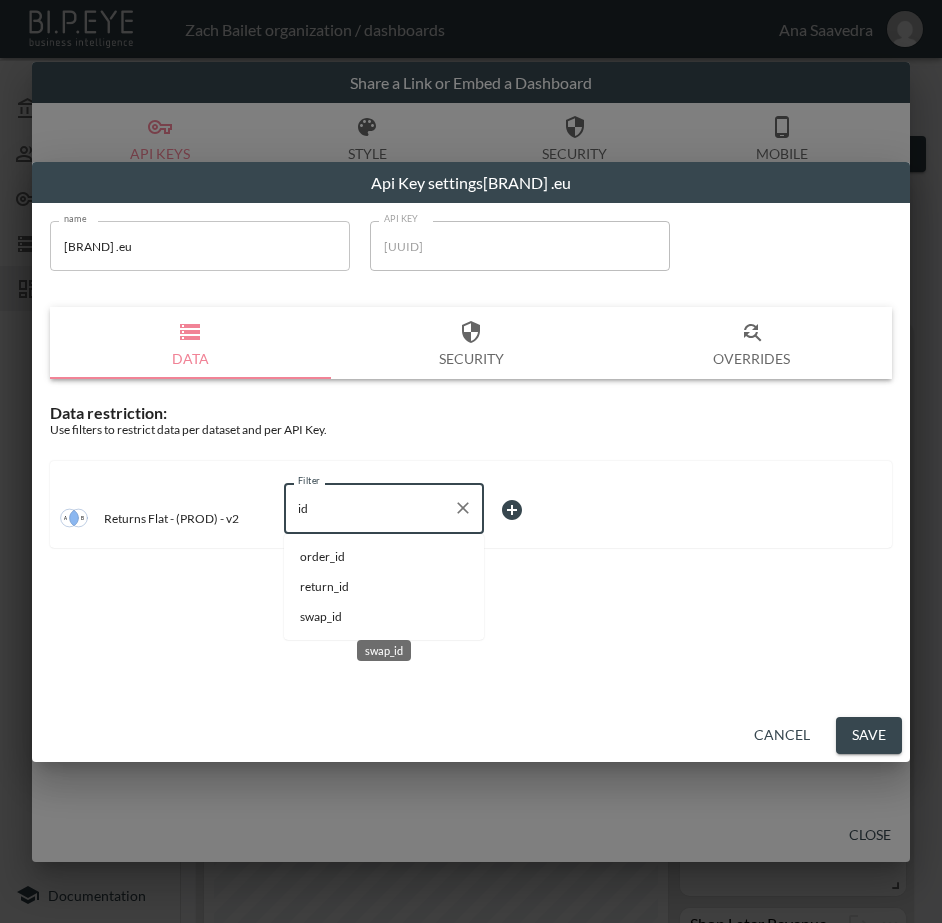 click on "swap_id" at bounding box center (384, 617) 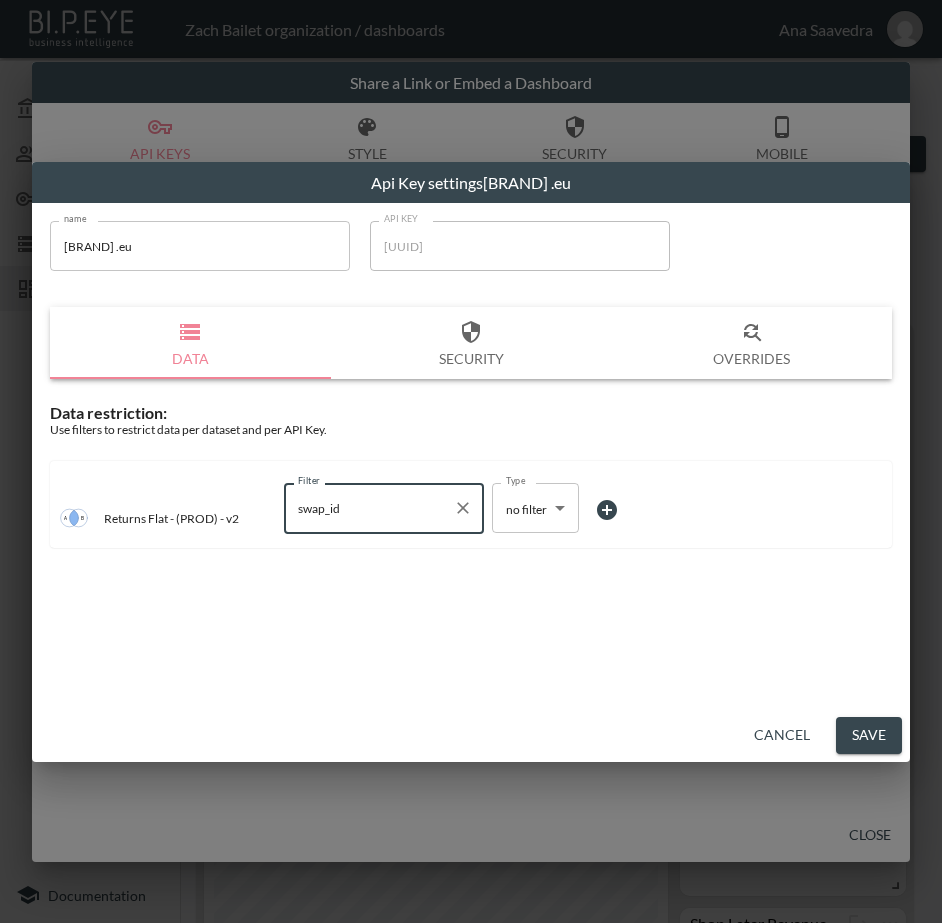 type on "swap_id" 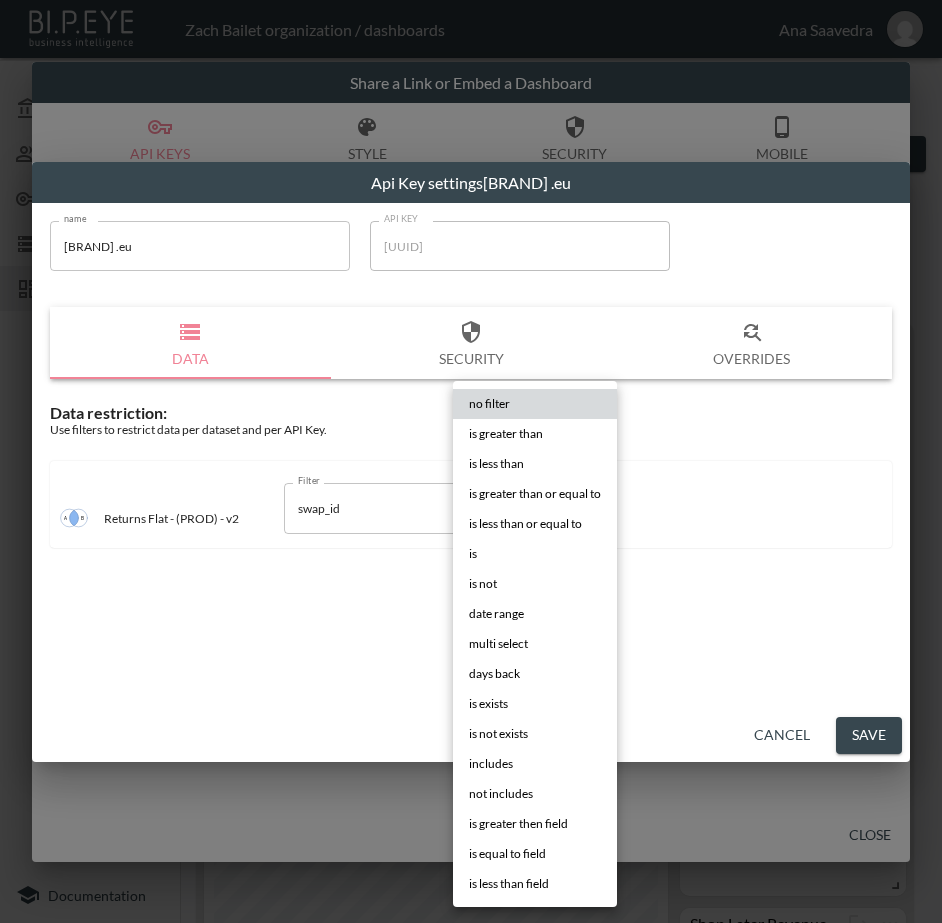 drag, startPoint x: 508, startPoint y: 552, endPoint x: 587, endPoint y: 531, distance: 81.7435 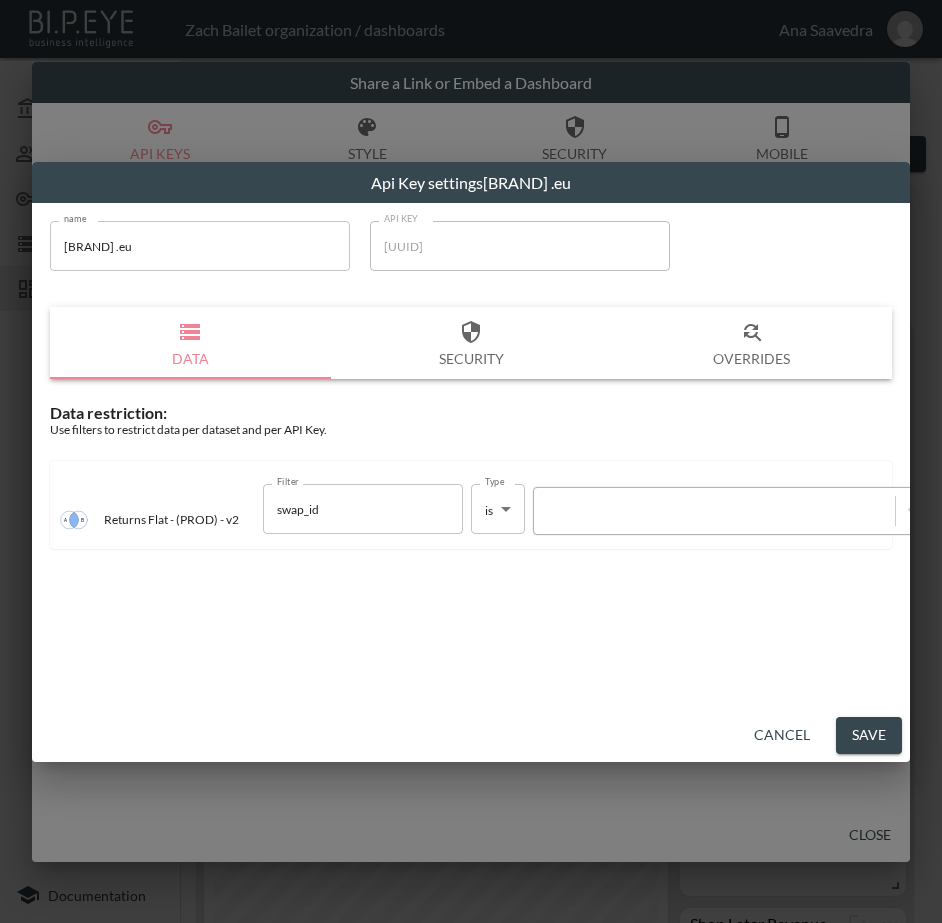 click at bounding box center (714, 511) 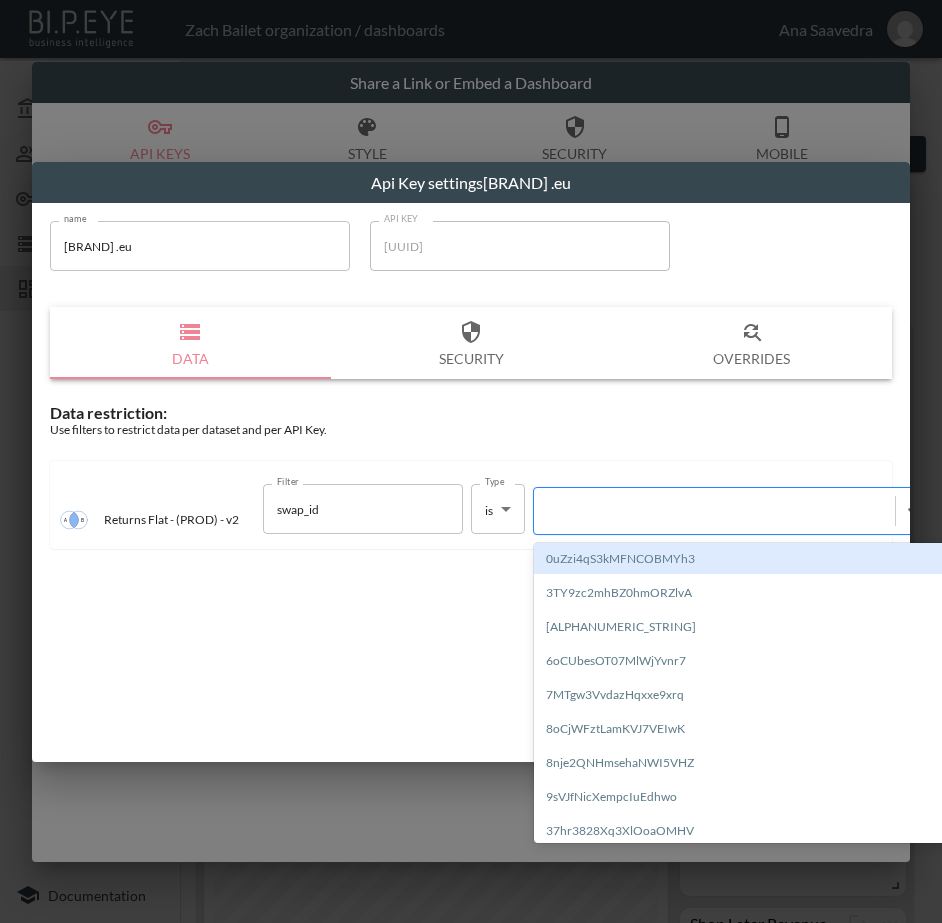 paste on "[ALPHANUMERIC_STRING]" 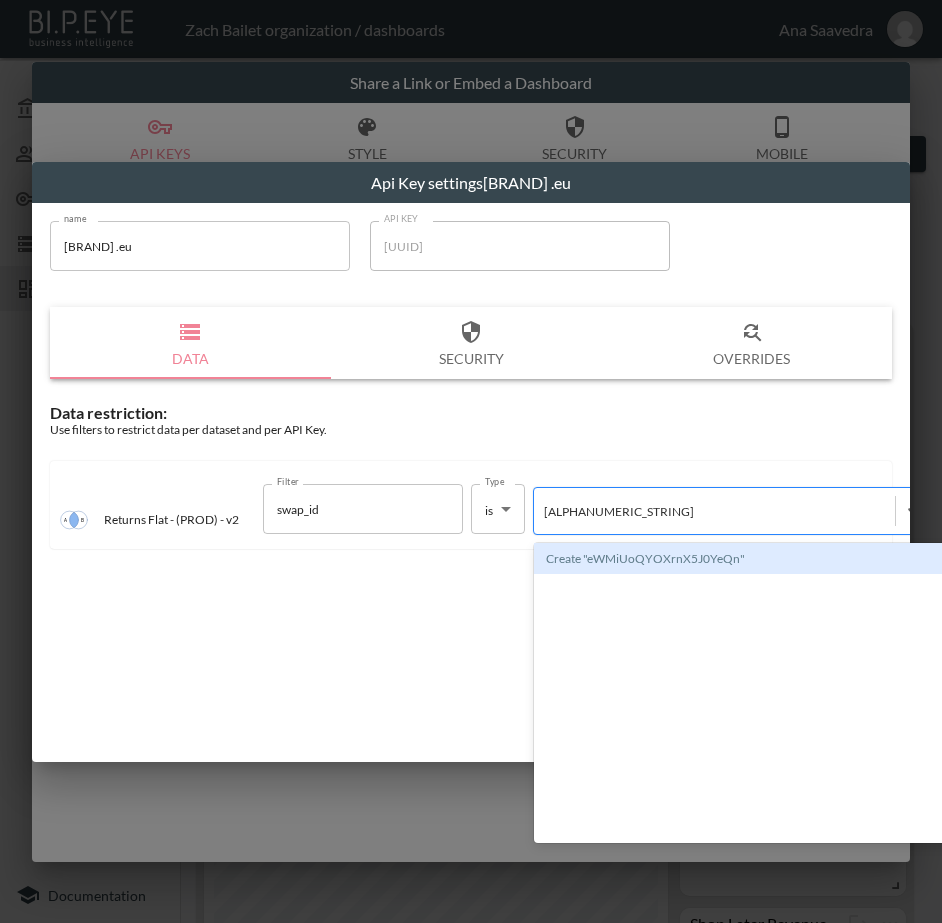 type 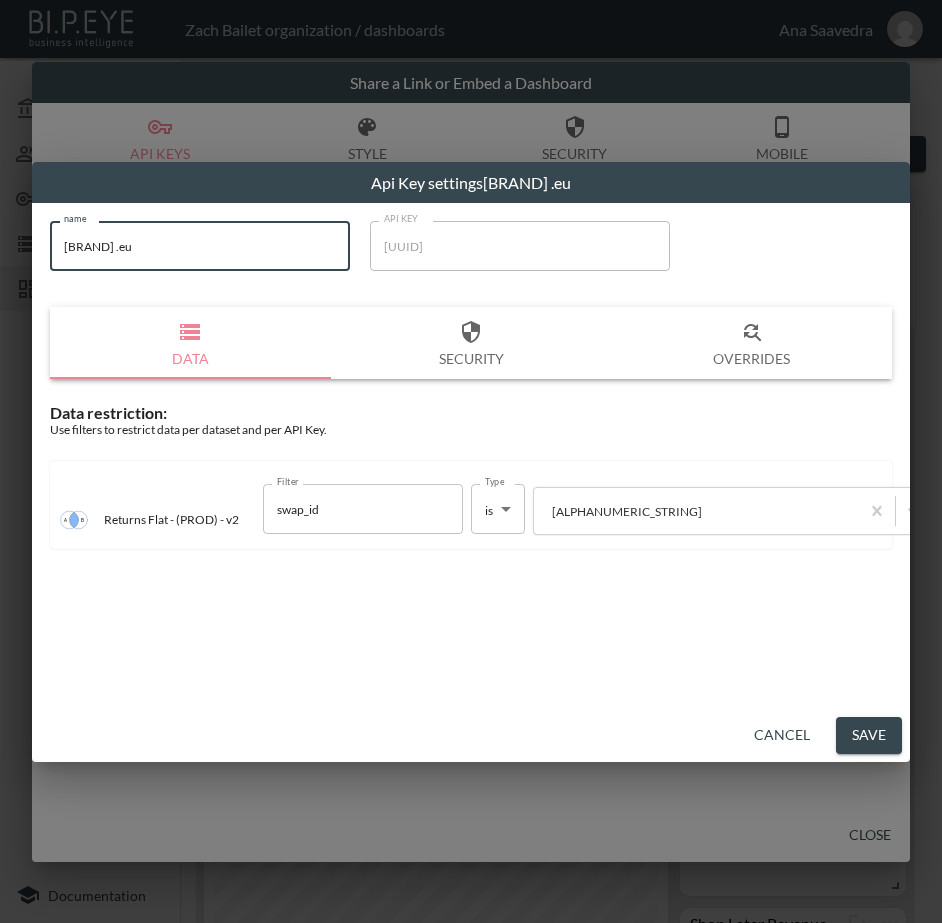 drag, startPoint x: 126, startPoint y: 255, endPoint x: -4, endPoint y: 277, distance: 131.8484 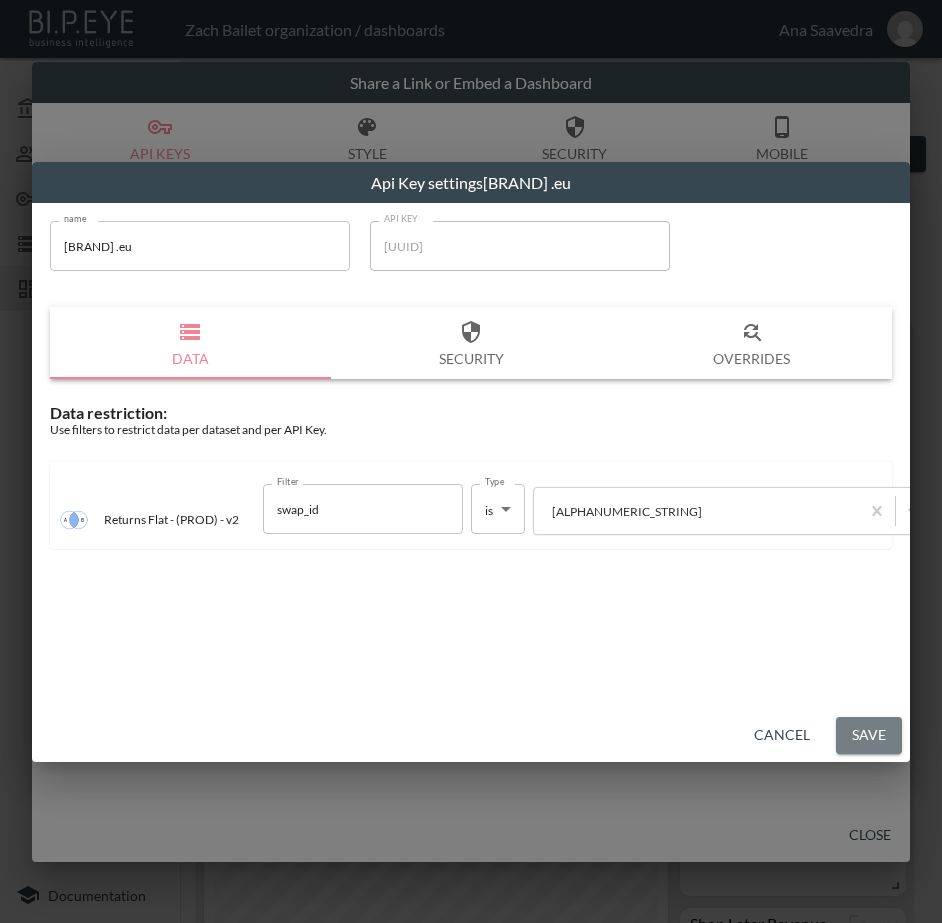 click on "Save" at bounding box center (869, 735) 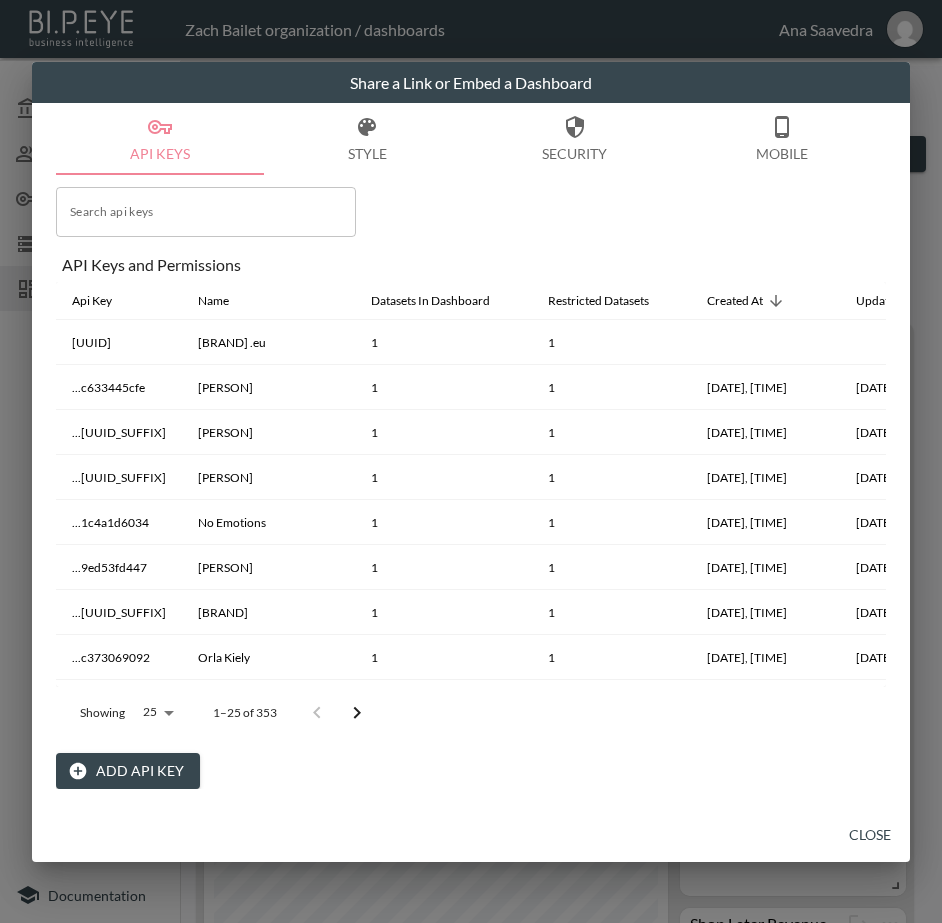 click on "Close" at bounding box center (870, 835) 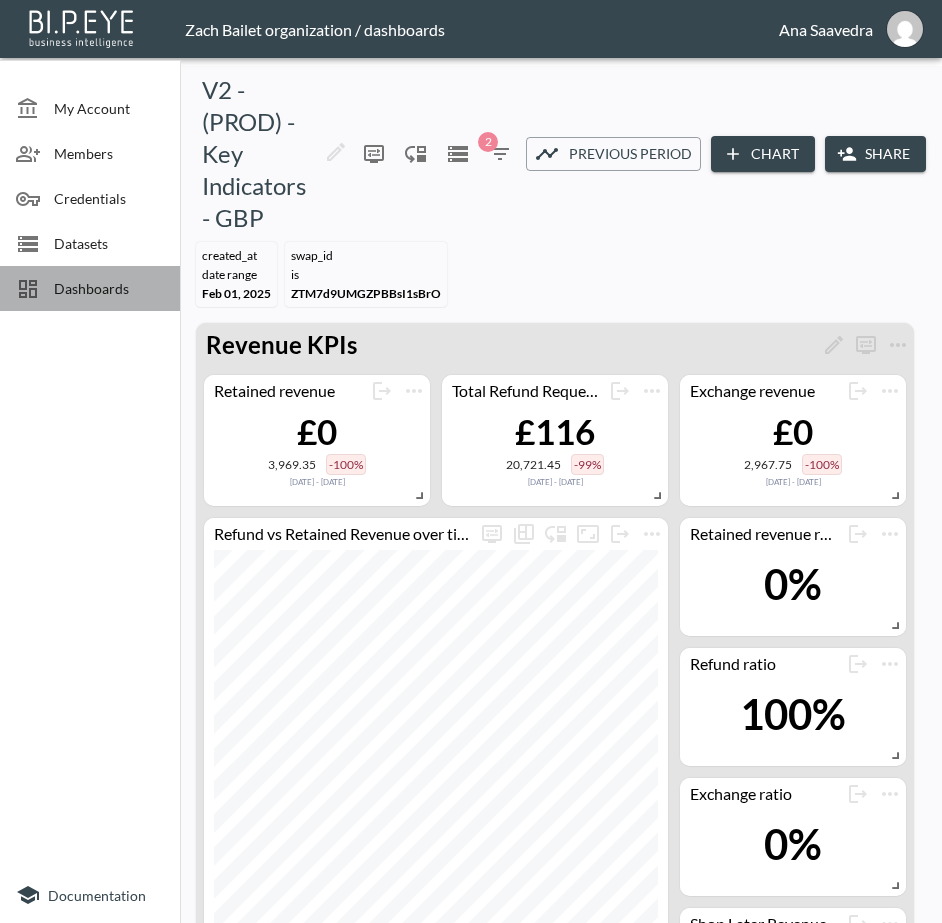 click on "Dashboards" at bounding box center (109, 288) 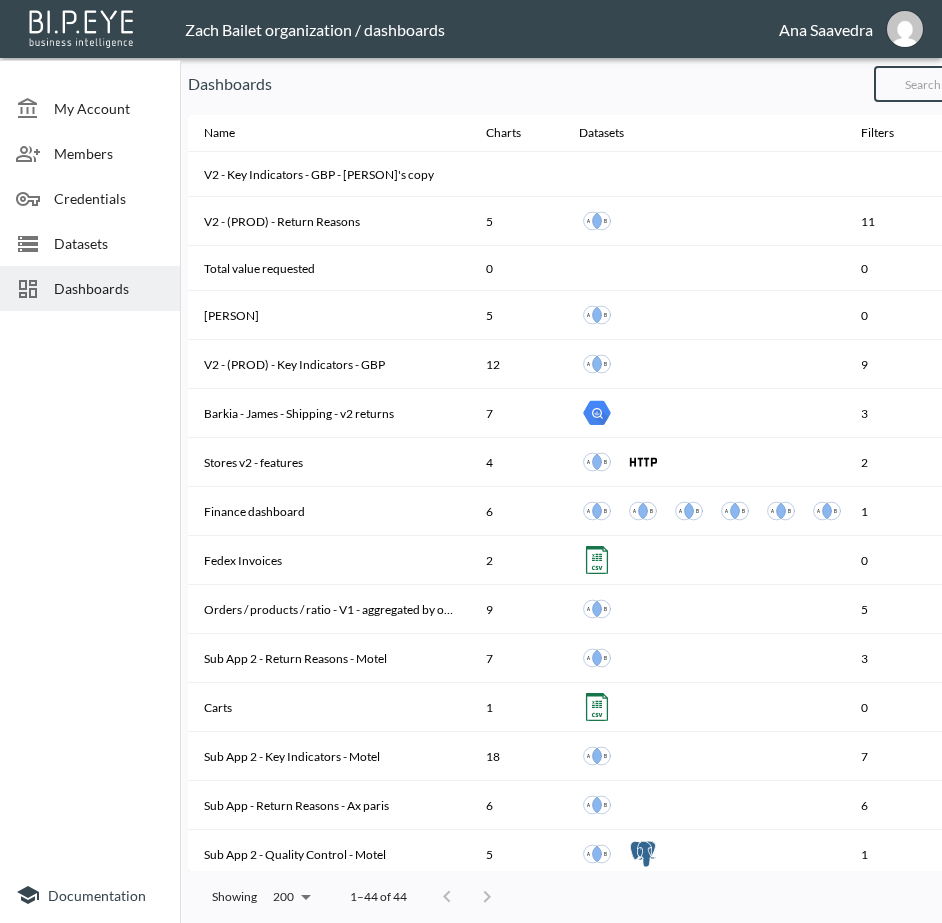 click at bounding box center [955, 84] 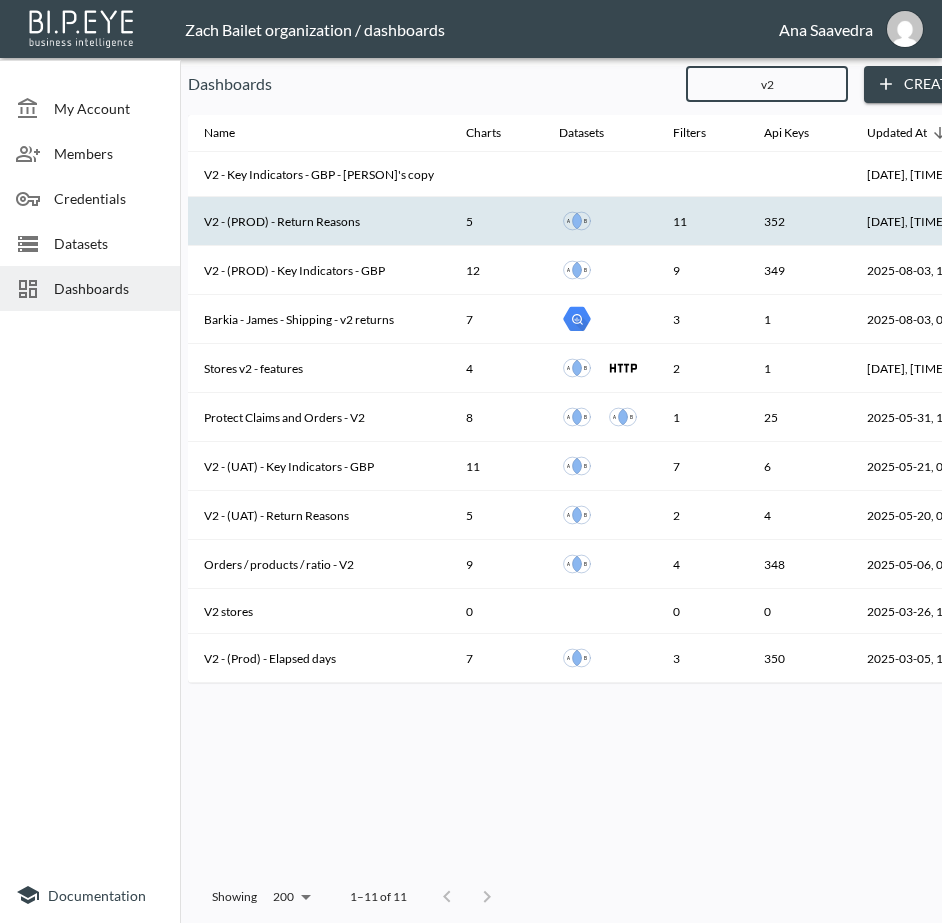 type on "v2" 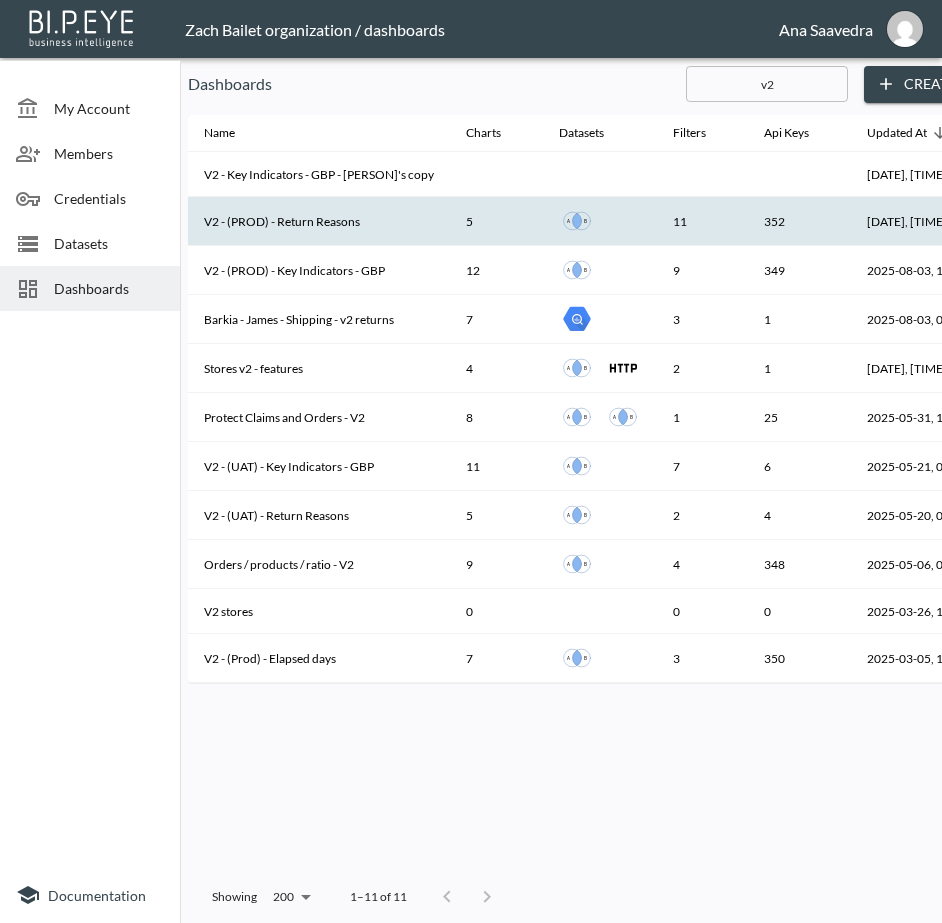 click on "V2 - (PROD) - Return Reasons" at bounding box center [319, 221] 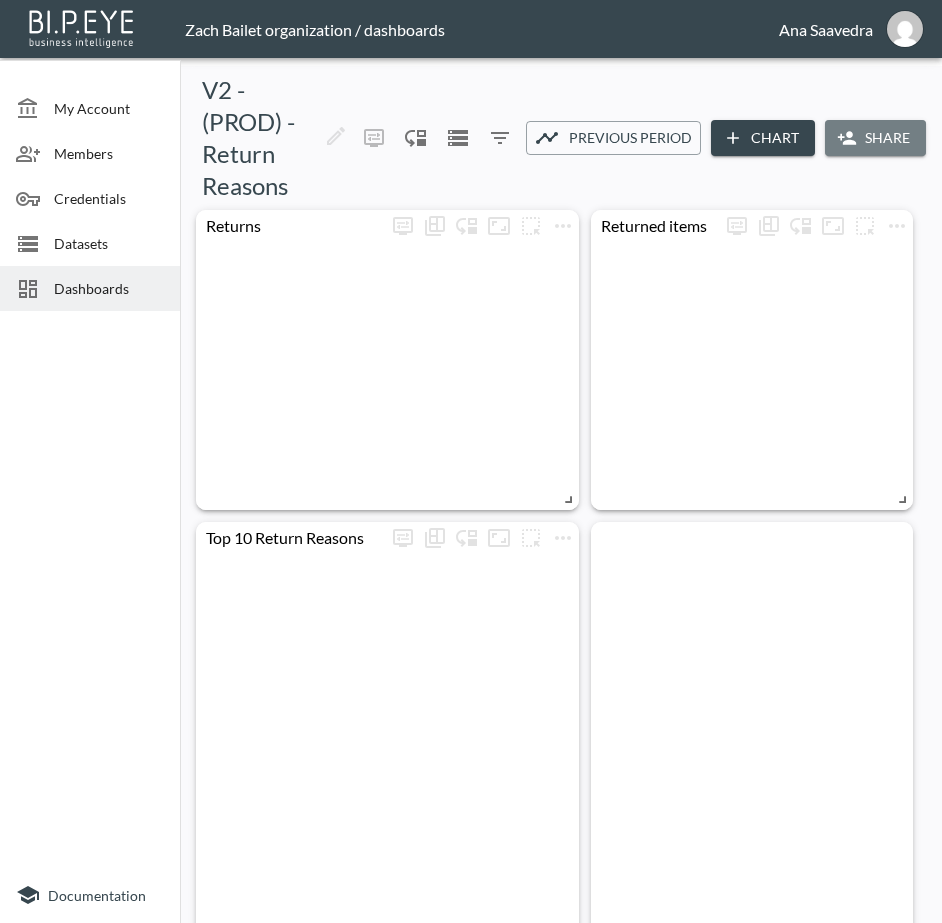 click on "Share" at bounding box center [875, 138] 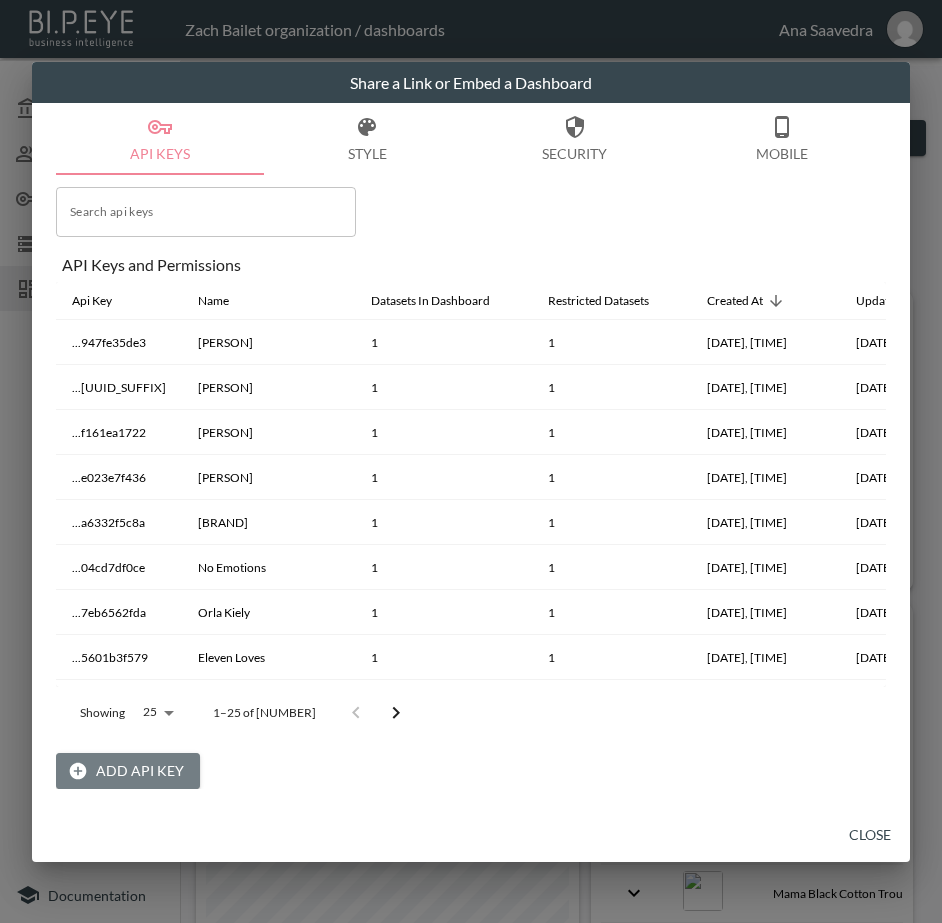 click on "Add API Key" at bounding box center [128, 771] 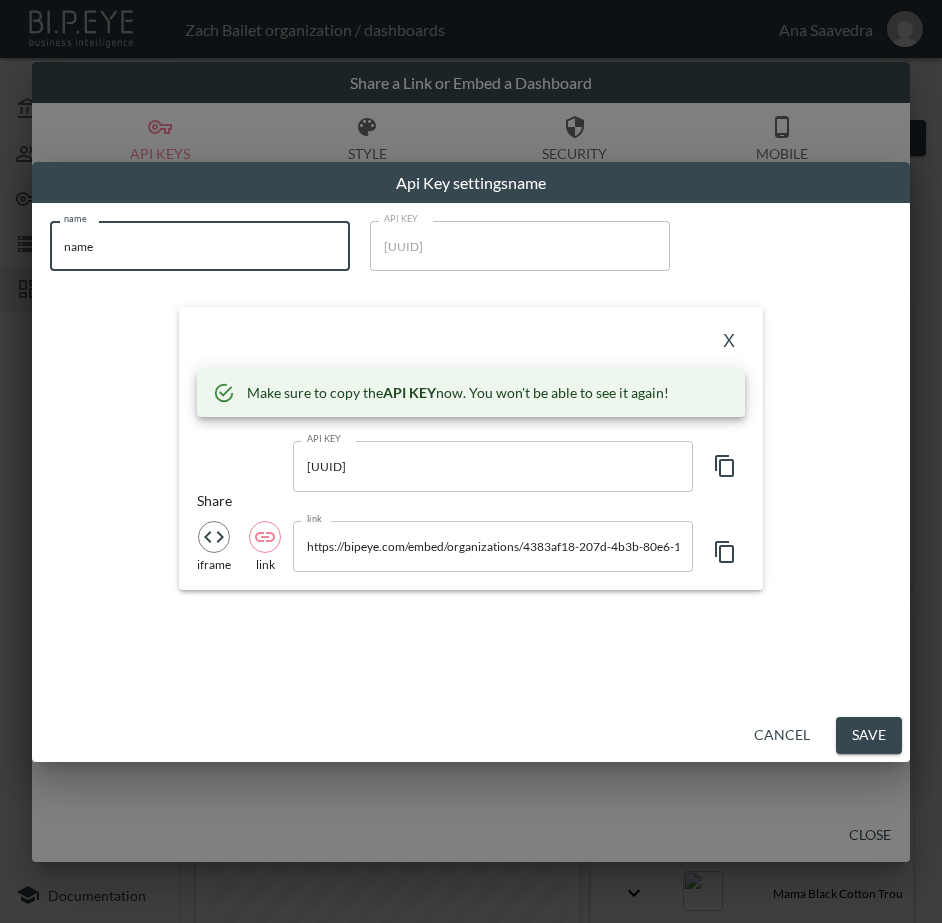 drag, startPoint x: 112, startPoint y: 224, endPoint x: 26, endPoint y: 239, distance: 87.29834 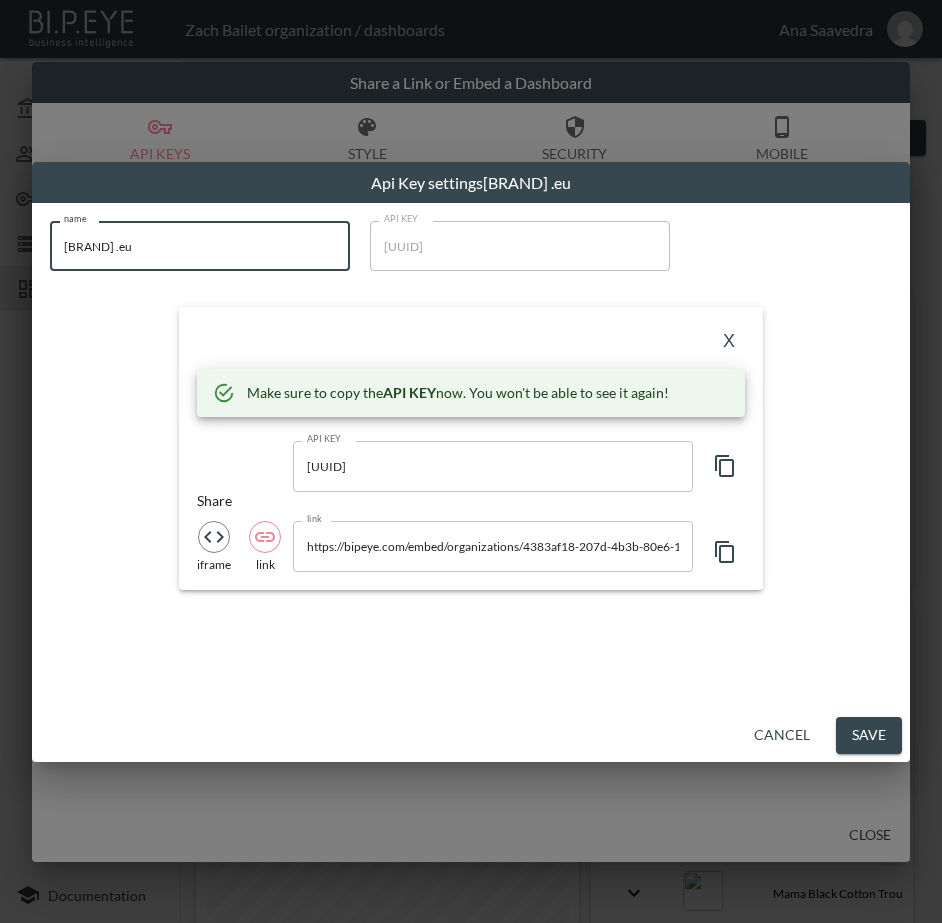 type on "[BRAND] .eu" 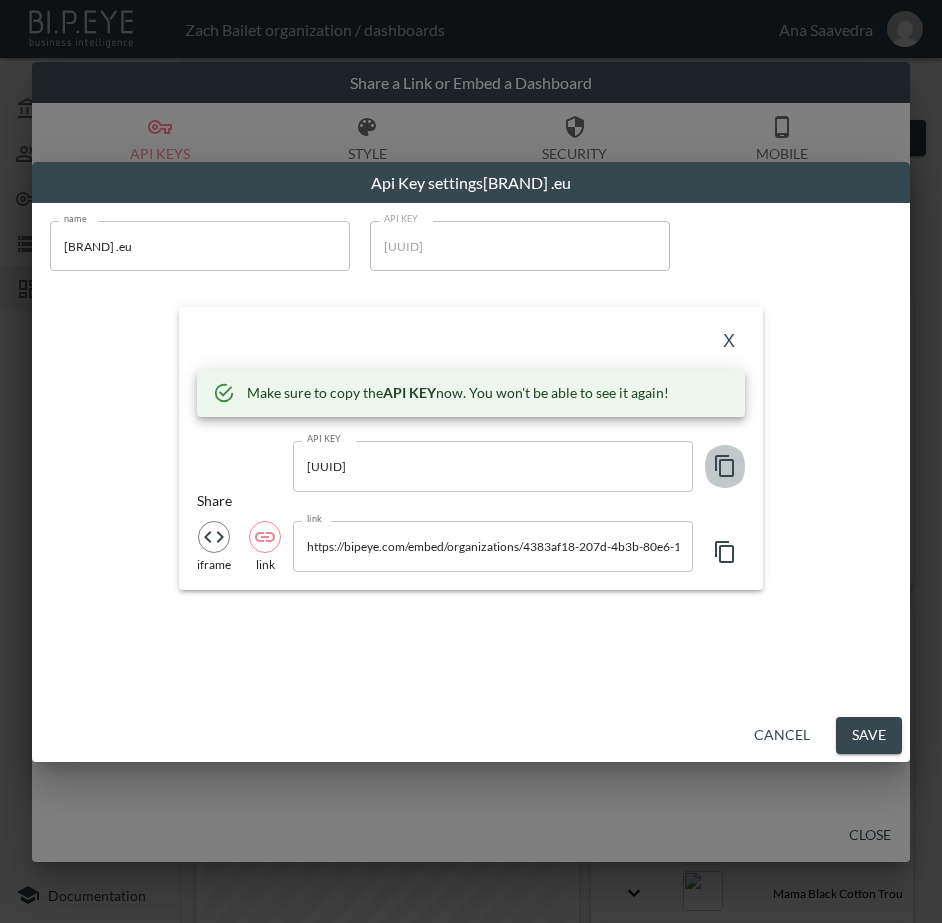 click 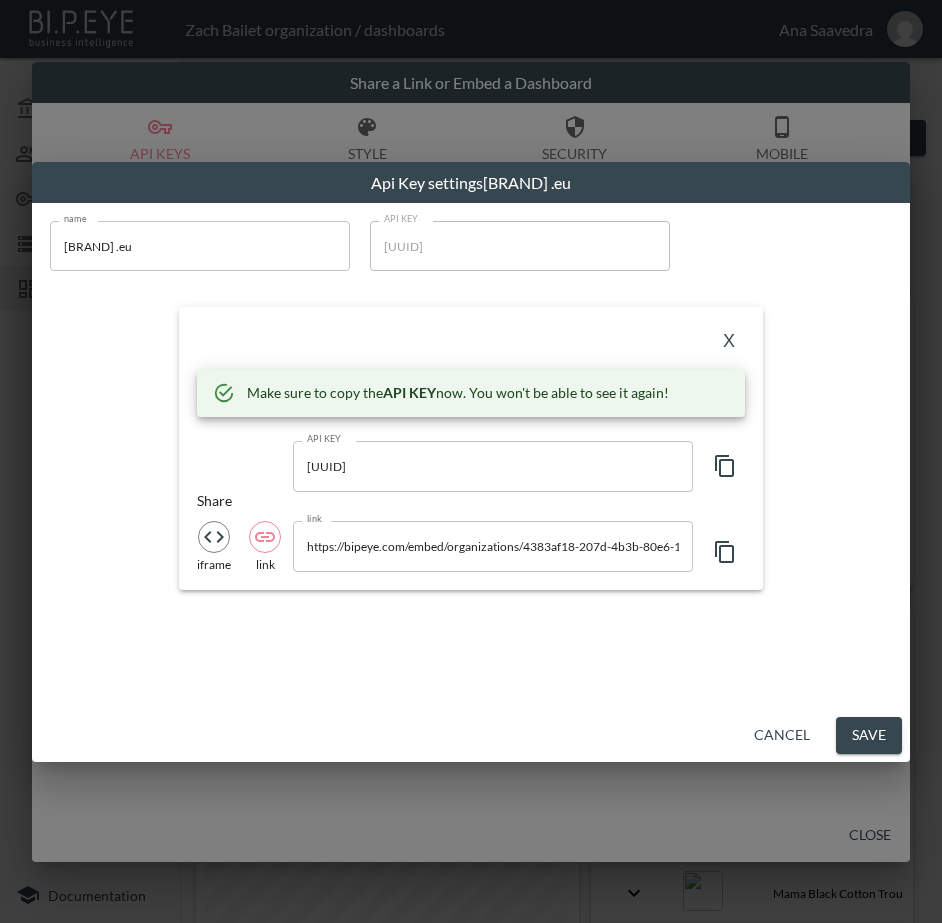 drag, startPoint x: 464, startPoint y: 330, endPoint x: 489, endPoint y: 333, distance: 25.179358 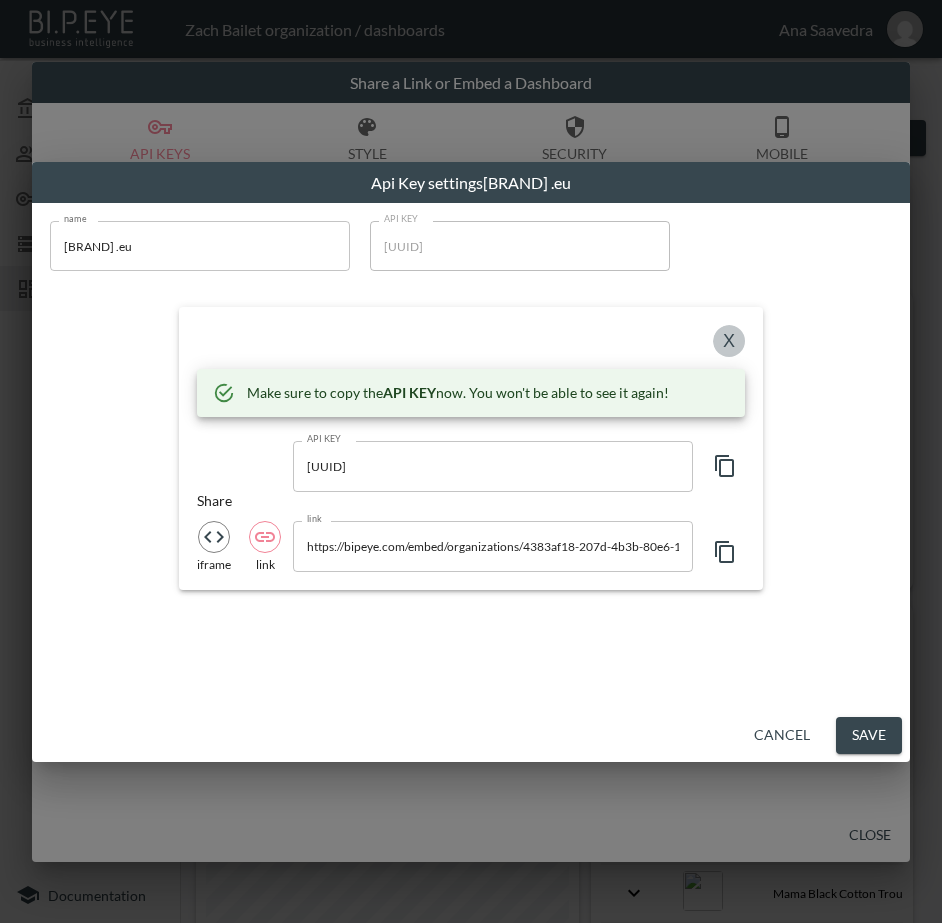 click on "X" at bounding box center [729, 341] 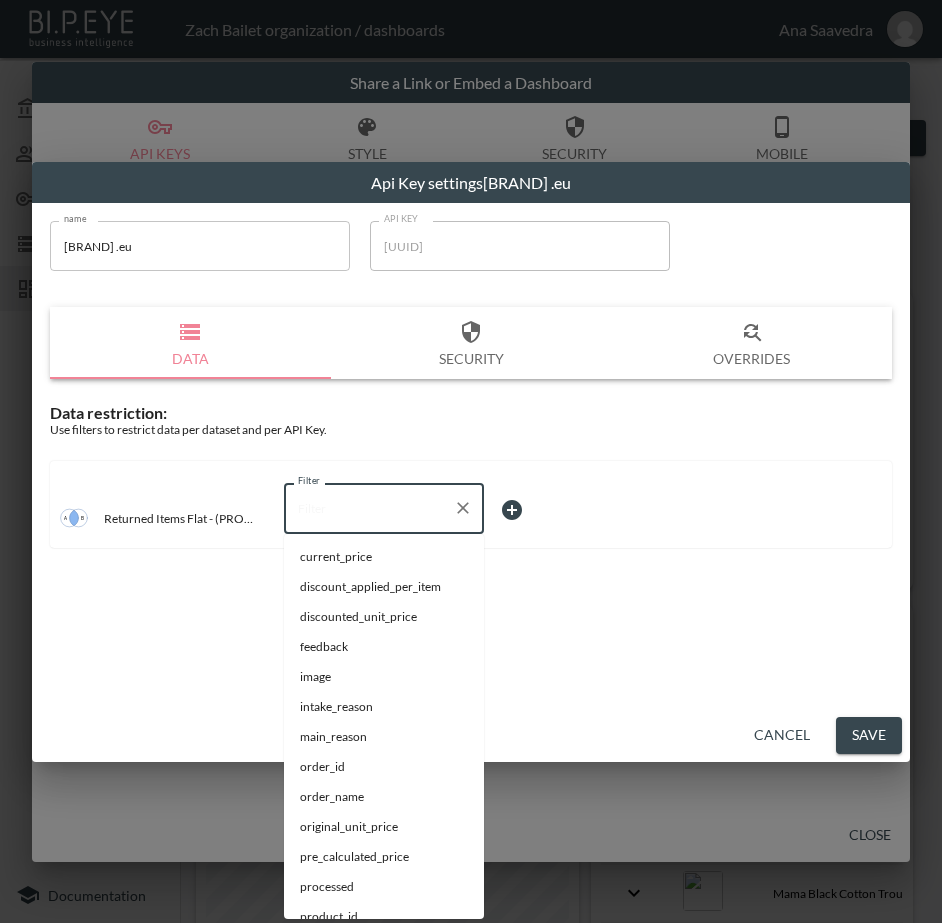 click on "Filter" at bounding box center [369, 508] 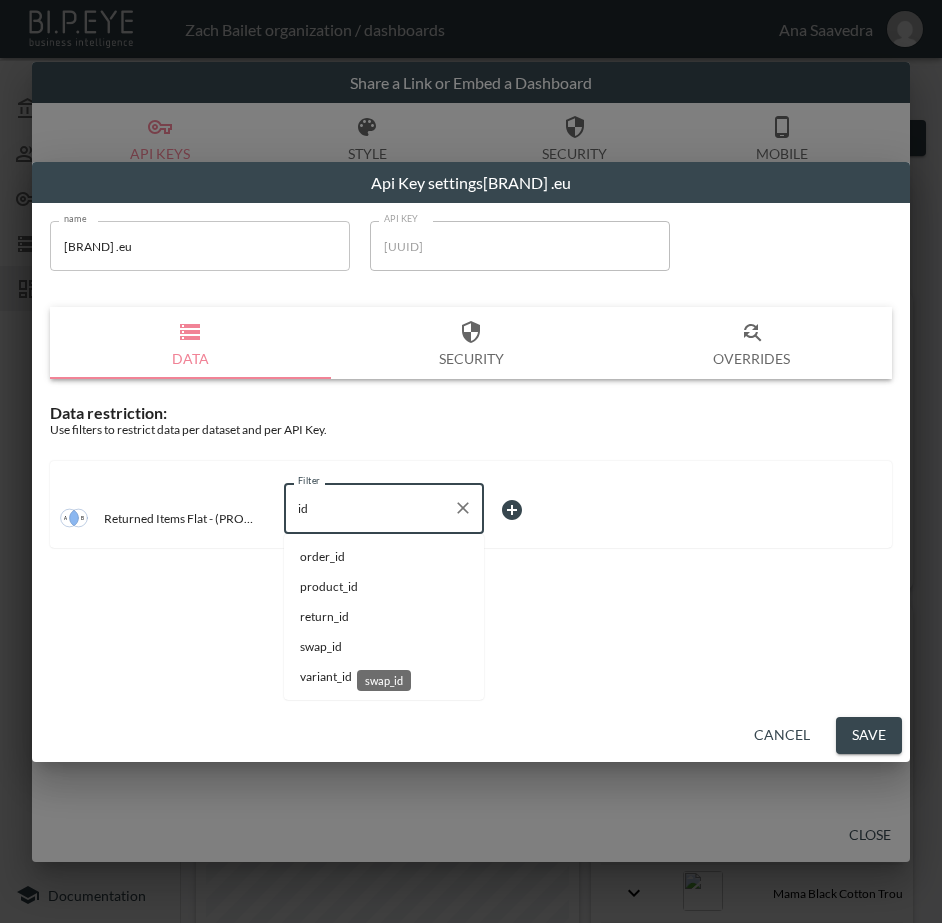 click on "swap_id" at bounding box center (384, 647) 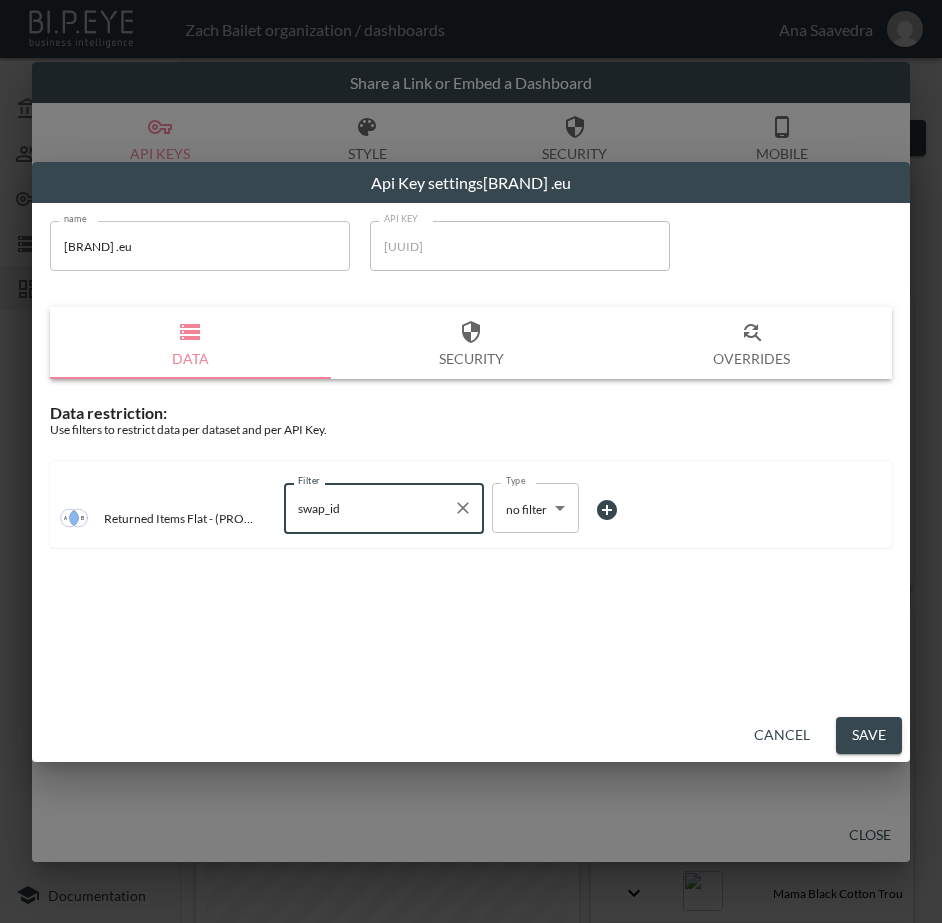 type on "swap_id" 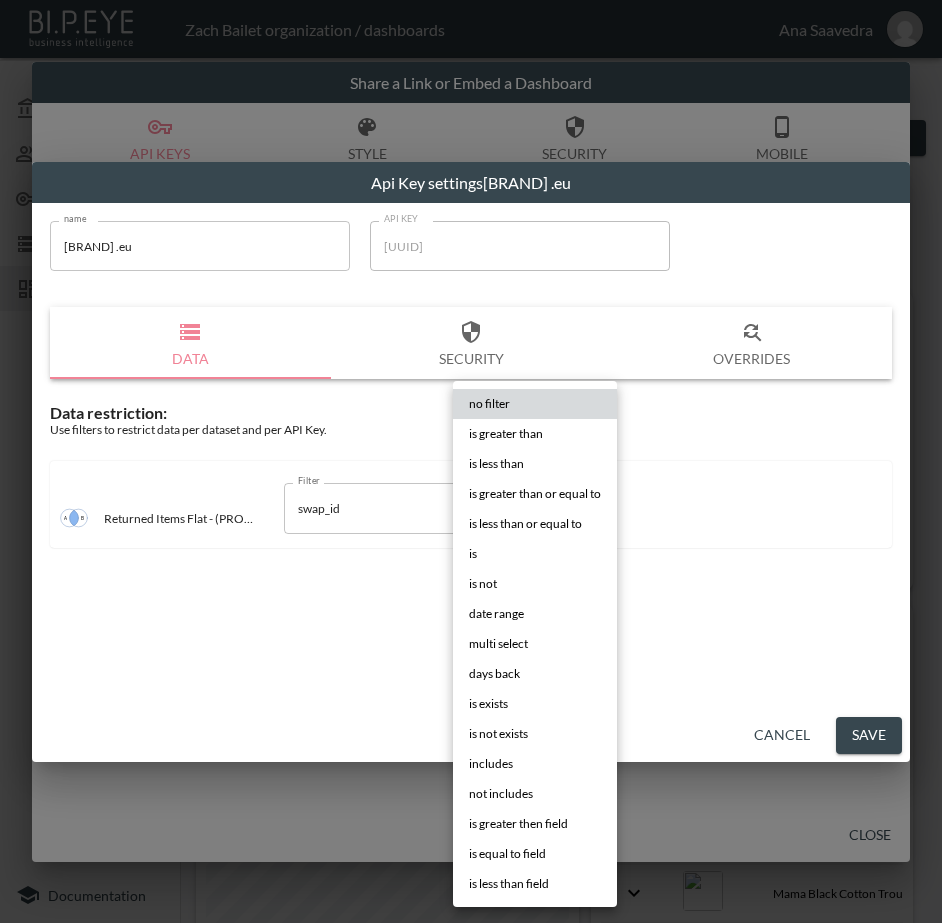 click on "BI.P.EYE, Interactive Analytics Dashboards - app [PERSON] organization / dashboards [PERSON] [PERSON] My Account Members Credentials Datasets Dashboards Documentation V2 - (PROD) - Return Reasons 0 2 Previous period Chart Share return_date DATE RANGE [DATE] swap_id IS ZTM7d9UMGZPBBsI1sBrO Products returned Shopify Order Date Image Product Name Return Type Shipment From Address Country Title Sku Quantity Main Reason Sub Reason Feedback Original Unit Price Pre Calculated Price Variant Id Tax Applied Per Item Weight Discounted Unit Price Processed Weight Unit Product Id Return Id Return Date Current Price Discount Applied Per Item Intake Reason Order Id Order Name Reason Key Word Return Status Shipping Status Taxable Updated At Store Name [DATE] Mama Black Cotton Trouser Set Refund United Kingdom 18/20 Maternity Black Cotton Trouser Set 18/20 1 Item does not fit Item is too big for me 15 15 gid://shopify/ProductVariant/45327338504422 2.5 0.3 15 false KILOGRAMS 8827582021862" at bounding box center (471, 461) 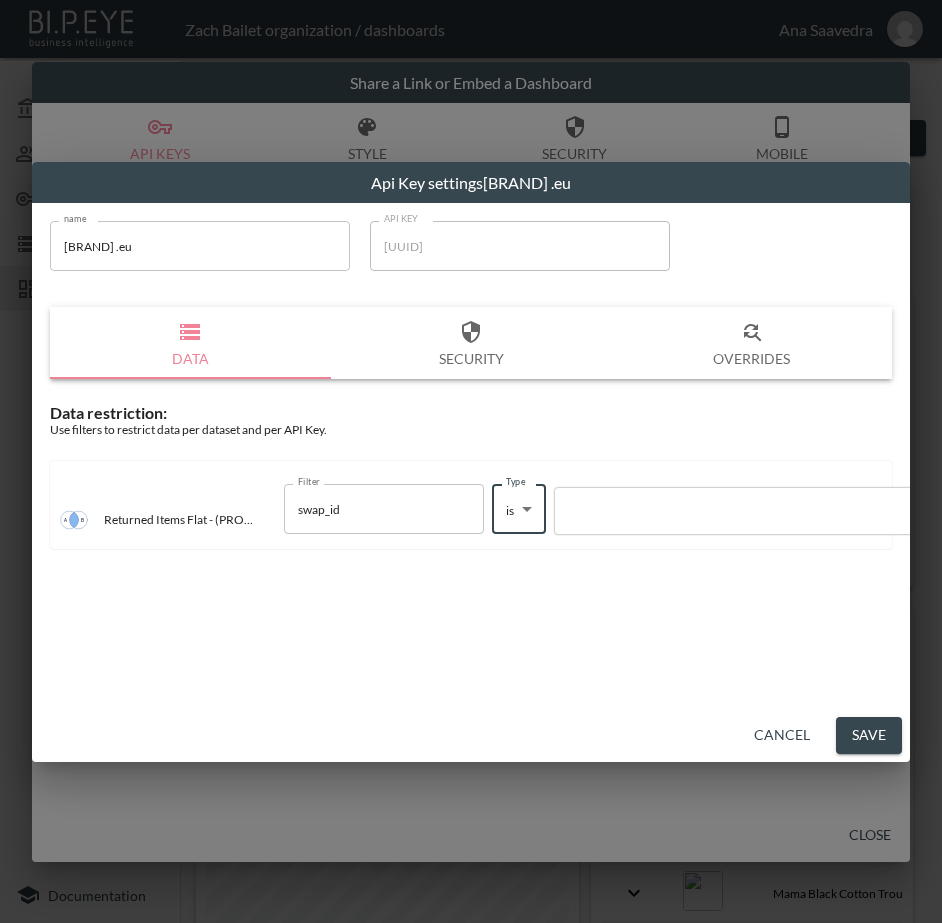 type on "is" 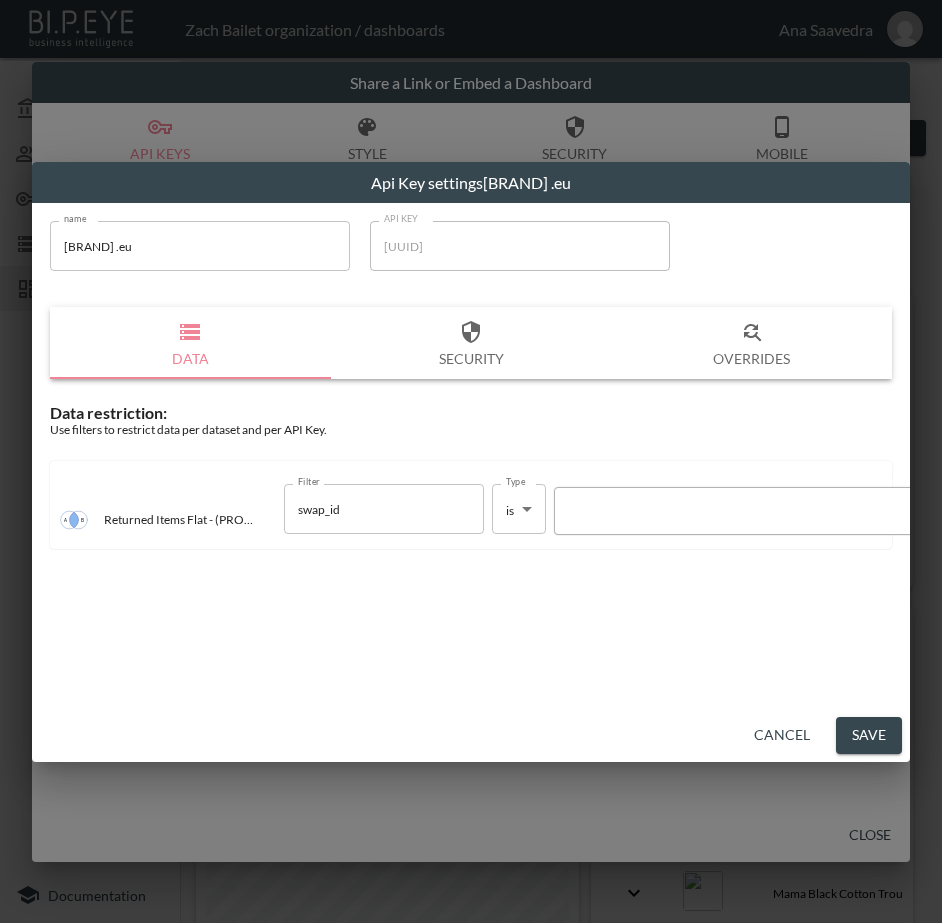 click at bounding box center (735, 511) 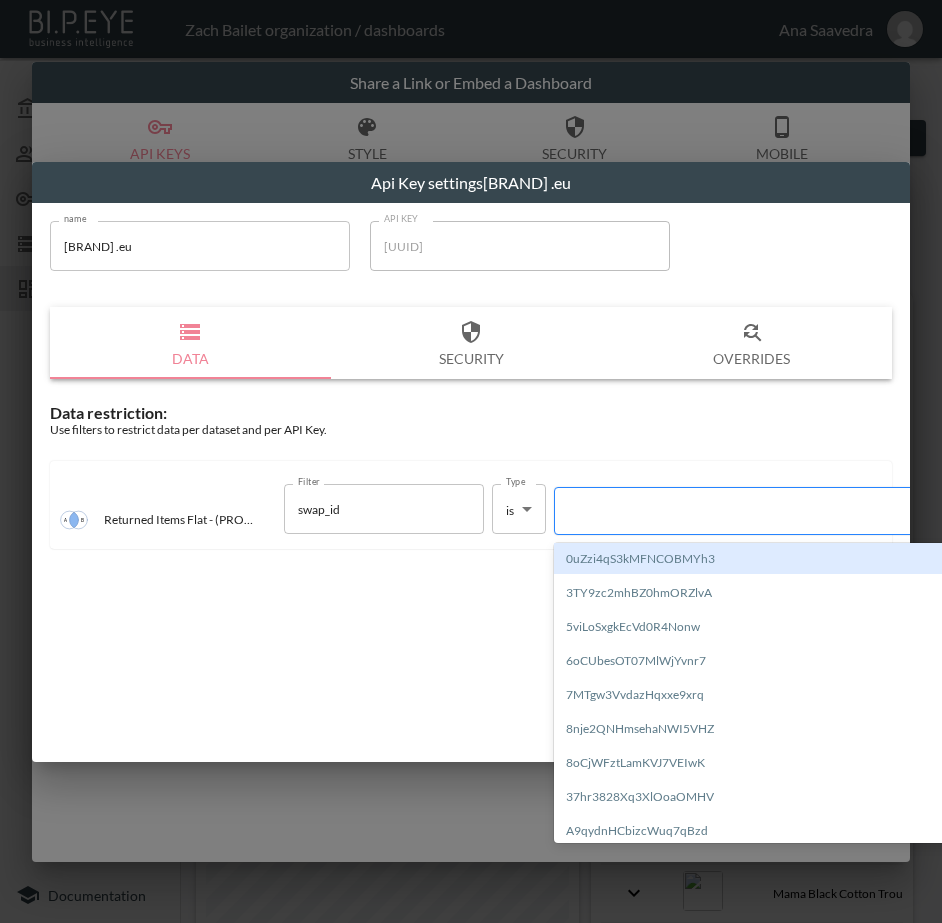 paste on "[ALPHANUMERIC_STRING]" 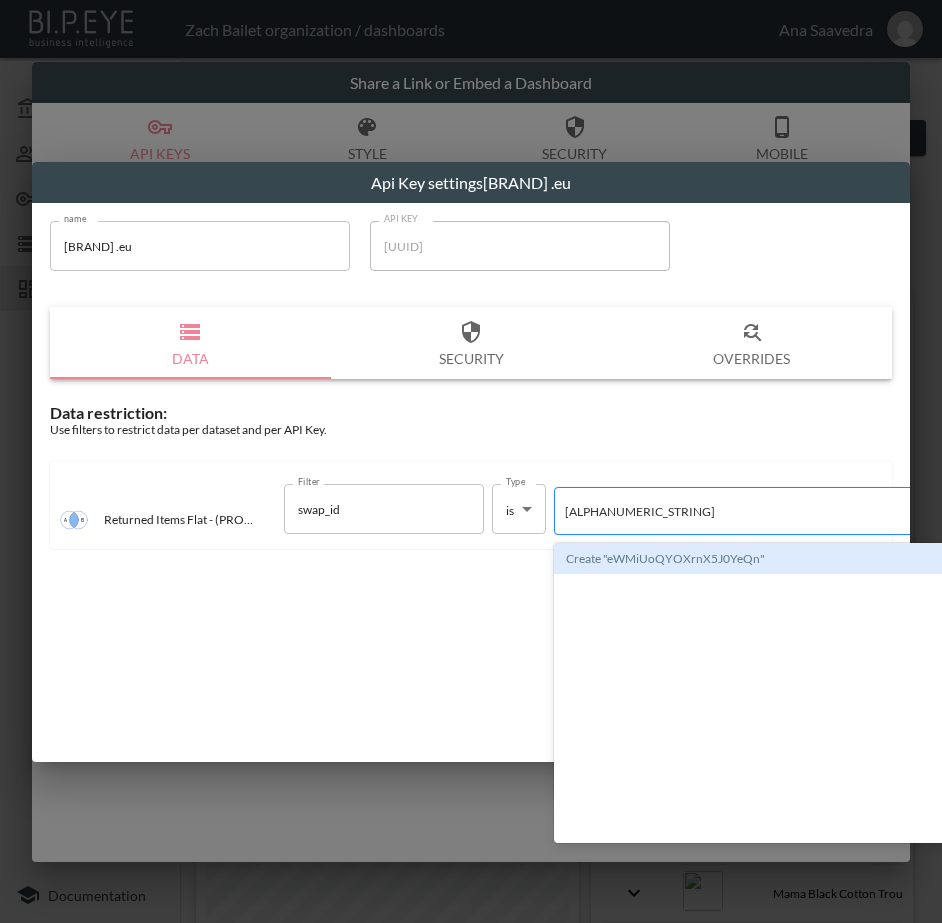 type 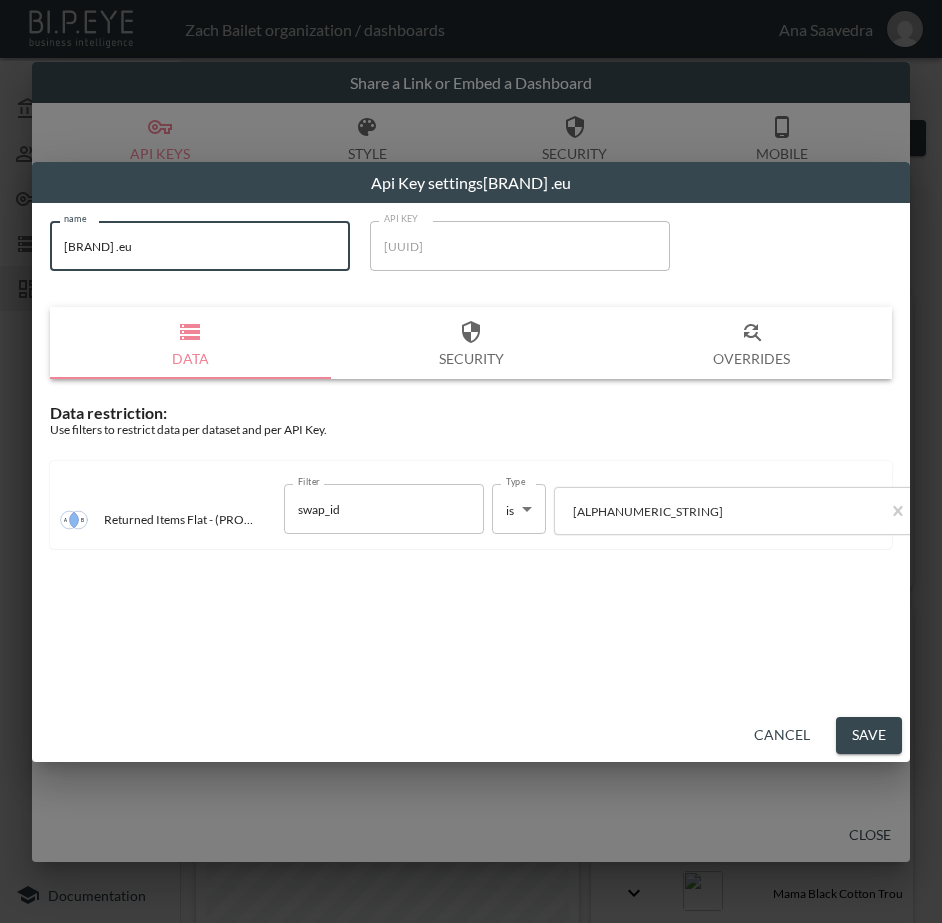 drag, startPoint x: 199, startPoint y: 263, endPoint x: 9, endPoint y: 270, distance: 190.1289 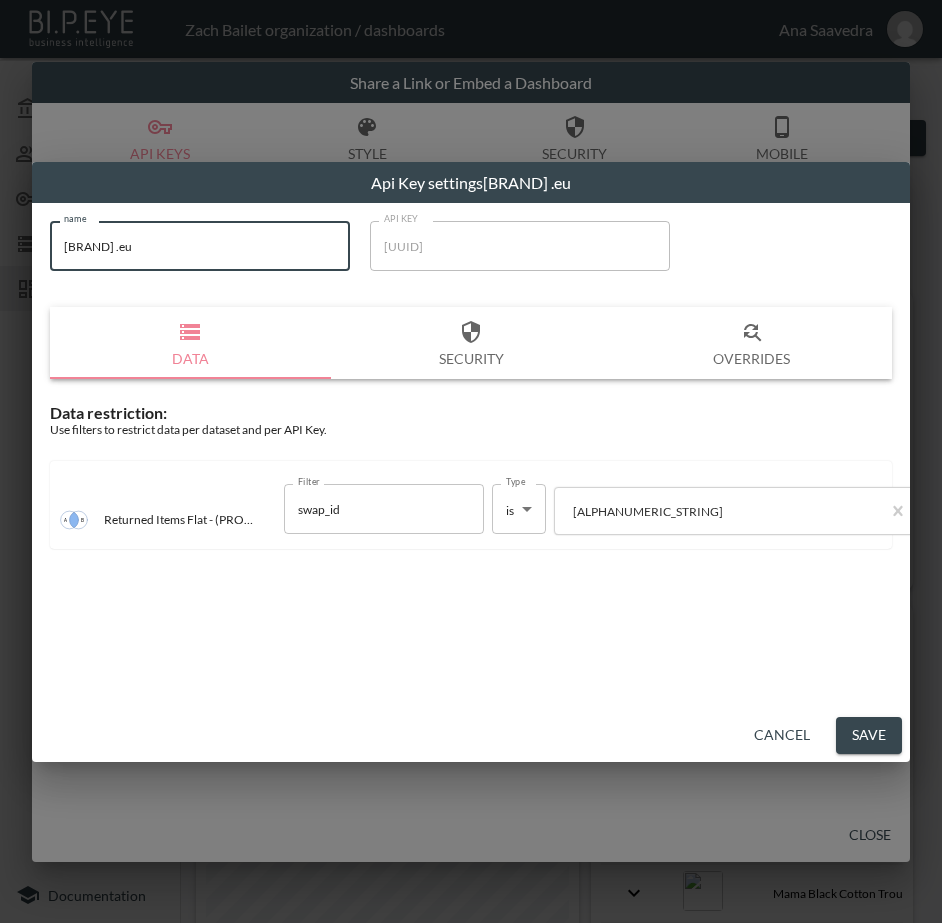 click on "Save" at bounding box center (869, 735) 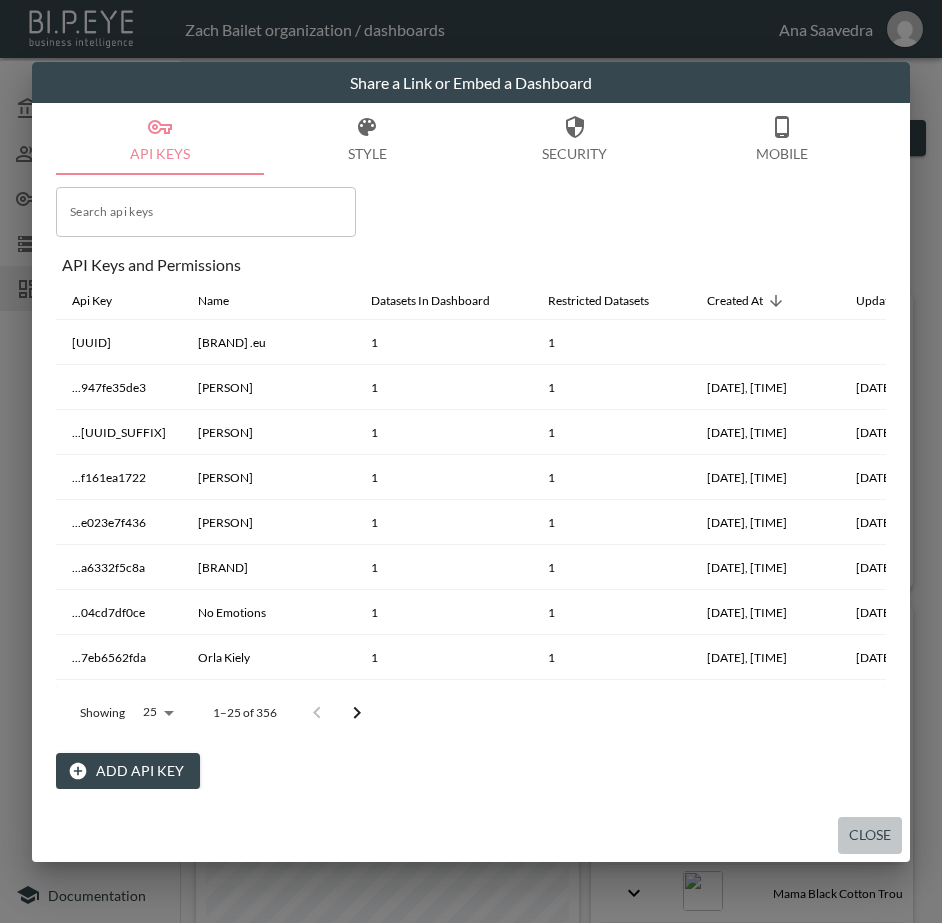 click on "Close" at bounding box center [870, 835] 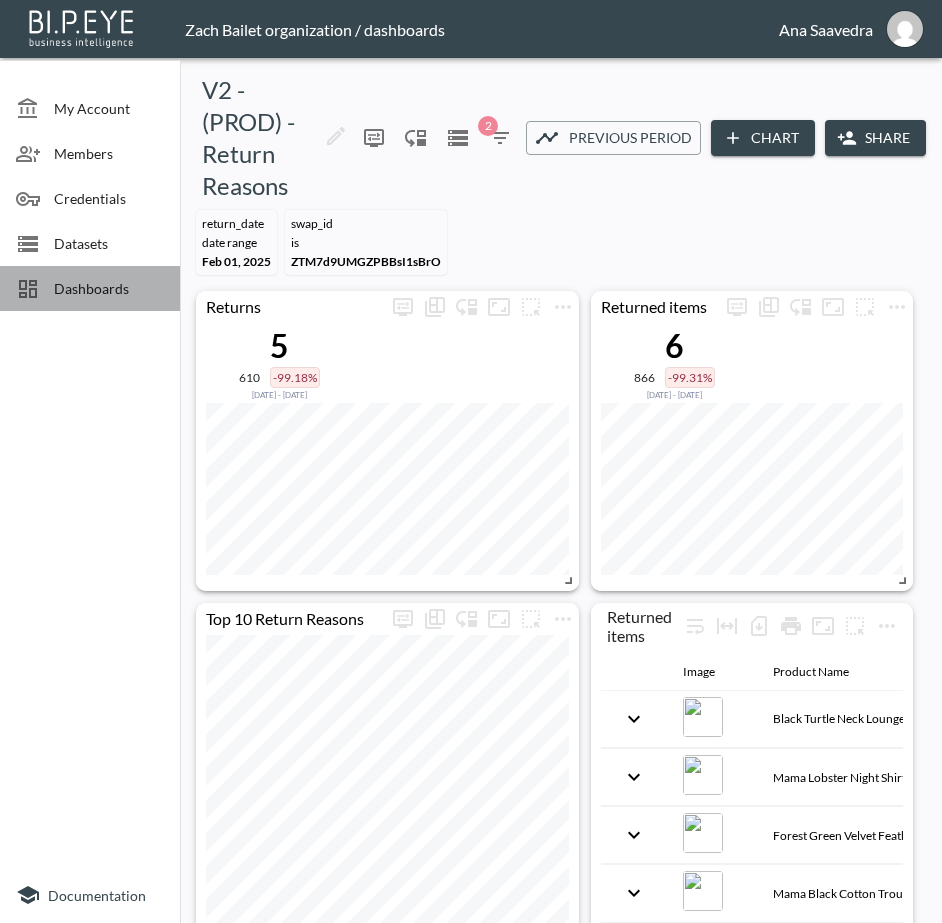 click on "Dashboards" at bounding box center [109, 288] 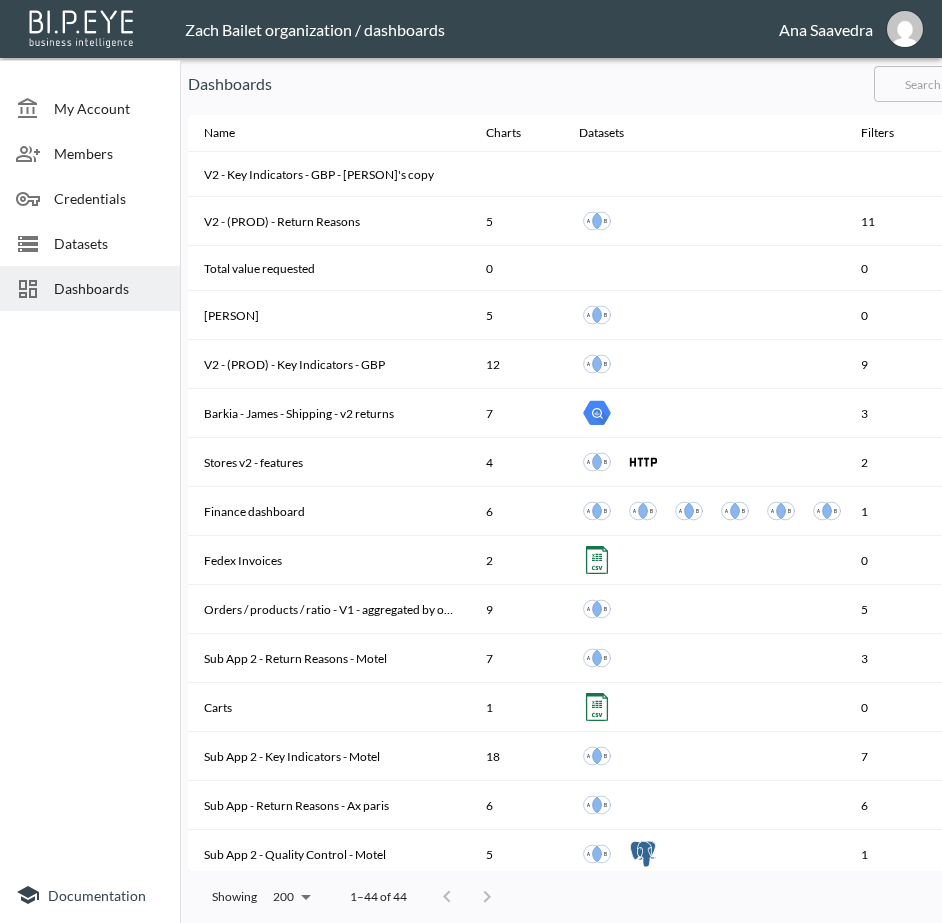 click at bounding box center (955, 84) 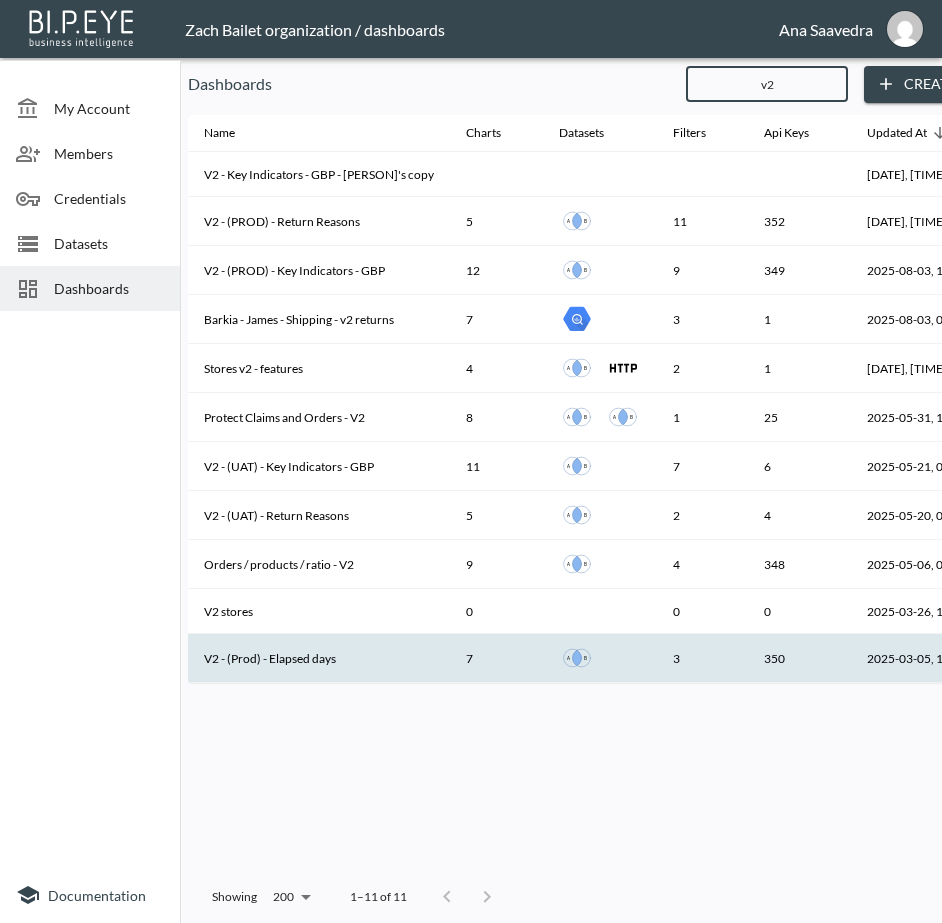 type on "v2" 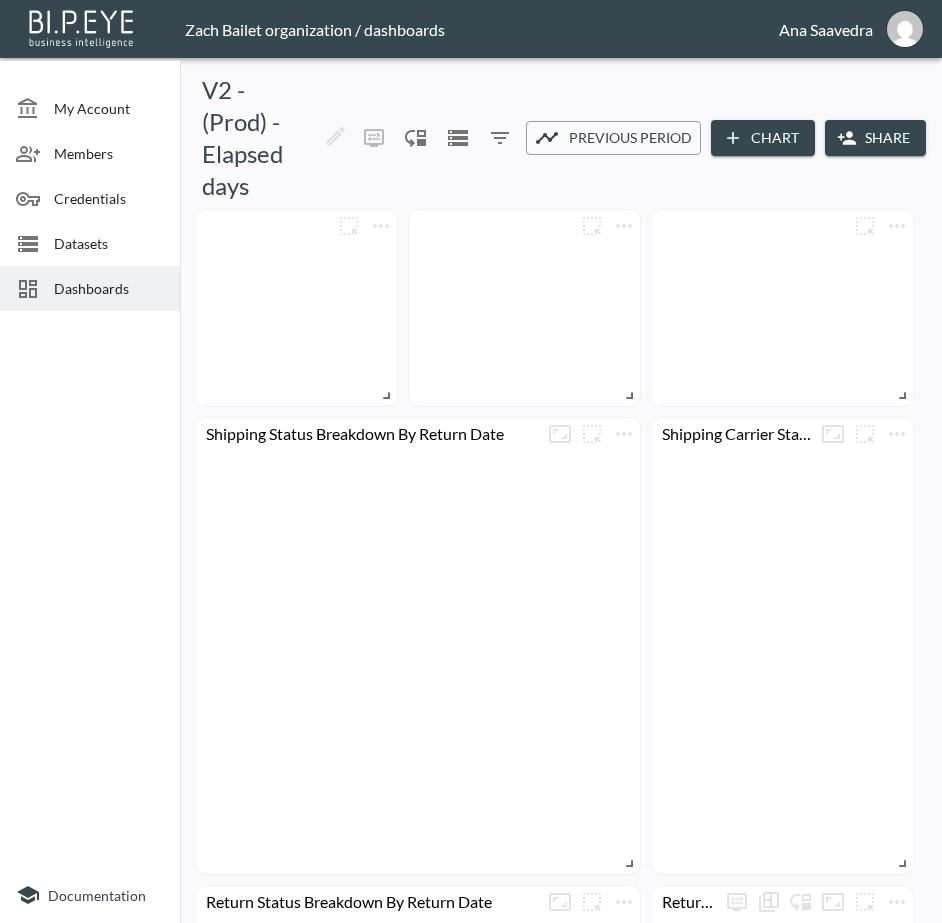 click on "Share" at bounding box center (875, 138) 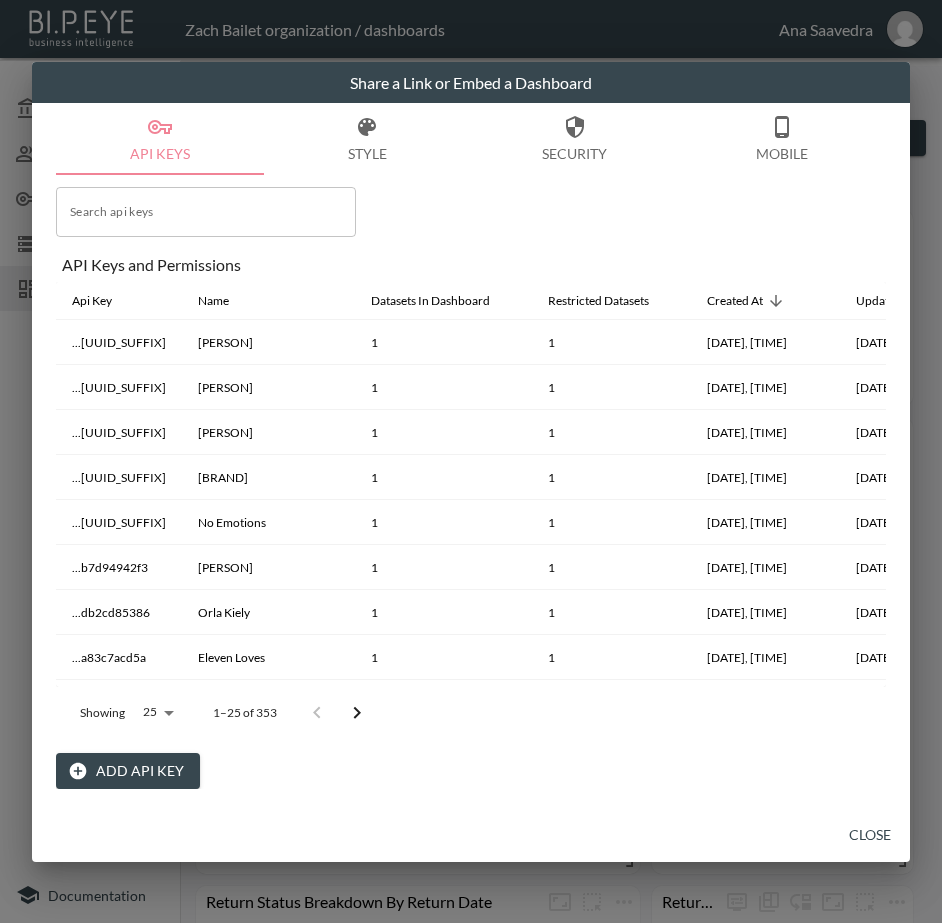 click on "Add API Key" at bounding box center (128, 771) 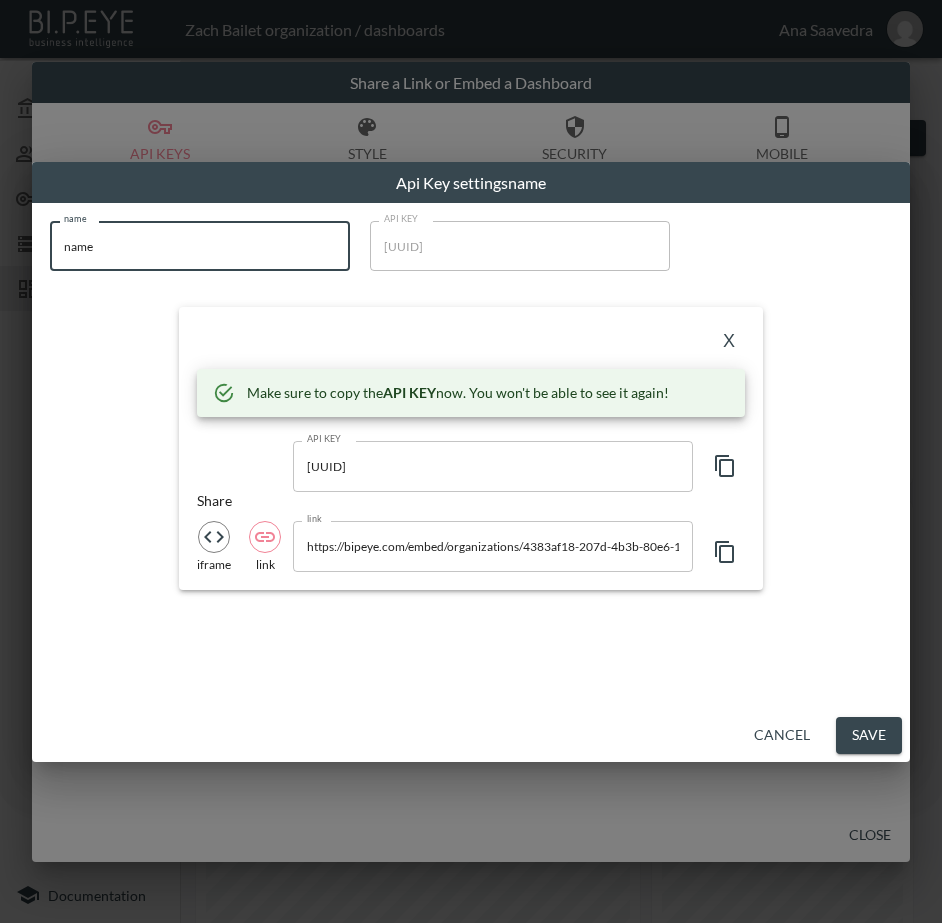 click on "BI.P.EYE, Interactive Analytics Dashboards - app Zach Bailet organization / dashboards Ana   Saavedra My Account Members Credentials Datasets Dashboards Documentation V2 - (Prod) - Elapsed days  0 2 Previous period Chart Share return_created_at   DATE RANGE May 01, 2025       swap_id   IS ZTM7d9UMGZPBBsI1sBrO     0 Average Elapsed Days Purchase To Return   0 Average Elapsed Days Return To Delivery Shipping Carrier Statuses Return Status Breakdown By Return Date Shipping Status Breakdown By Return Date  Returns Over Time   Loading...    0 Average Elapsed Days from Delivery to Closed   No comparison   Previous period   Previous year Share a Link or Embed a Dashboard API Keys Style Security Mobile  Close Api Key settings  name name name name API KEY e6af88dd-a131-4813-927e-7a11e4d6fb8a API KEY X Make sure to copy the  API KEY  now. You won't be able to see it again! API KEY e6af88dd-a131-4813-927e-7a11e4d6fb8a API KEY Share iframe link link link Cancel Save" at bounding box center [471, 461] 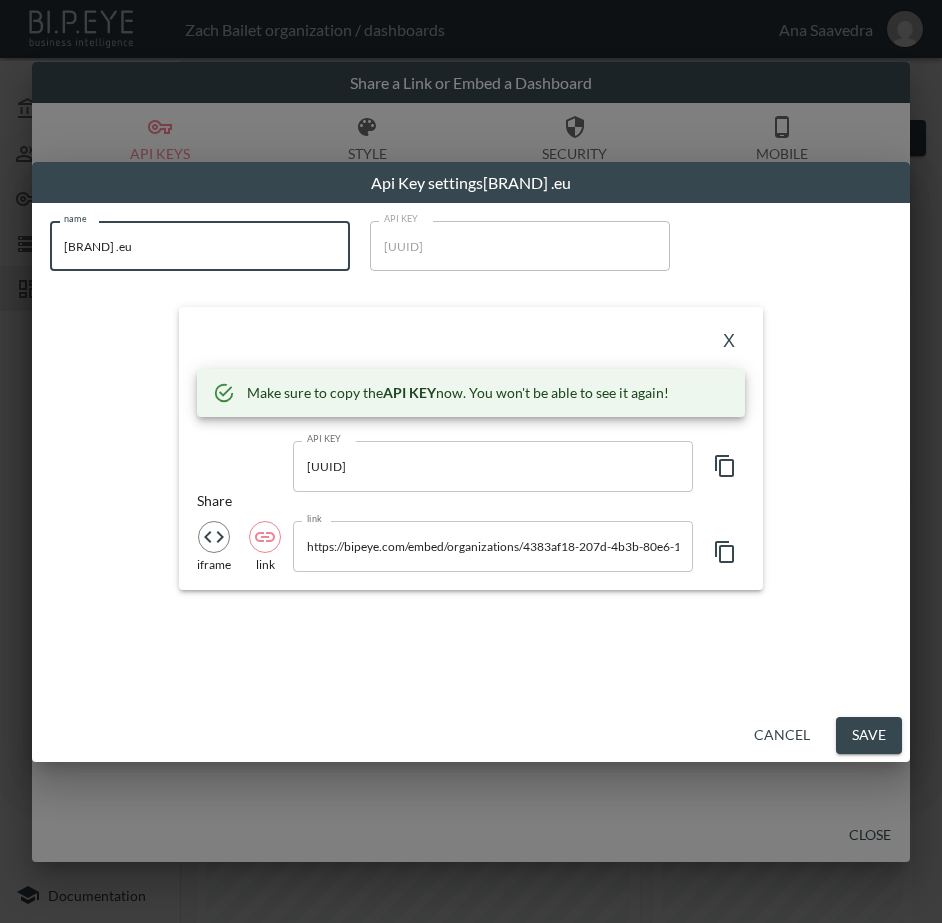 type on "[BRAND] .eu" 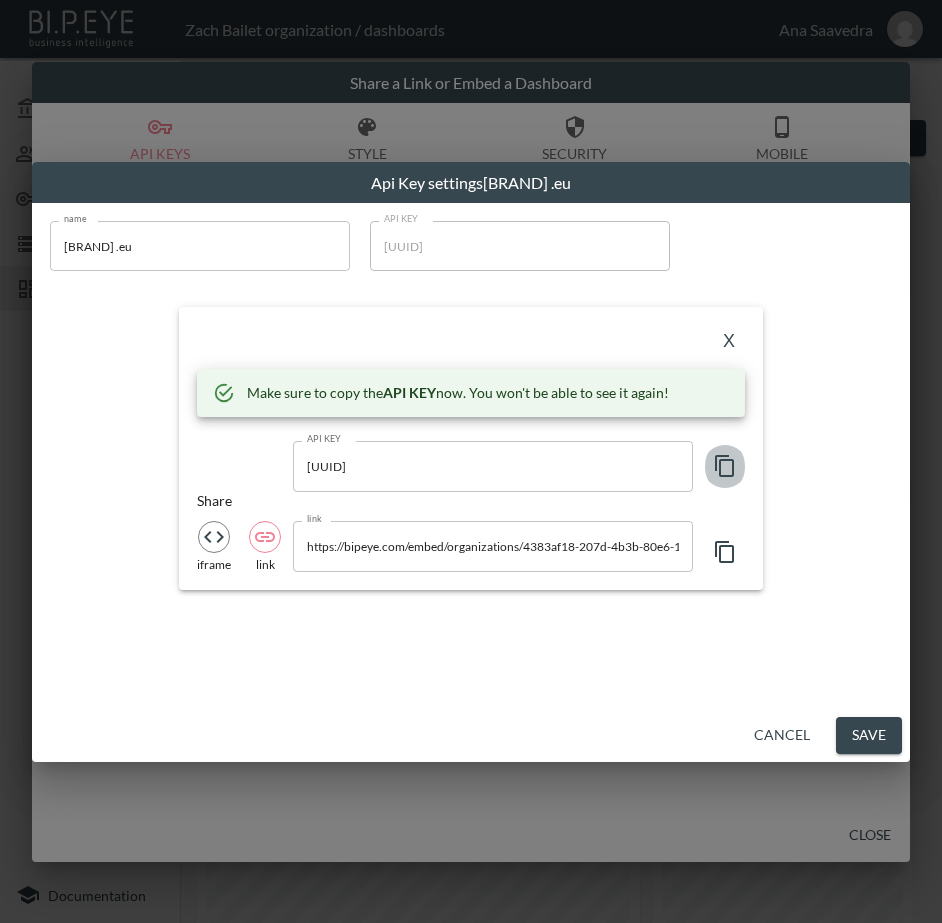click 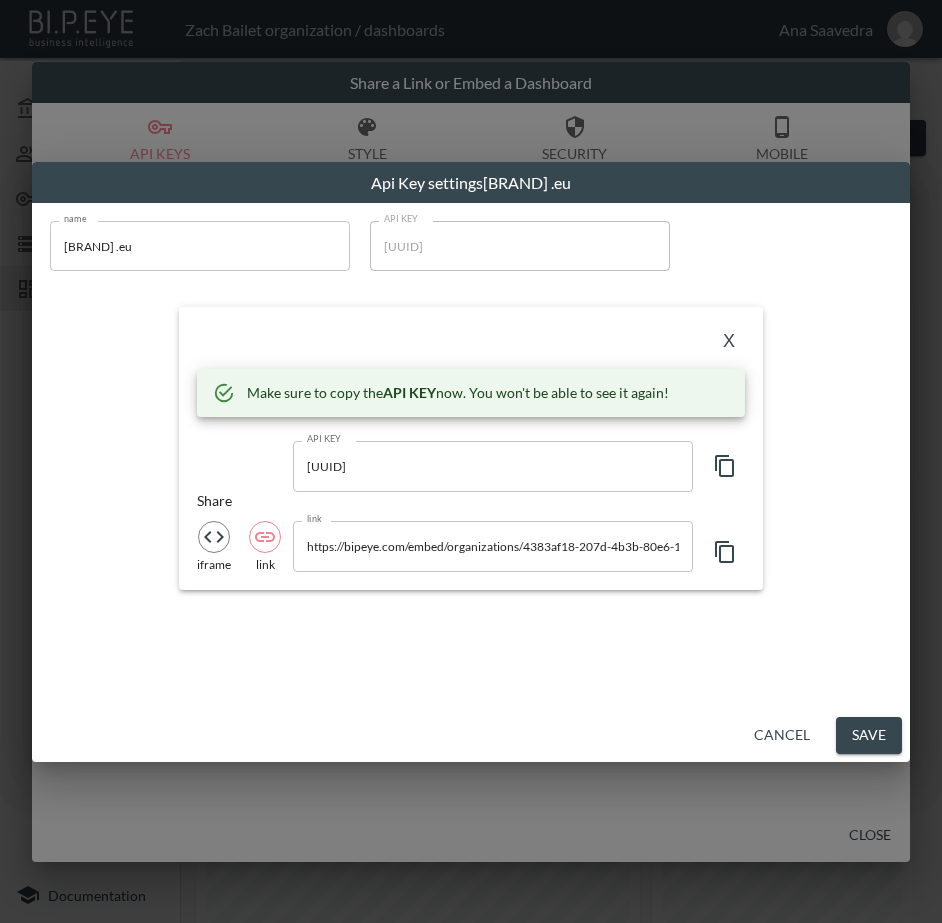 drag, startPoint x: 469, startPoint y: 337, endPoint x: 675, endPoint y: 327, distance: 206.24257 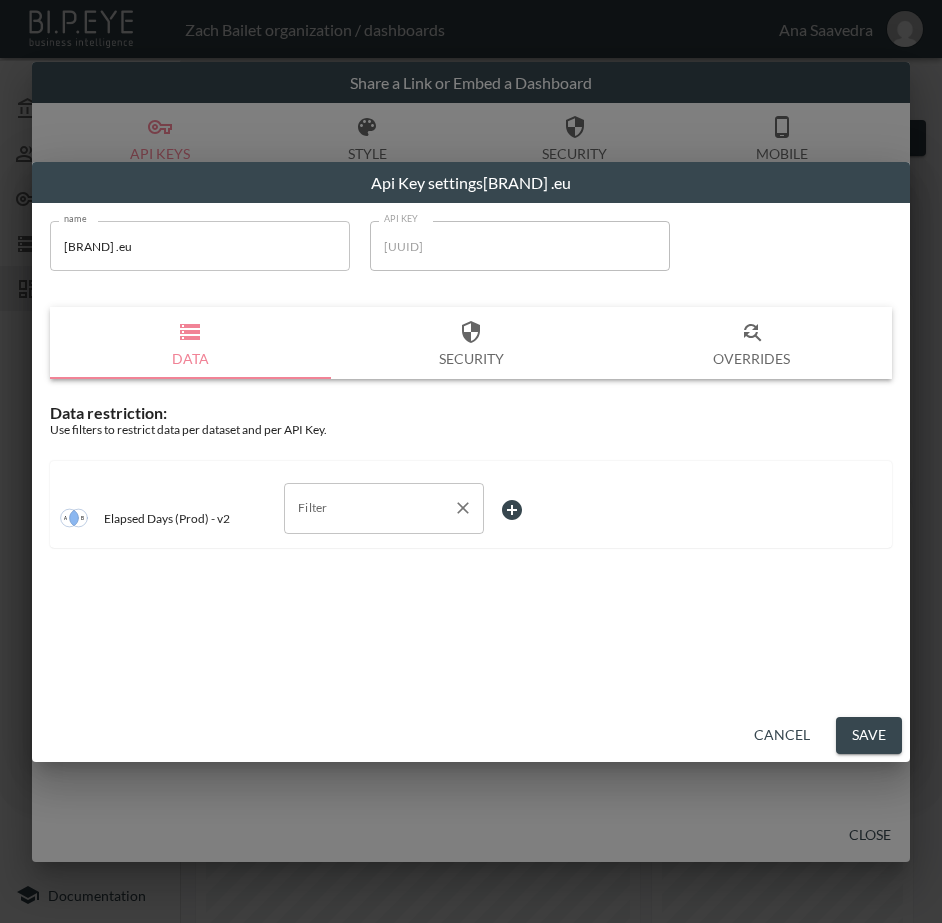 click on "Filter" at bounding box center (369, 508) 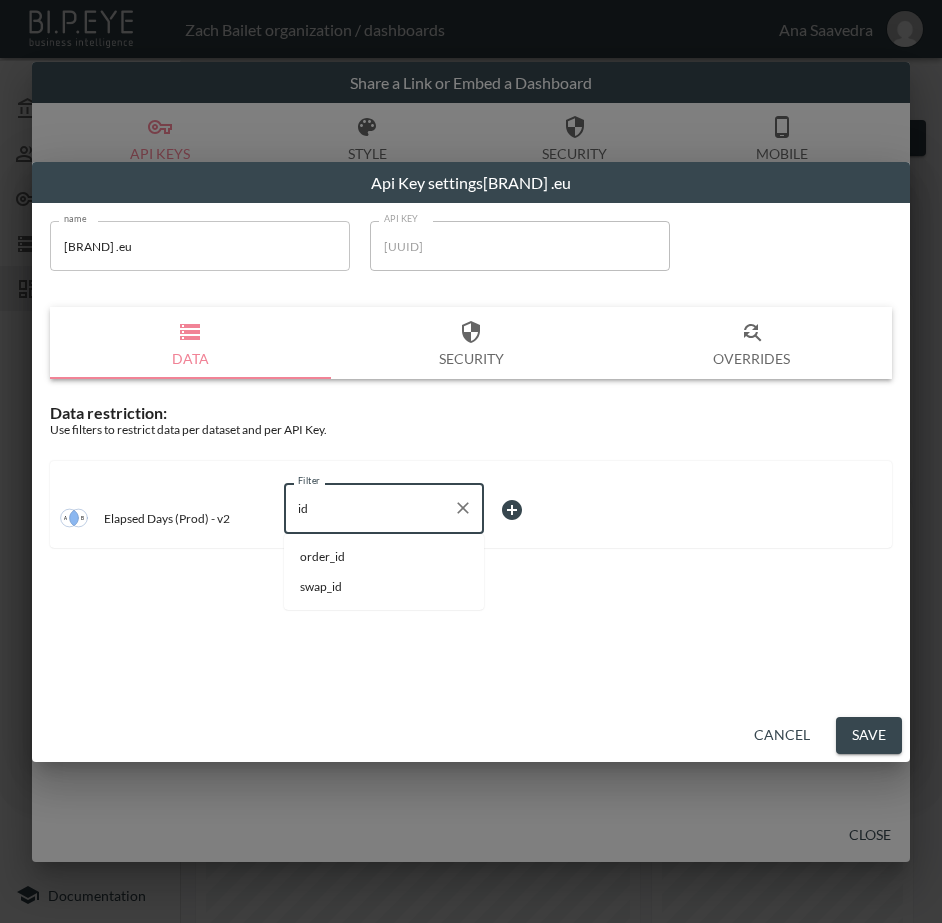 click on "swap_id" at bounding box center (384, 587) 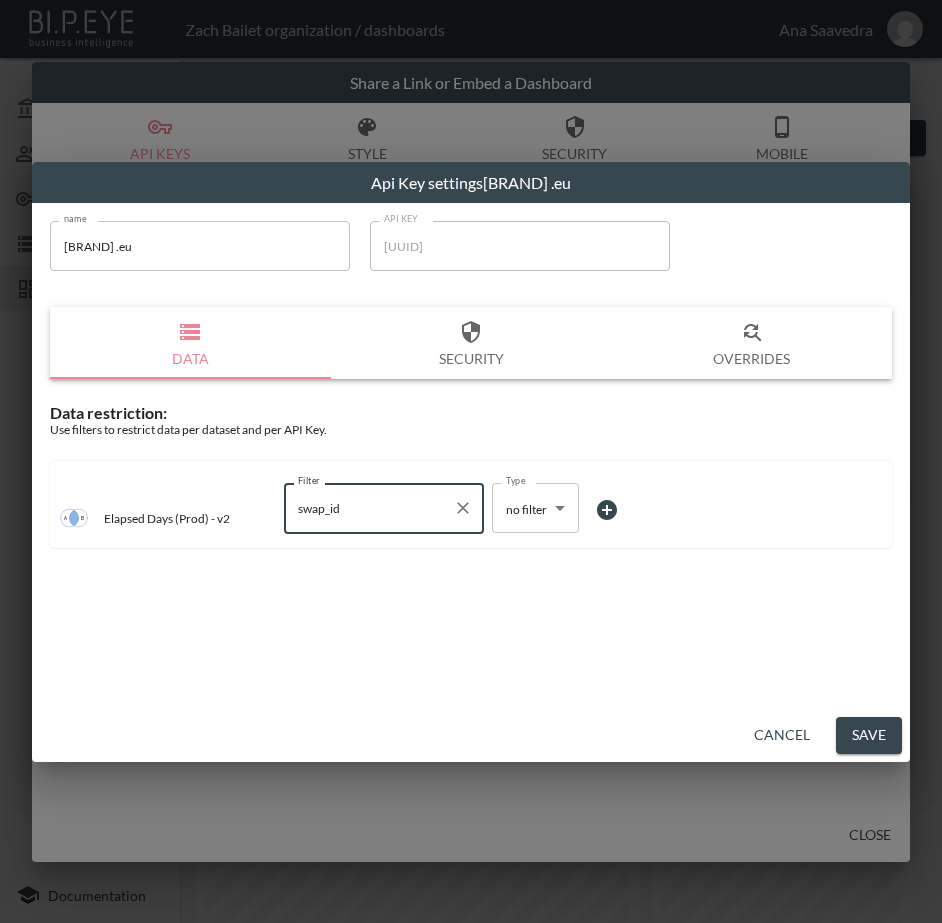 type on "swap_id" 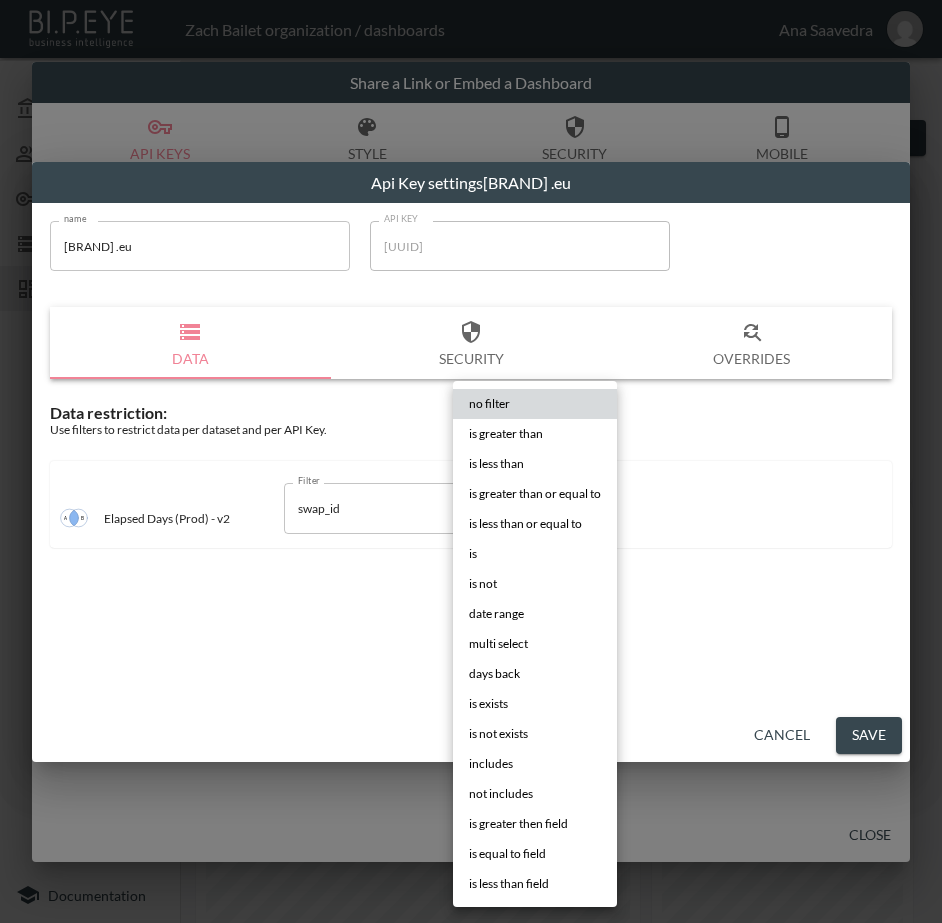 click on "BI.P.EYE, Interactive Analytics Dashboards - app Zach Bailet organization / dashboards Ana   Saavedra My Account Members Credentials Datasets Dashboards Documentation V2 - (Prod) - Elapsed days  0 2 Previous period Chart Share return_created_at   DATE RANGE May 01, 2025       swap_id   IS ZTM7d9UMGZPBBsI1sBrO     0 Average Elapsed Days Purchase To Return   0 Average Elapsed Days Return To Delivery Shipping Carrier Statuses Return Status Breakdown By Return Date Shipping Status Breakdown By Return Date  Returns Over Time   Loading...    0 Average Elapsed Days from Delivery to Closed   No comparison   Previous period   Previous year Share a Link or Embed a Dashboard API Keys Style Security Mobile  Close Api Key settings  Astrid & Miyu .eu name Astrid & Miyu .eu name API KEY e6af88dd-a131-4813-927e-7a11e4d6fb8a API KEY Data Security Overrides Data restriction:  Use filters to restrict data per dataset and per API Key.   Elapsed Days (Prod) - v2 Filter swap_id Filter Type no filter Type" at bounding box center [471, 461] 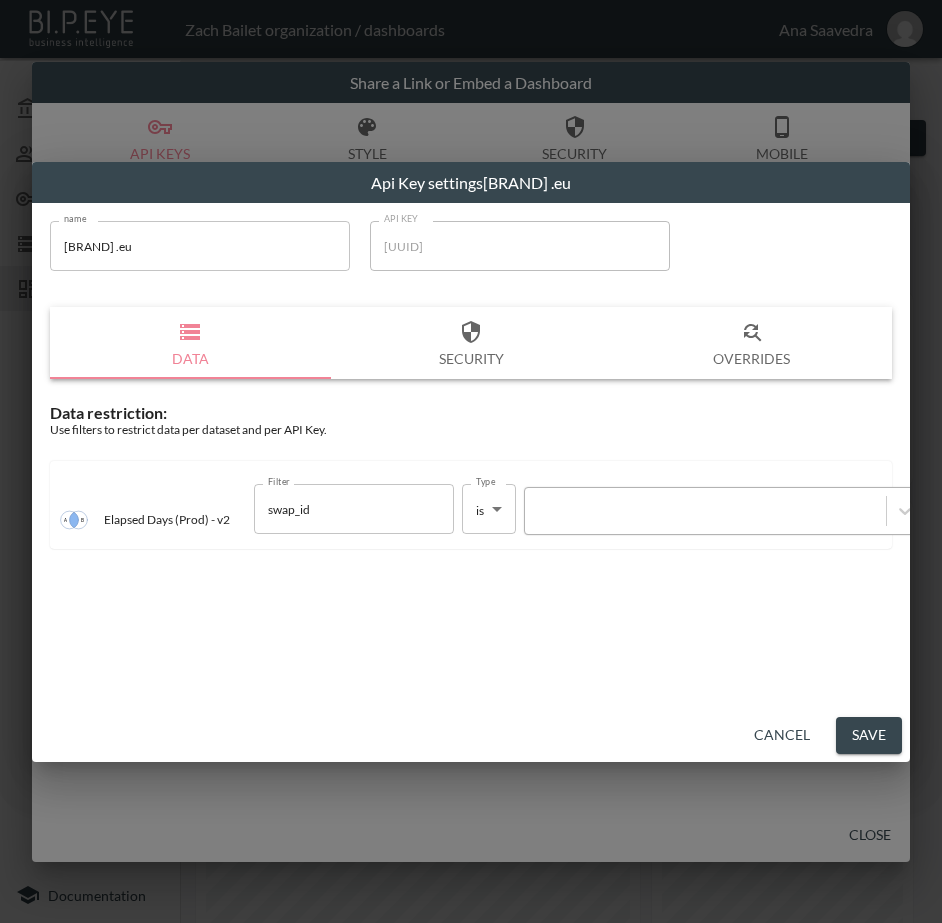 click at bounding box center (705, 511) 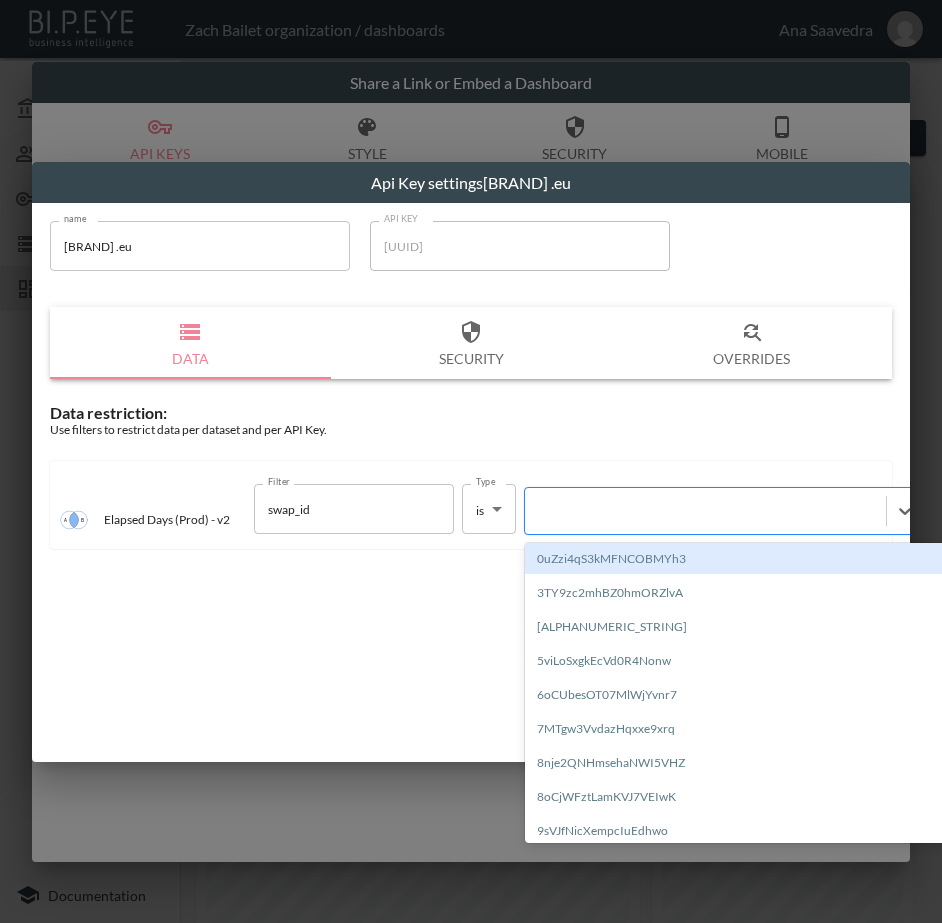 paste on "[ALPHANUMERIC_STRING]" 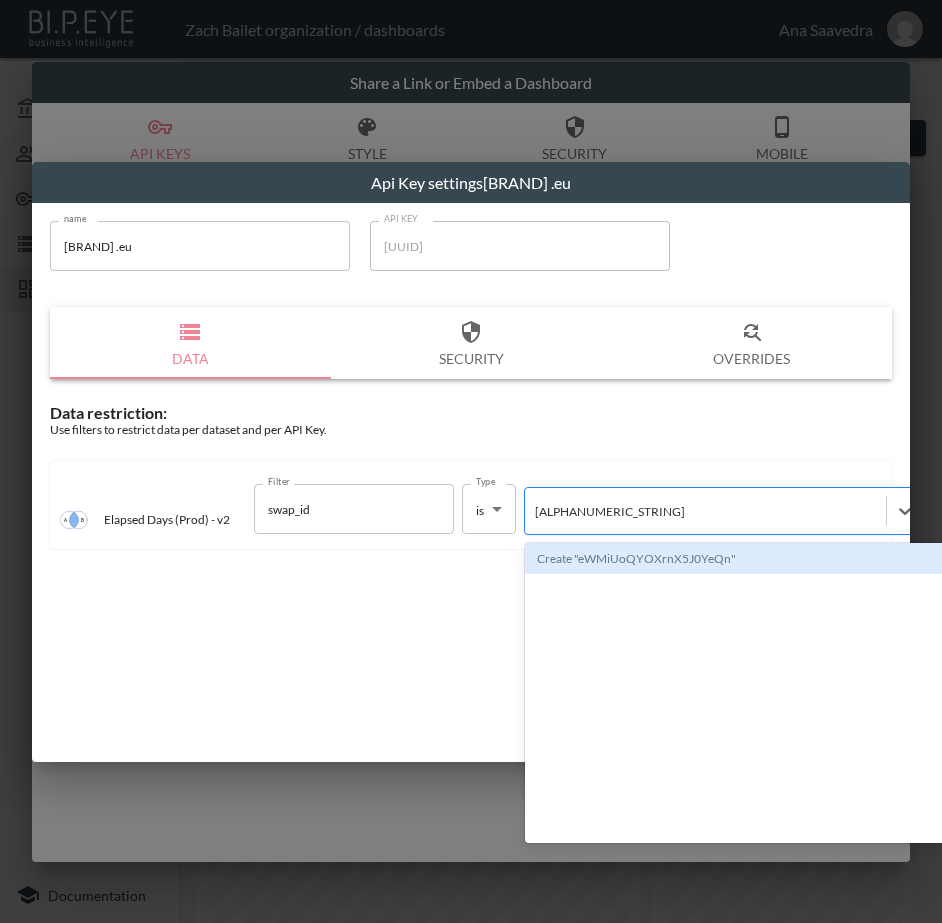 type 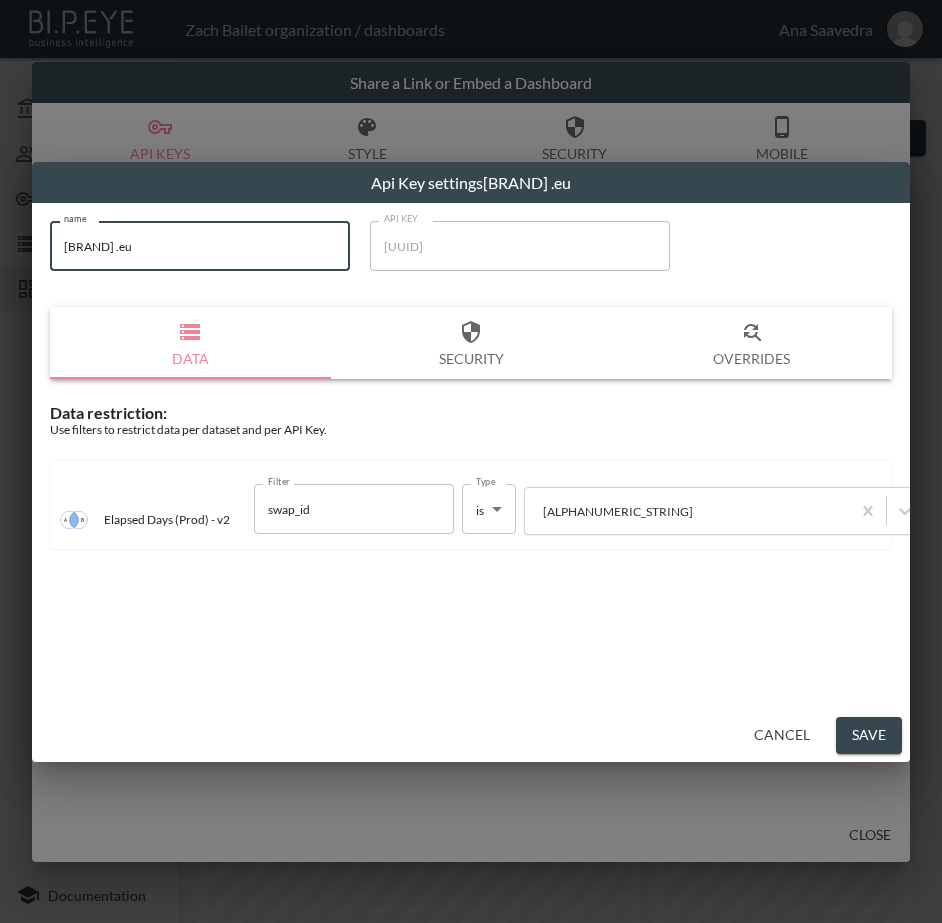 drag, startPoint x: 216, startPoint y: 261, endPoint x: 48, endPoint y: 241, distance: 169.1863 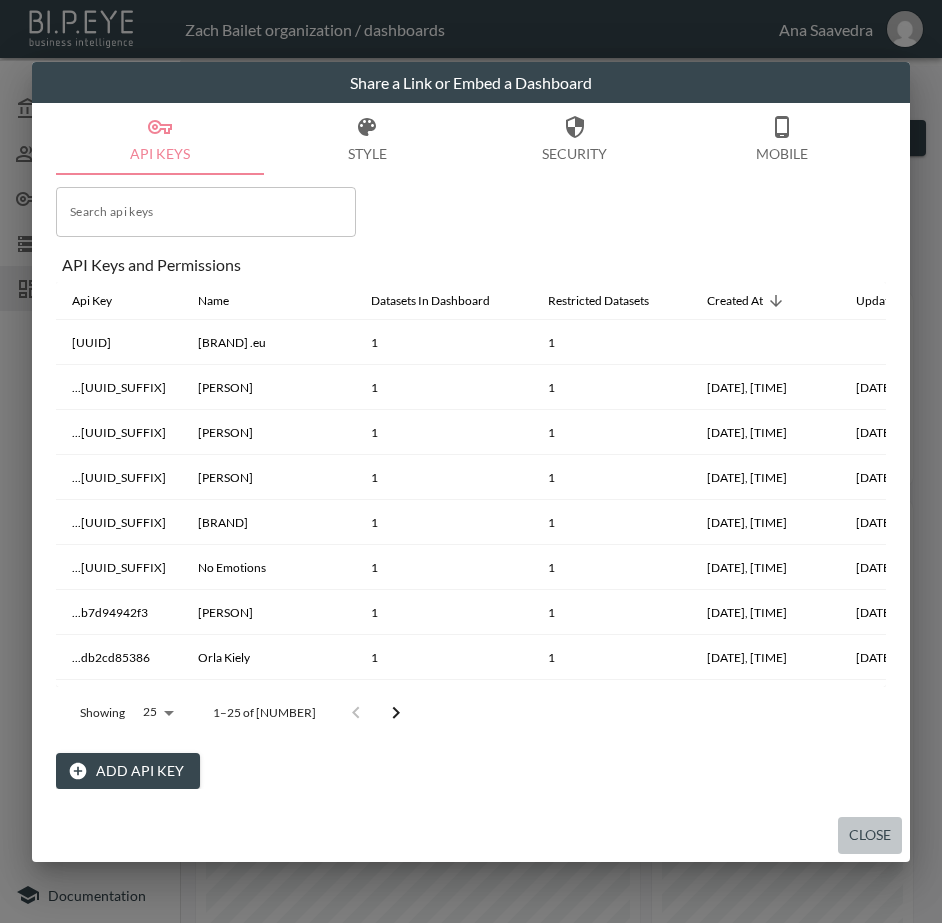 click on "Close" at bounding box center (870, 835) 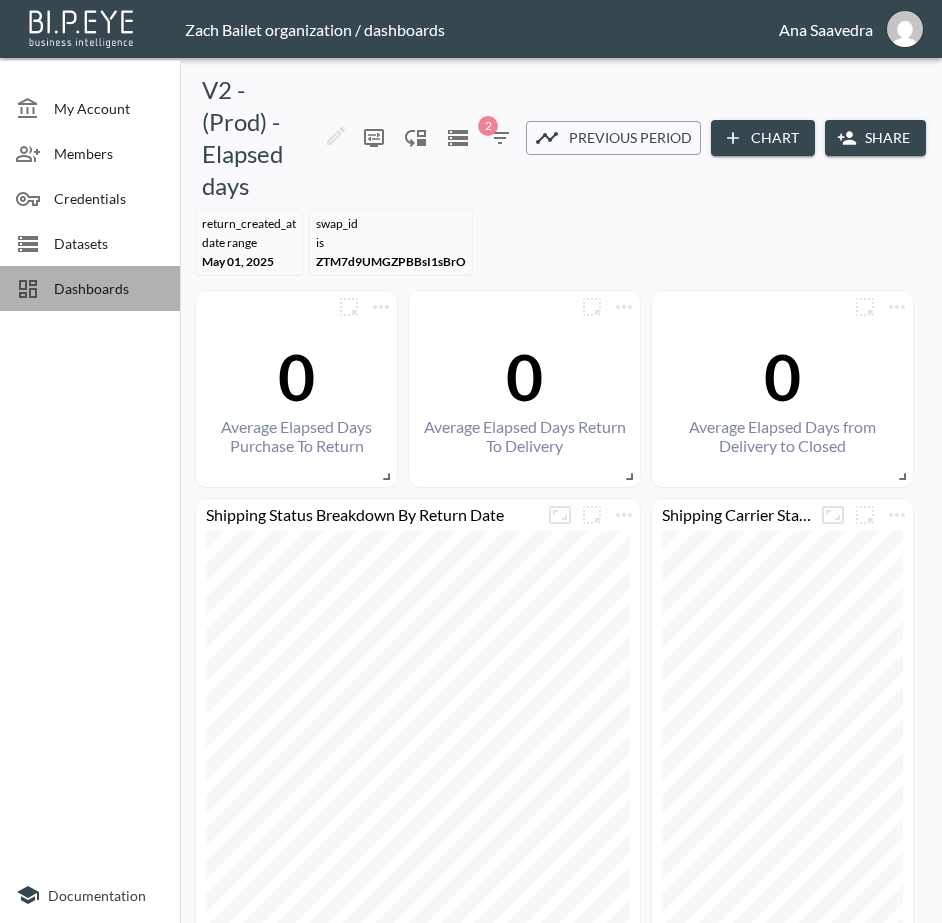 drag, startPoint x: 107, startPoint y: 290, endPoint x: 169, endPoint y: 288, distance: 62.03225 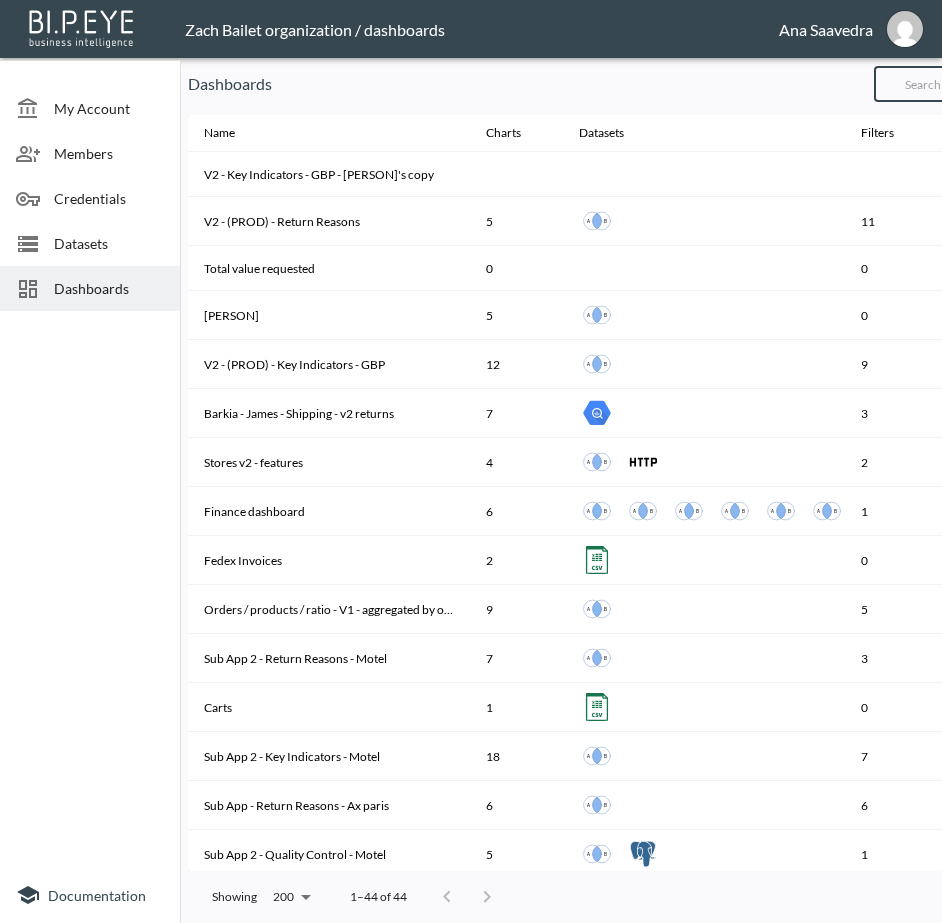 click at bounding box center (955, 84) 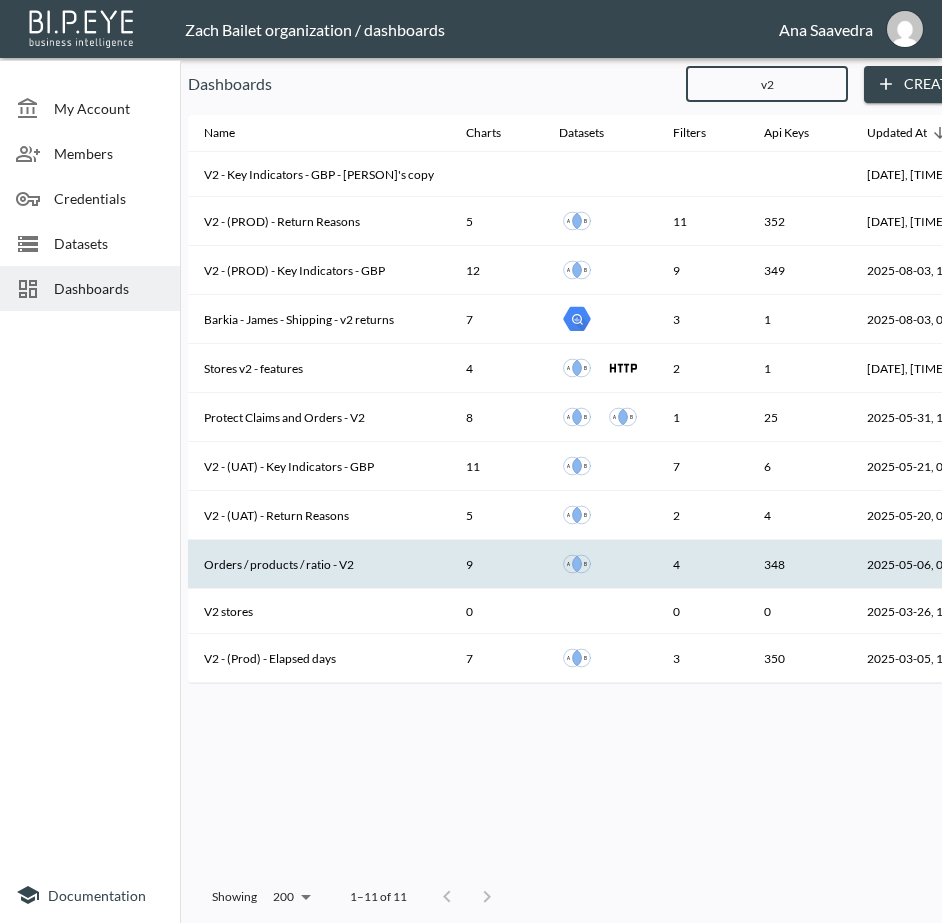 type on "v2" 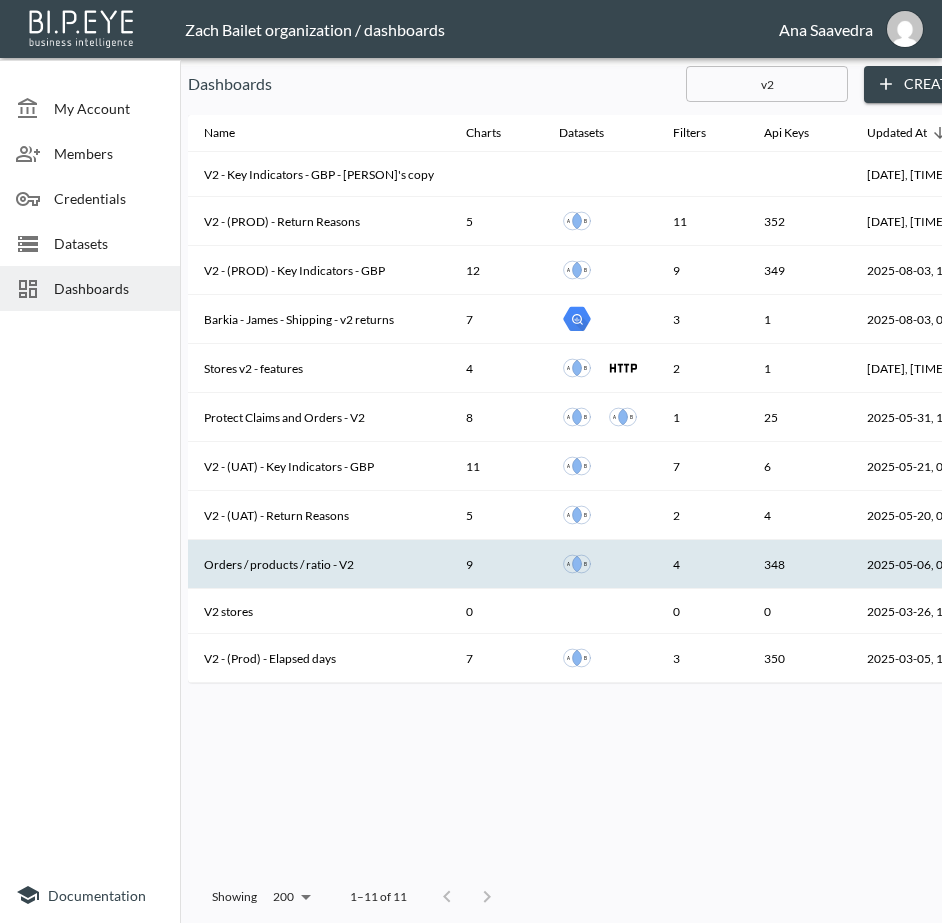 click on "Orders / products / ratio - V2" at bounding box center [319, 564] 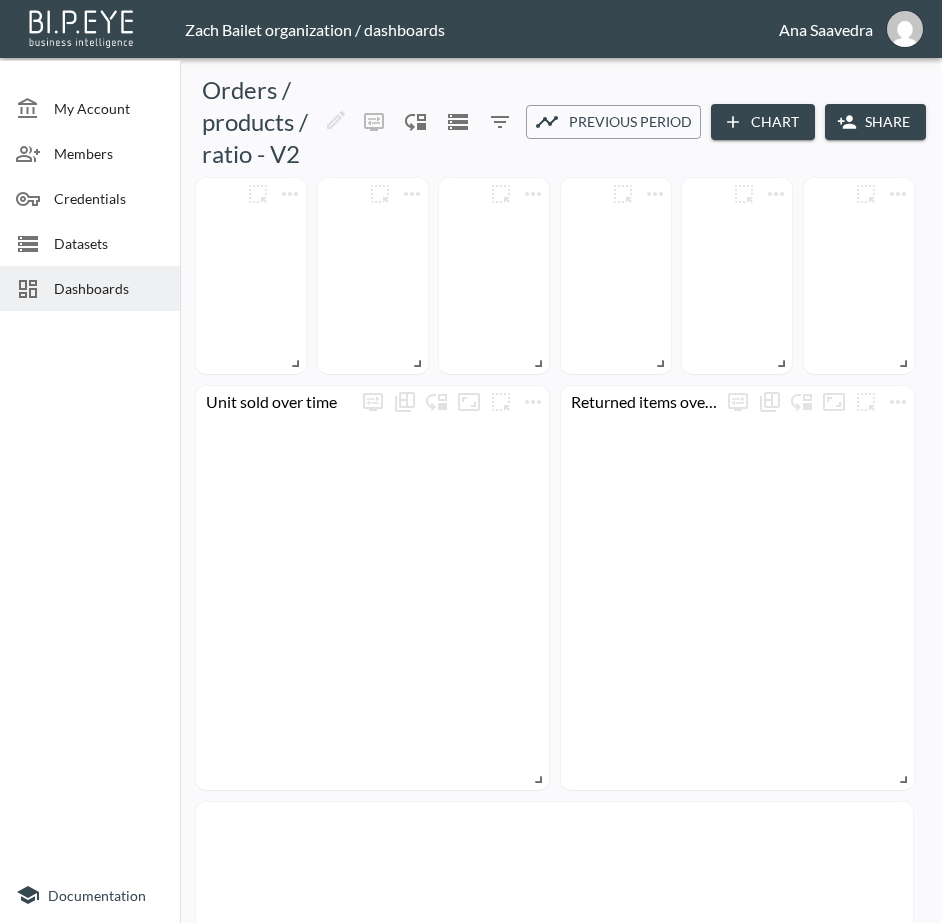 click on "Share" at bounding box center (875, 122) 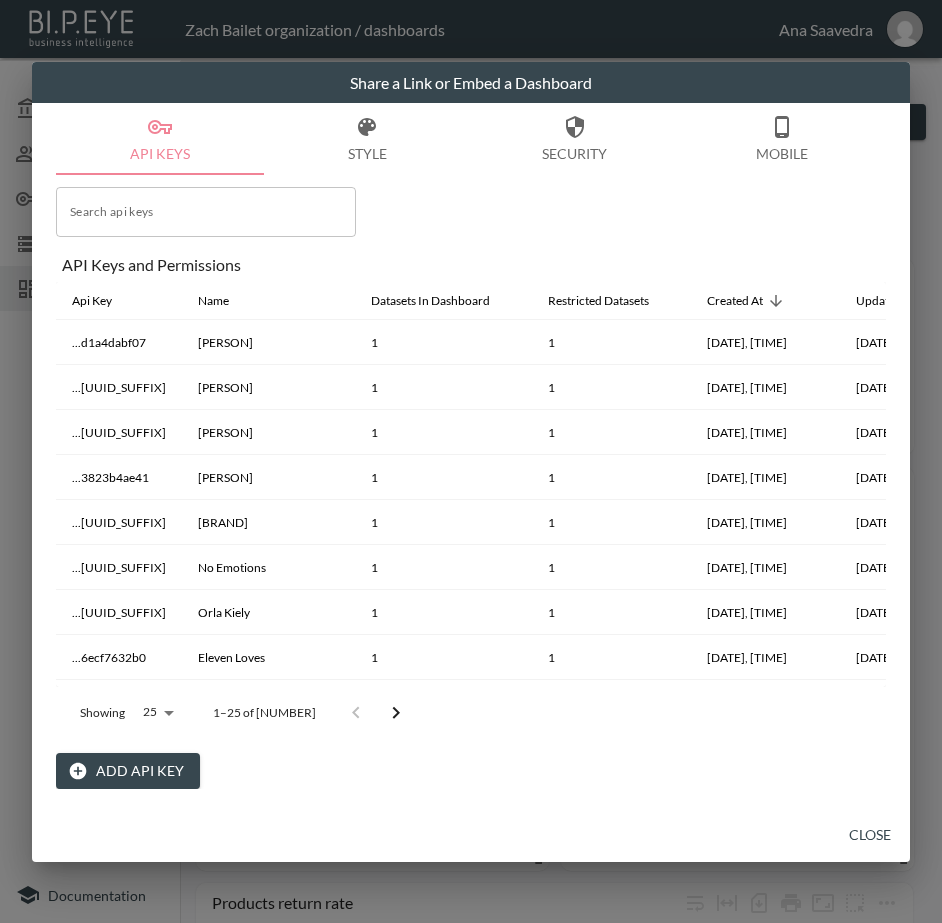 click on "Add API Key" at bounding box center (128, 771) 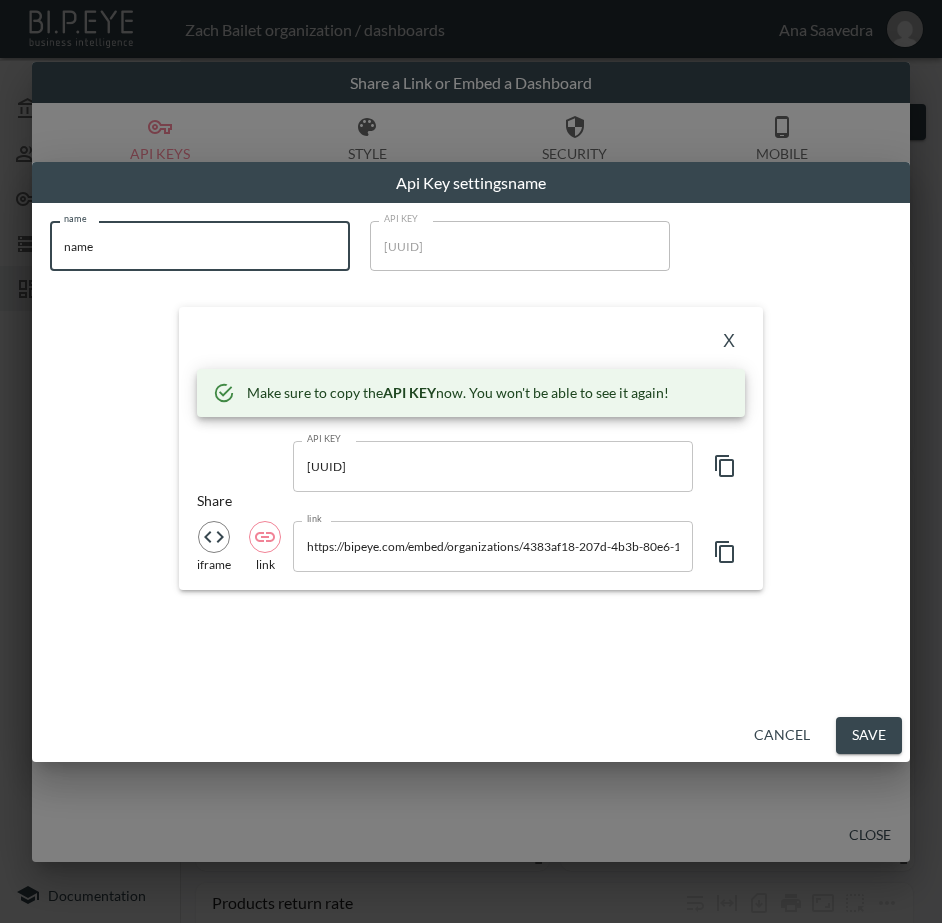 click on "Api Key settings name name name name API KEY [API_KEY] API KEY X Make sure to copy the API KEY now. You won't be able to see it again! API KEY [API_KEY] API KEY Share iframe link link https://bipeye.com/embed/organizations/4383af18-207d-4b3b-80e6-117da732ae09/dashboards/d37a28ca-fcd0-4ecc-9a2e-bd7b25adcff5?apiKey=[API_KEY] link Cancel Save" at bounding box center [471, 461] 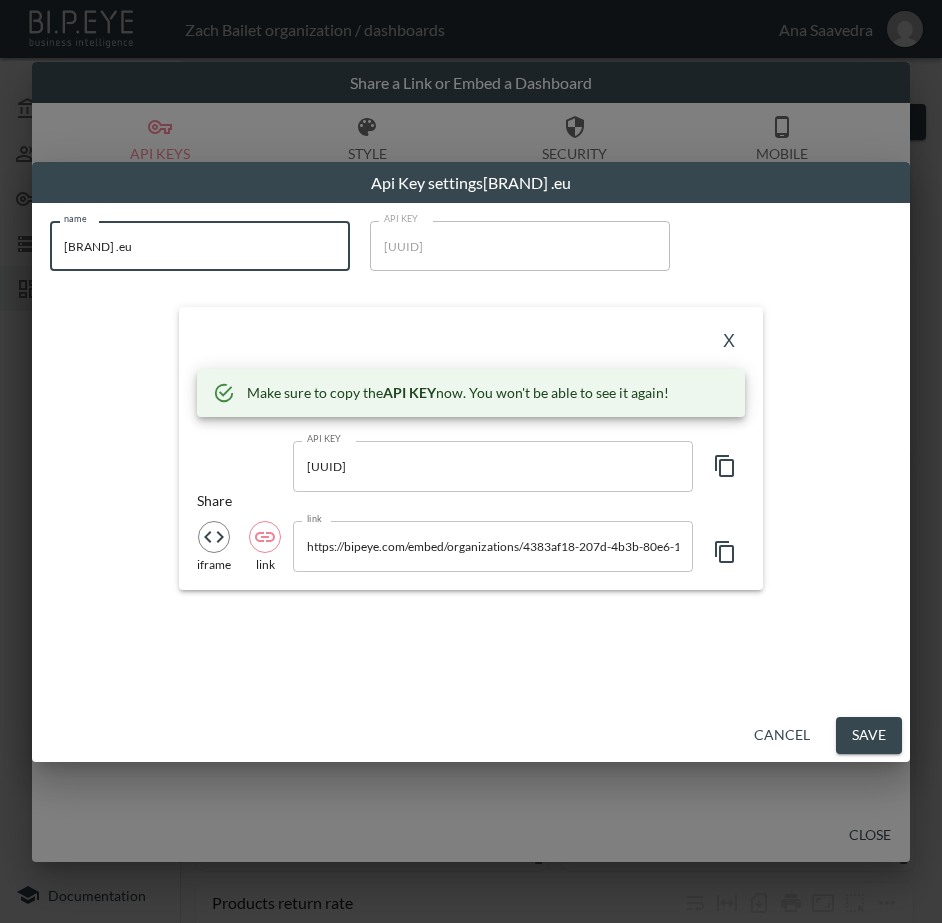type on "[BRAND] .eu" 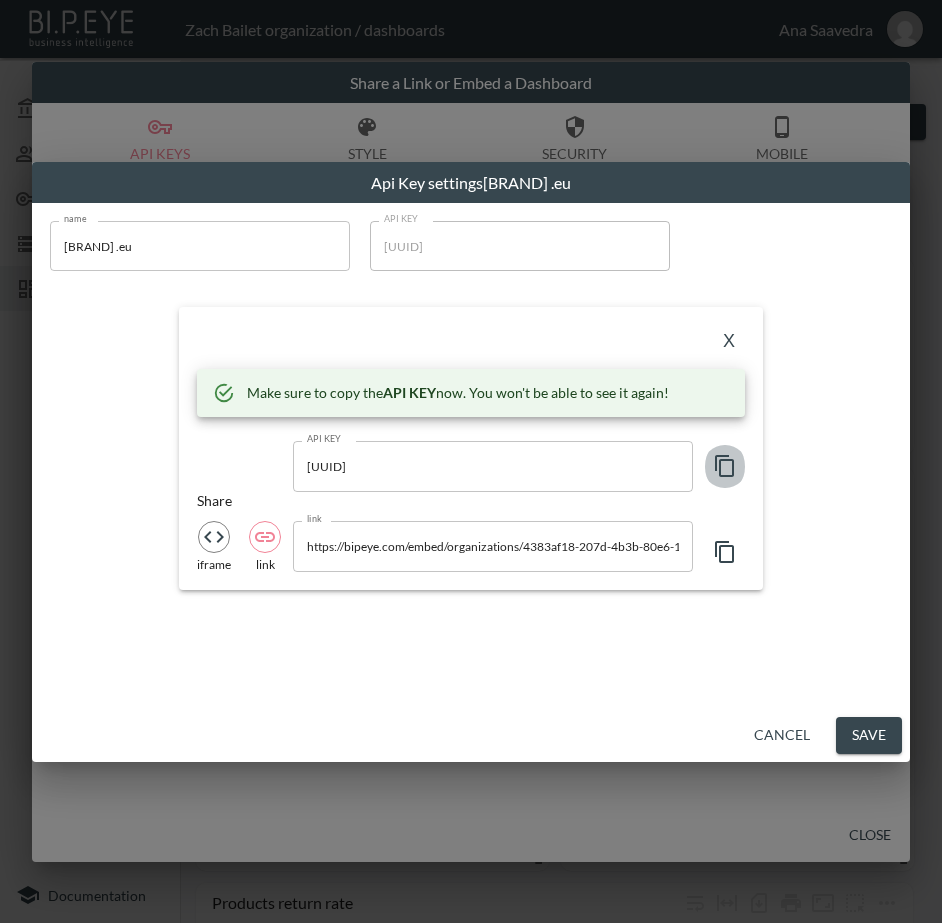 click 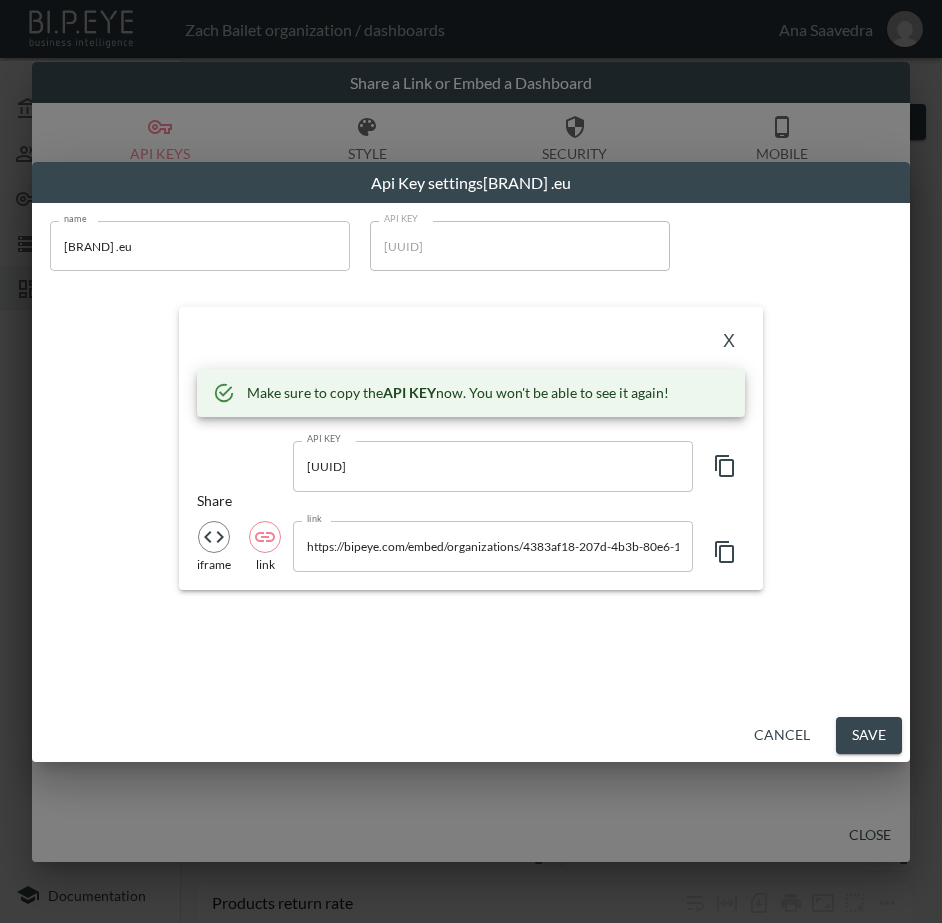 drag, startPoint x: 231, startPoint y: 325, endPoint x: 595, endPoint y: 331, distance: 364.04944 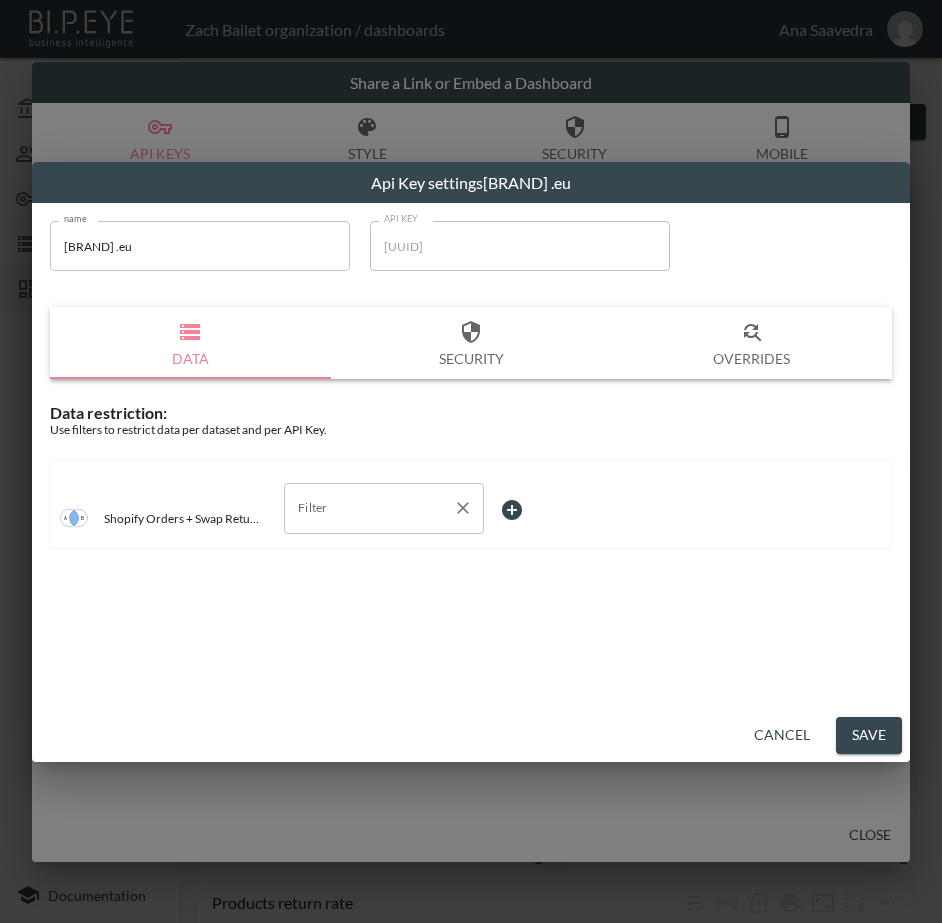 click at bounding box center [463, 508] 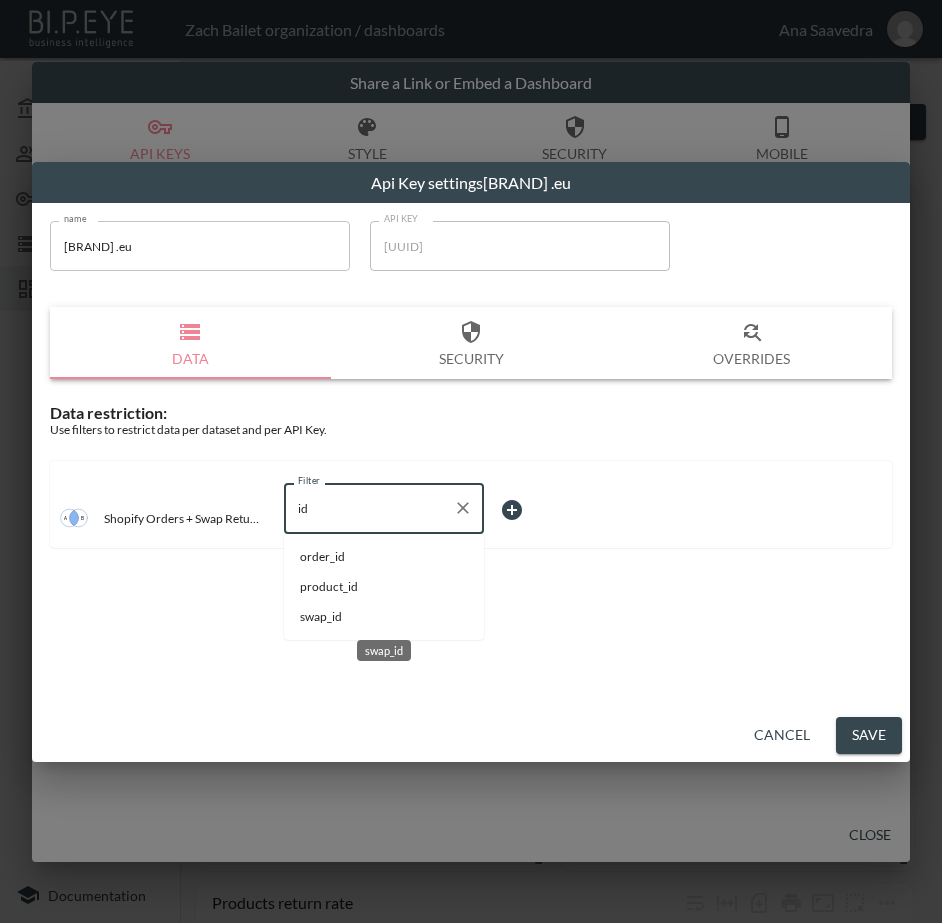 drag, startPoint x: 318, startPoint y: 617, endPoint x: 331, endPoint y: 612, distance: 13.928389 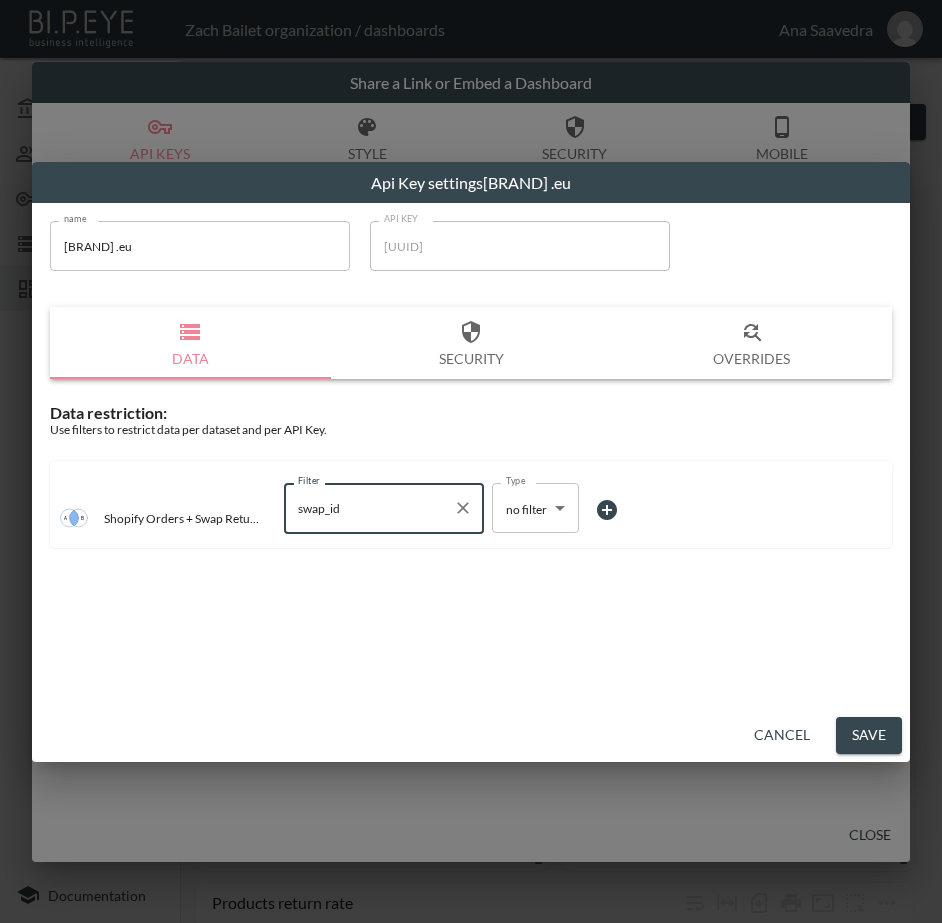 type on "swap_id" 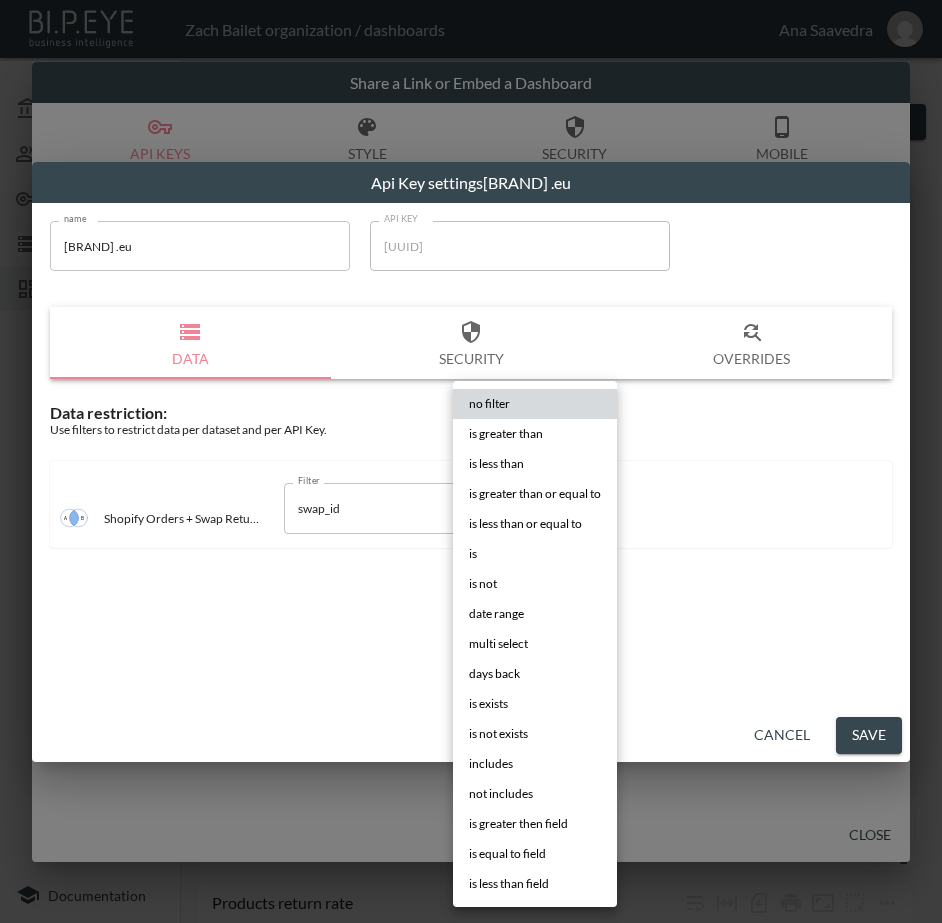 click on "is" at bounding box center [535, 554] 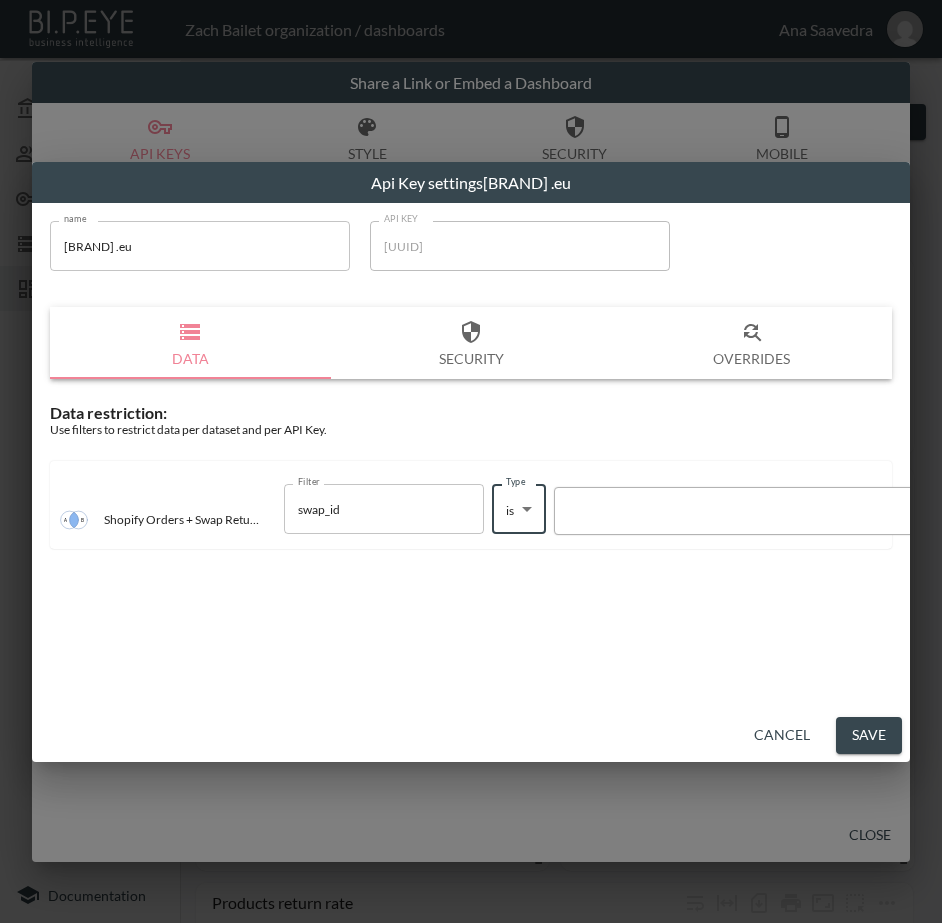 click at bounding box center [735, 511] 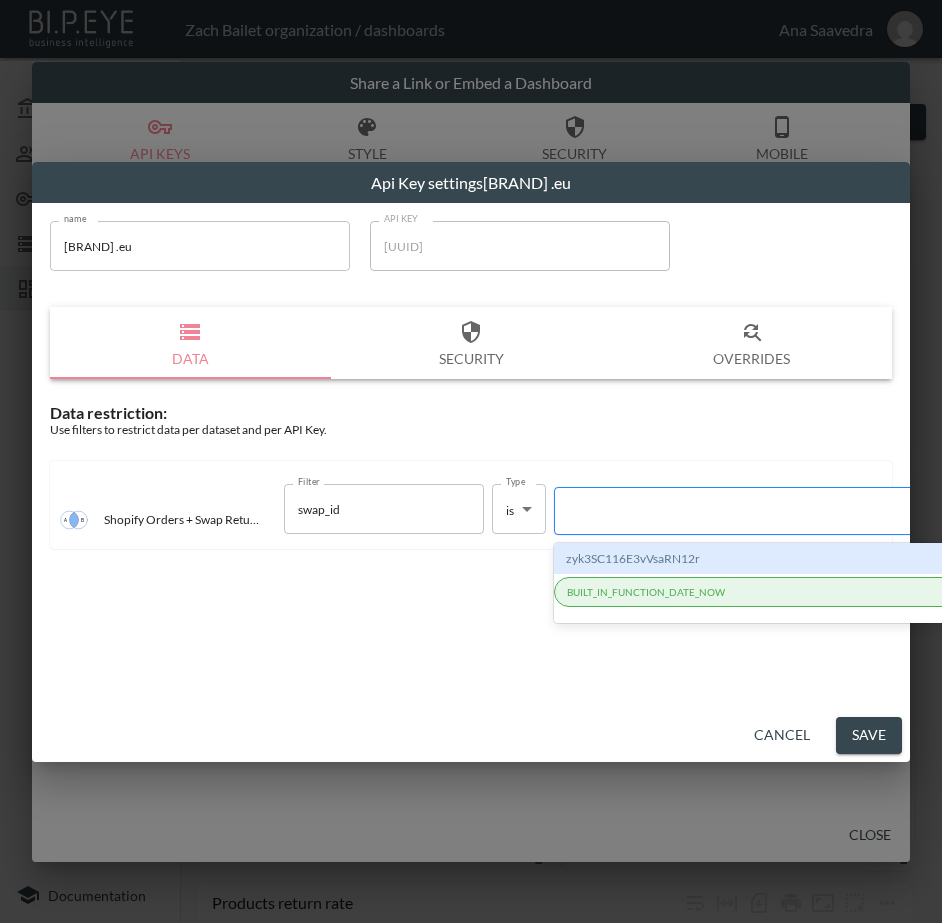 paste on "[ALPHANUMERIC_STRING]" 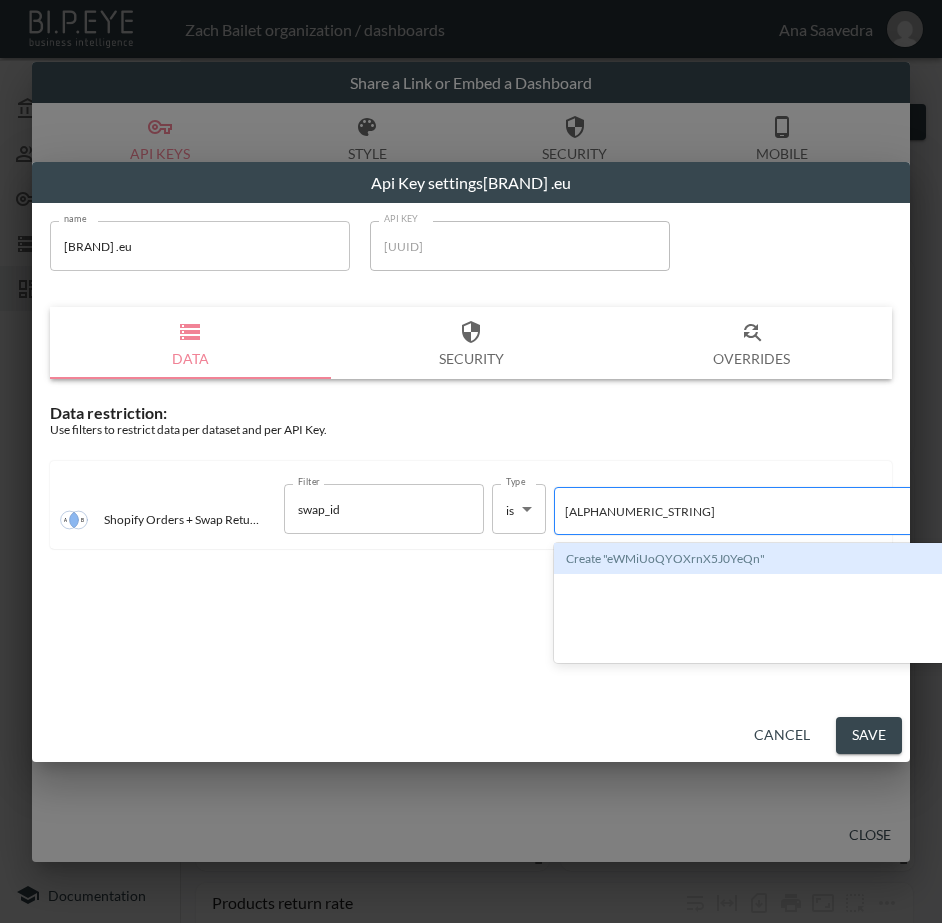 type 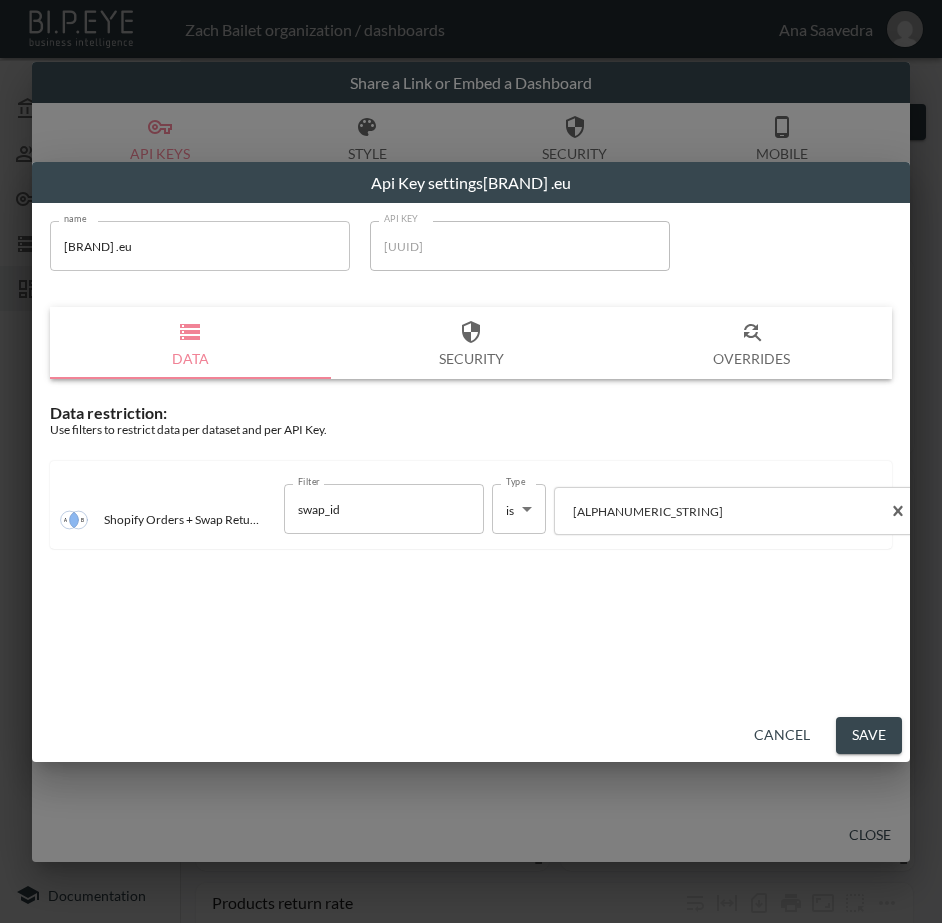 click on "Save" at bounding box center (869, 735) 